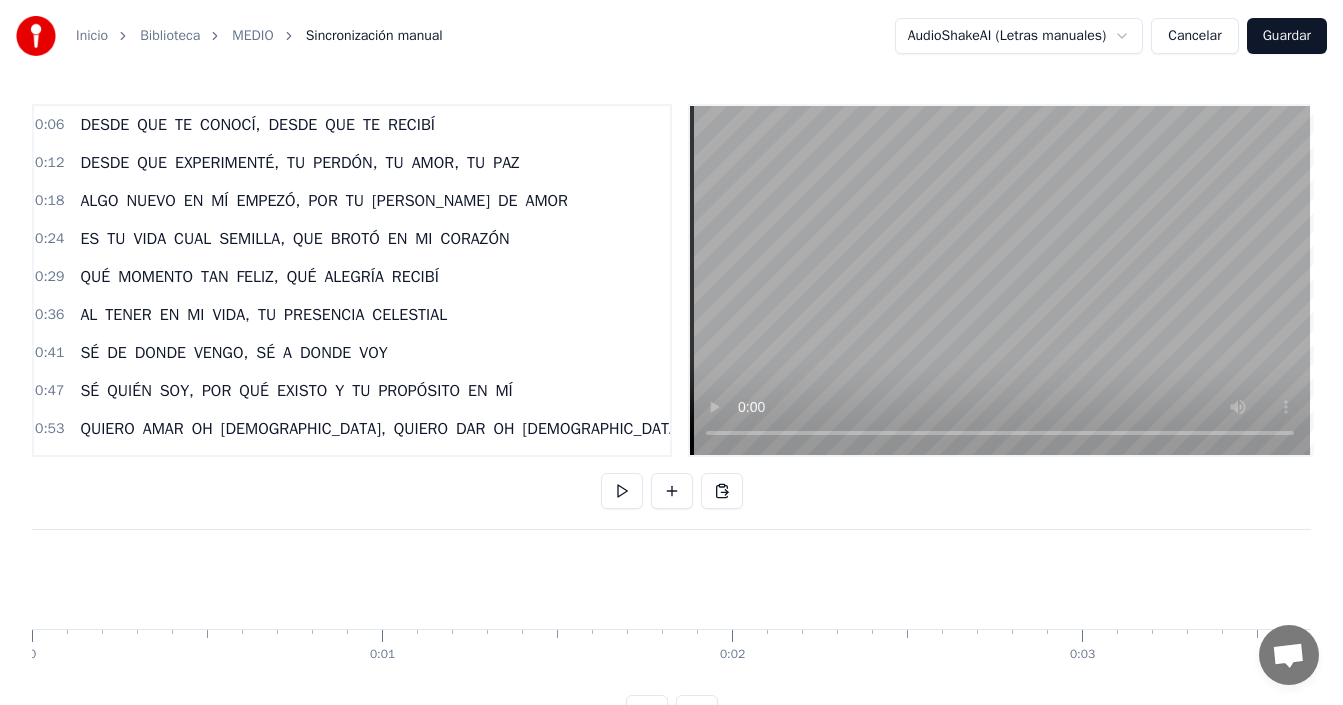 scroll, scrollTop: 0, scrollLeft: 0, axis: both 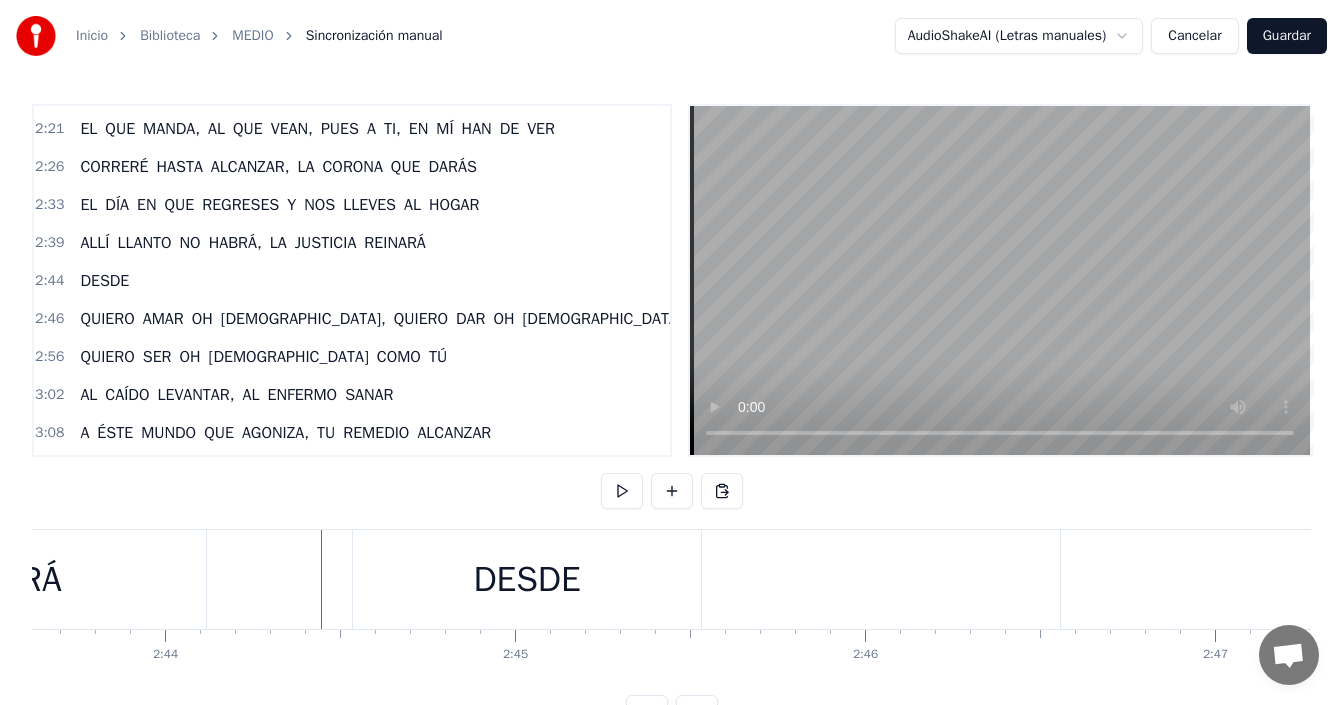 click at bounding box center (-11108, 579) 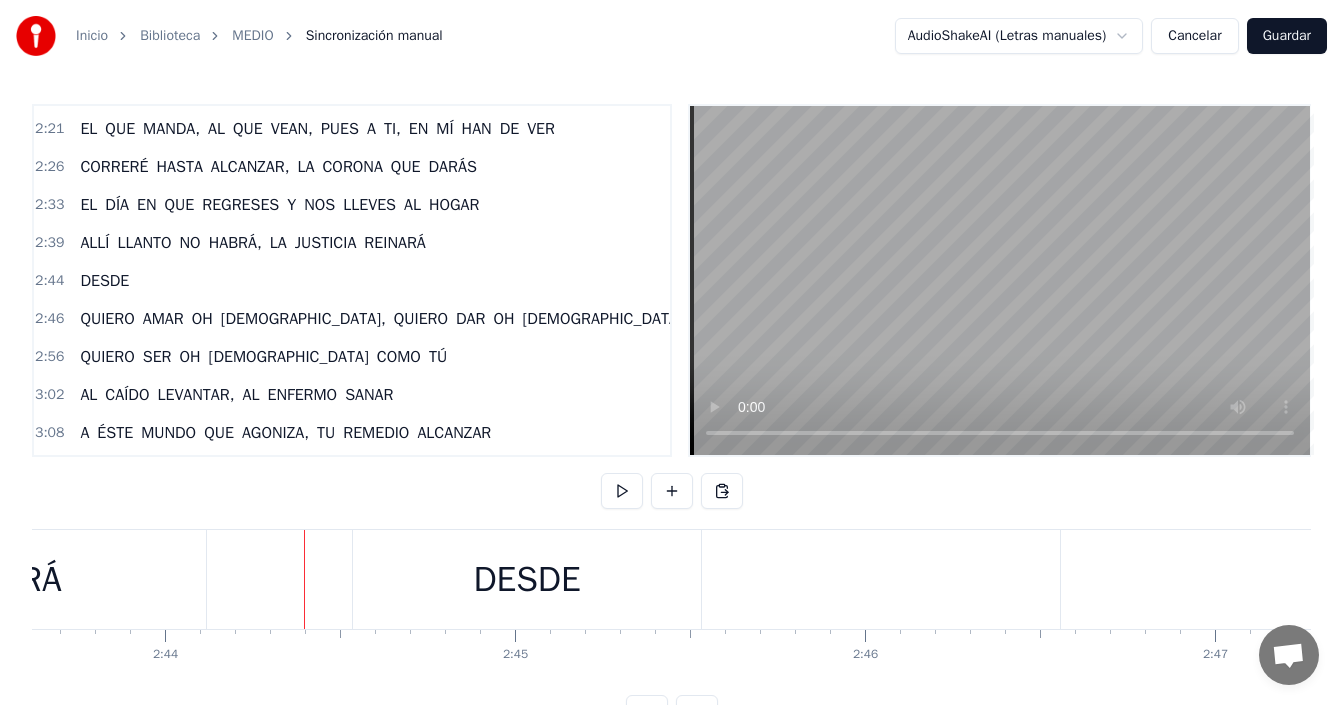 scroll, scrollTop: 75, scrollLeft: 0, axis: vertical 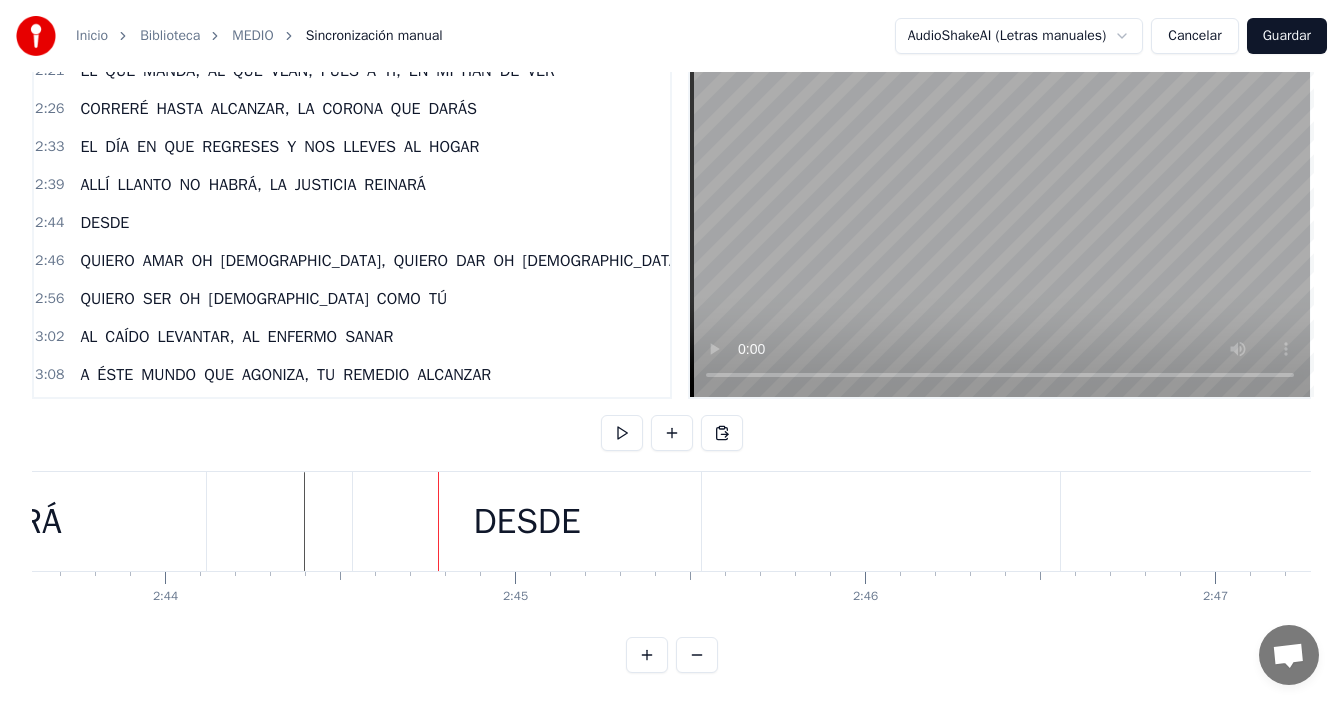 click on "0 0:01 0:02 0:03 0:04 0:05 0:06 0:07 0:08 0:09 0:10 0:11 0:12 0:13 0:14 0:15 0:16 0:17 0:18 0:19 0:20 0:21 0:22 0:23 0:24 0:25 0:26 0:27 0:28 0:29 0:30 0:31 0:32 0:33 0:34 0:35 0:36 0:37 0:38 0:39 0:40 0:41 0:42 0:43 0:44 0:45 0:46 0:47 0:48 0:49 0:50 0:51 0:52 0:53 0:54 0:55 0:56 0:57 0:58 0:59 1:00 1:01 1:02 1:03 1:04 1:05 1:06 1:07 1:08 1:09 1:10 1:11 1:12 1:13 1:14 1:15 1:16 1:17 1:18 1:19 1:20 1:21 1:22 1:23 1:24 1:25 1:26 1:27 1:28 1:29 1:30 1:31 1:32 1:33 1:34 1:35 1:36 1:37 1:38 1:39 1:40 1:41 1:42 1:43 1:44 1:45 1:46 1:47 1:48 1:49 1:50 1:51 1:52 1:53 1:54 1:55 1:56 1:57 1:58 1:59 2:00 2:01 2:02 2:03 2:04 2:05 2:06 2:07 2:08 2:09 2:10 2:11 2:12 2:13 2:14 2:15 2:16 2:17 2:18 2:19 2:20 2:21 2:22 2:23 2:24 2:25 2:26 2:27 2:28 2:29 2:30 2:31 2:32 2:33 2:34 2:35 2:36 2:37 2:38 2:39 2:40 2:41 2:42 2:43 2:44 2:45 2:46 2:47 2:48 2:49 2:50 2:51 2:52 2:53 2:54 2:55 2:56 2:57 2:58 2:59 3:00 3:01 3:02 3:03 3:04 3:05 3:06 3:07 3:08 3:09 3:10 3:11 3:12 3:13 3:14 3:15 3:16 3:17 3:18 3:19 3:20 3:21 3:22 3:23 3:24" at bounding box center [-11108, 587] 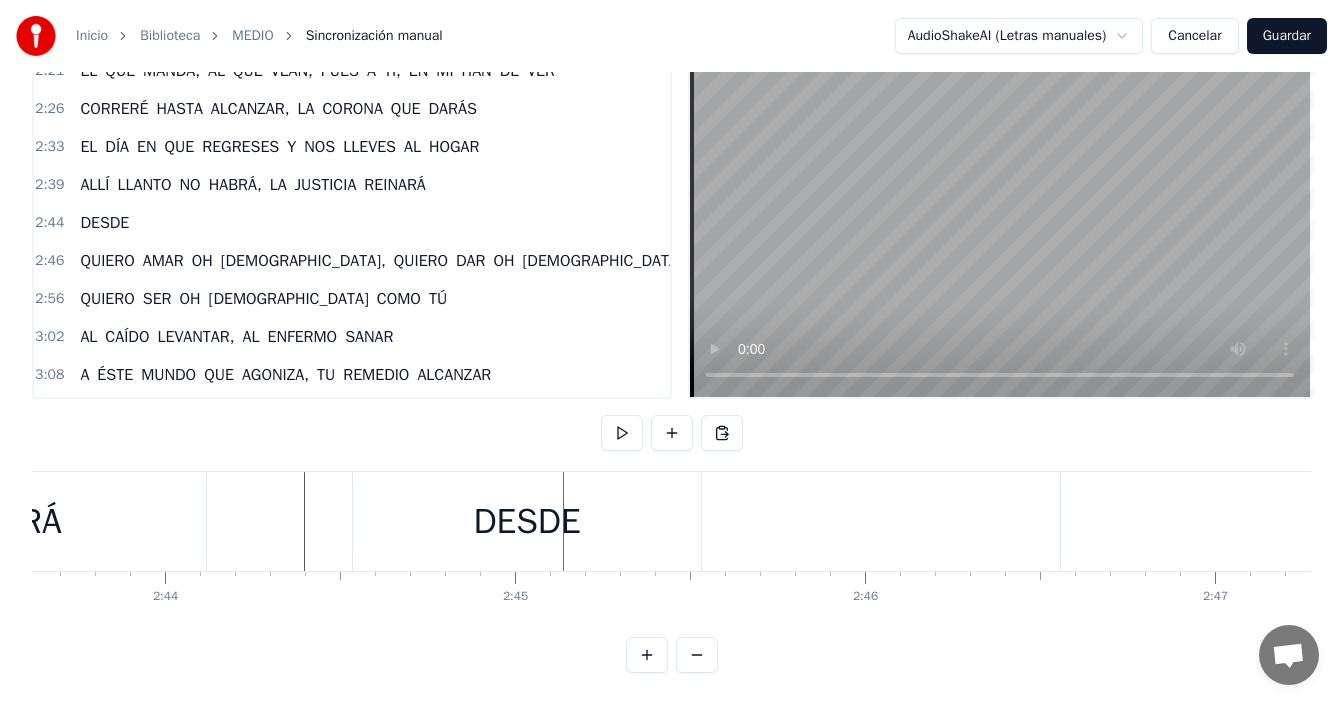 click at bounding box center (-11108, 521) 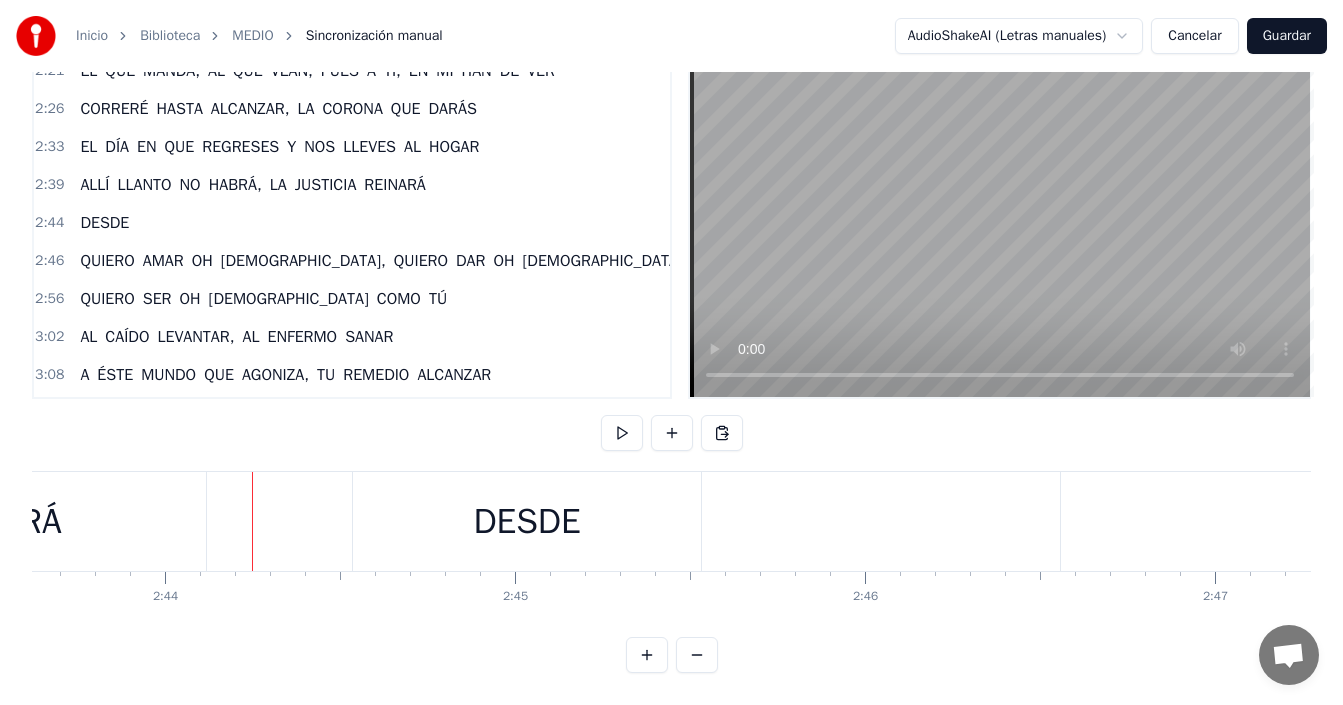 click on "DESDE QUE TE CONOCÍ, DESDE QUE TE RECIBÍ DESDE QUE EXPERIMENTÉ, TU PERDÓN, TU AMOR, TU PAZ ALGO NUEVO EN MÍ EMPEZÓ, POR TU [PERSON_NAME] DE AMOR ES TU VIDA CUAL [PERSON_NAME], QUE BROTÓ EN MI CORAZÓN QUÉ MOMENTO TAN FELIZ, QUÉ ALEGRÍA RECIBÍ [PERSON_NAME] EN MI VIDA, TU PRESENCIA CELESTIAL SÉ DE DONDE VENGO, SÉ A DONDE VOY SÉ QUIÉN SOY, POR QUÉ EXISTO Y TU PROPÓSITO EN MÍ QUIERO AMAR OH CRISTO, QUIERO DAR OH CRISTO QUIERO SER OH CRISTO COMO TÚ AL CAÍDO LEVANTAR, AL ENFERMO SANAR A ÉSTE MUNDO QUE AGONIZA, TU REMEDIO ALCANZAR QUIERO AMAR OH CRISTO, QUIERO DAR OH CRISTO QUIERO SER OH CRISTO COMO TÚ AL CAÍDO LEVANTAR, AL ENFERMO SANAR A ÉSTE MUNDO QUE AGONIZA, TU REMEDIO ALCANZAR AHORA QUE VIVES EN MÍ, AHORA QUE TE PUEDO OÍR AHORA QUE CRECE EN MÍ, TU PERSONA SIN IGUAL QUIERO DEJAR QUE SEAS TÚ, PARA QUE NO SEA YO EL QUE MANDA, AL QUE VEAN, PUES A TI, EN MÍ HAN DE VER CORRERÉ HASTA ALCANZAR, [PERSON_NAME] QUE DARÁS EL DÍA EN QUE REGRESES Y NOS LLEVES AL HOGAR ALLÍ LLANTO NO HABRÁ, LA JUSTICIA DESDE" at bounding box center [671, 546] 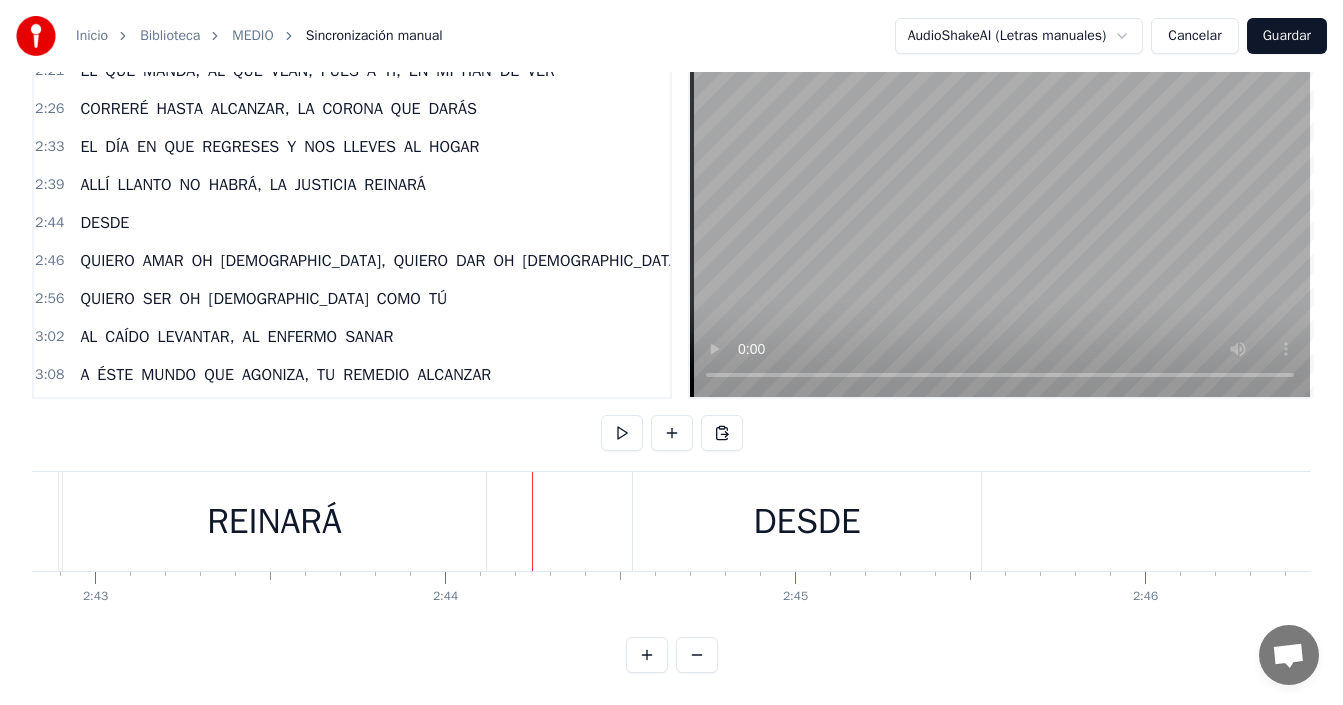 scroll, scrollTop: 0, scrollLeft: 56907, axis: horizontal 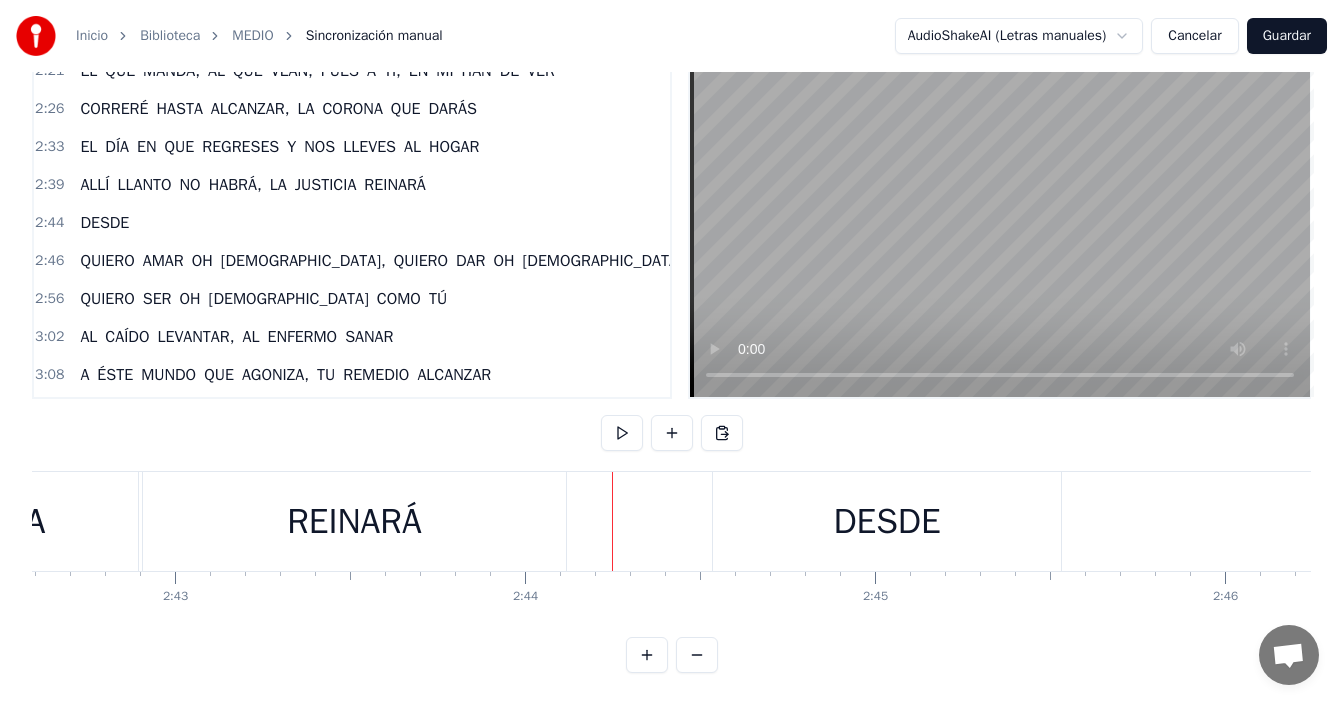 click on "JUSTICIA" at bounding box center [-22, 521] 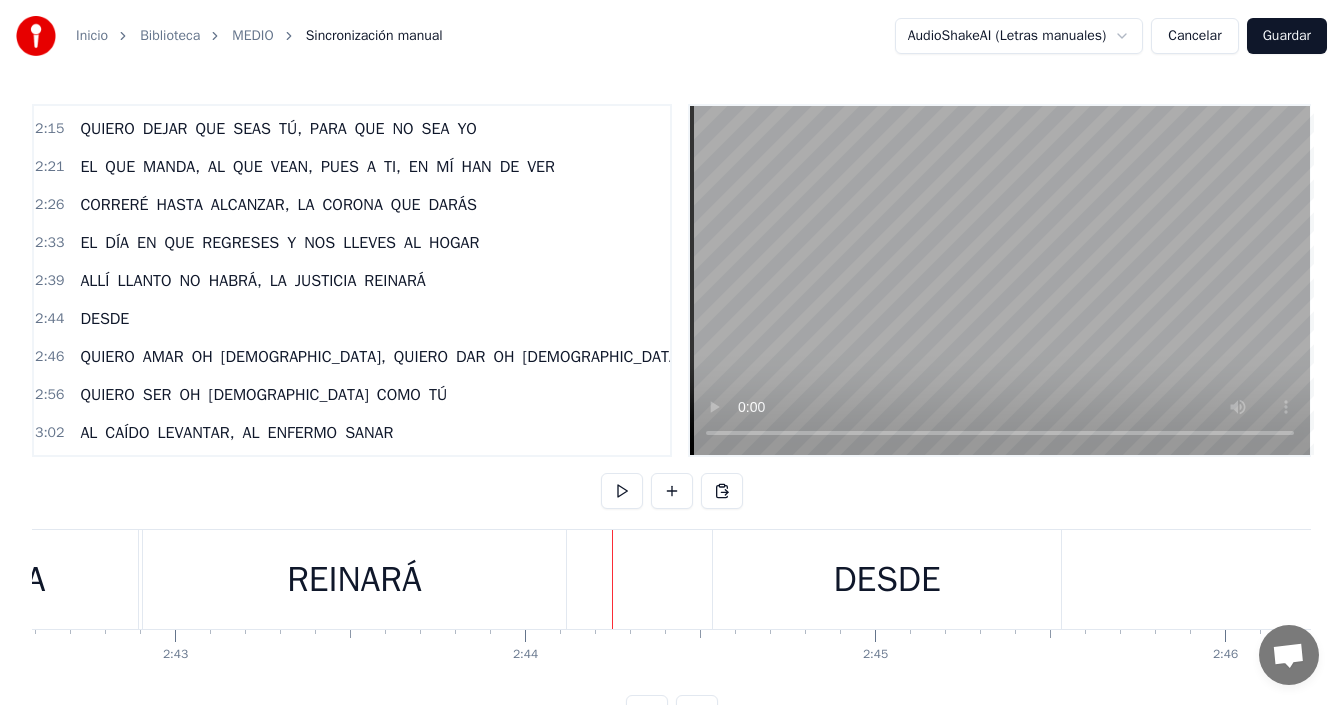 scroll, scrollTop: 0, scrollLeft: 56882, axis: horizontal 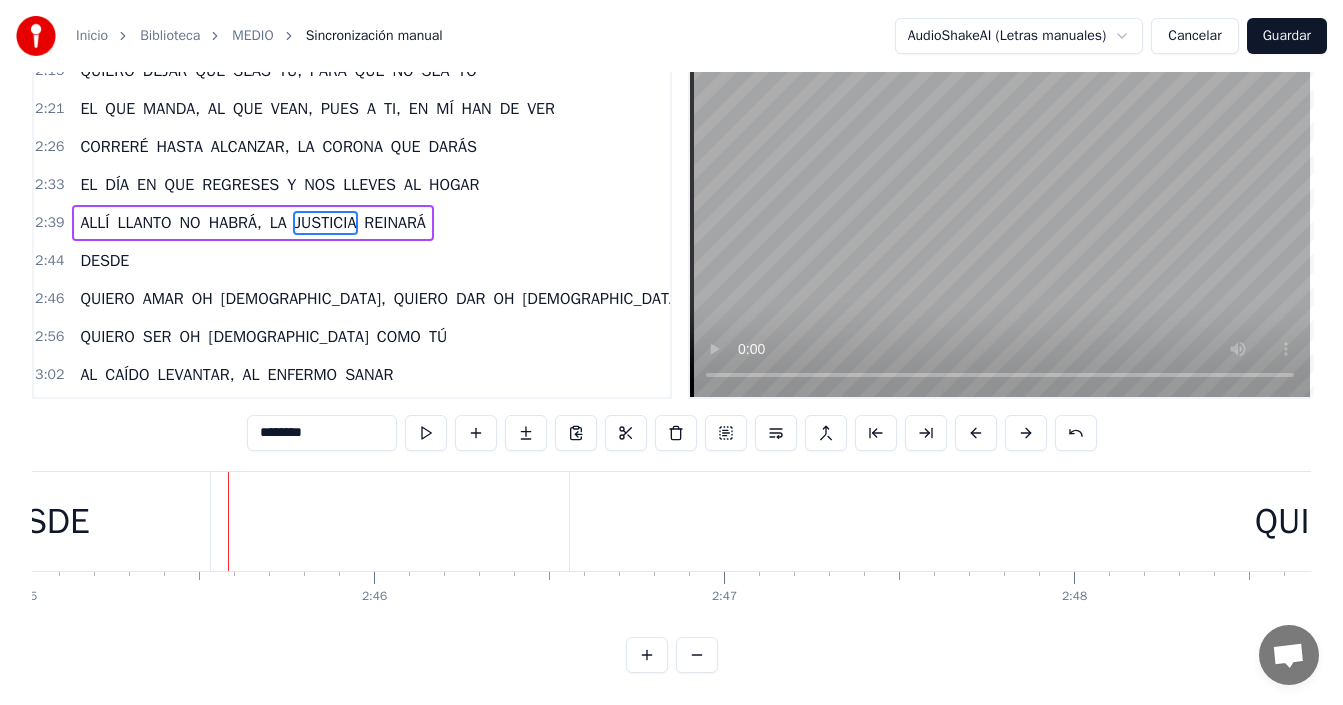 click on "Inicio Biblioteca MEDIO Sincronización manual AudioShakeAI (Letras manuales) Cancelar Guardar 0:06 DESDE QUE TE CONOCÍ, DESDE QUE TE RECIBÍ 0:12 DESDE QUE EXPERIMENTÉ, TU PERDÓN, TU AMOR, TU PAZ 0:18 ALGO NUEVO EN MÍ EMPEZÓ, POR TU [PERSON_NAME] DE AMOR 0:24 ES TU VIDA CUAL SEMILLA, QUE BROTÓ EN MI CORAZÓN 0:29 QUÉ MOMENTO TAN FELIZ, QUÉ ALEGRÍA RECIBÍ 0:36 [PERSON_NAME] EN MI VIDA, TU PRESENCIA CELESTIAL 0:41 SÉ DE DONDE VENGO, SÉ A DONDE VOY 0:47 SÉ QUIÉN SOY, POR QUÉ EXISTO Y TU PROPÓSITO EN MÍ 0:53 QUIERO AMAR OH CRISTO, QUIERO DAR OH CRISTO 0:59 QUIERO SER OH CRISTO COMO TÚ 1:05 AL CAÍDO LEVANTAR, AL ENFERMO SANAR 1:11 A ÉSTE MUNDO QUE AGONIZA, TU REMEDIO ALCANZAR 1:16 QUIERO AMAR OH CRISTO, QUIERO DAR OH CRISTO 1:22 QUIERO SER OH CRISTO COMO TÚ 1:28 AL CAÍDO LEVANTAR, AL ENFERMO SANAR 1:34 A ÉSTE MUNDO QUE AGONIZA, TU REMEDIO ALCANZAR 2:03 AHORA QUE VIVES EN MÍ, AHORA QUE TE PUEDO OÍR 2:09 AHORA QUE CRECE EN MÍ, TU PERSONA SIN IGUAL 2:15 QUIERO DEJAR QUE SEAS TÚ, PARA QUE NO SEA YO" at bounding box center (671, 307) 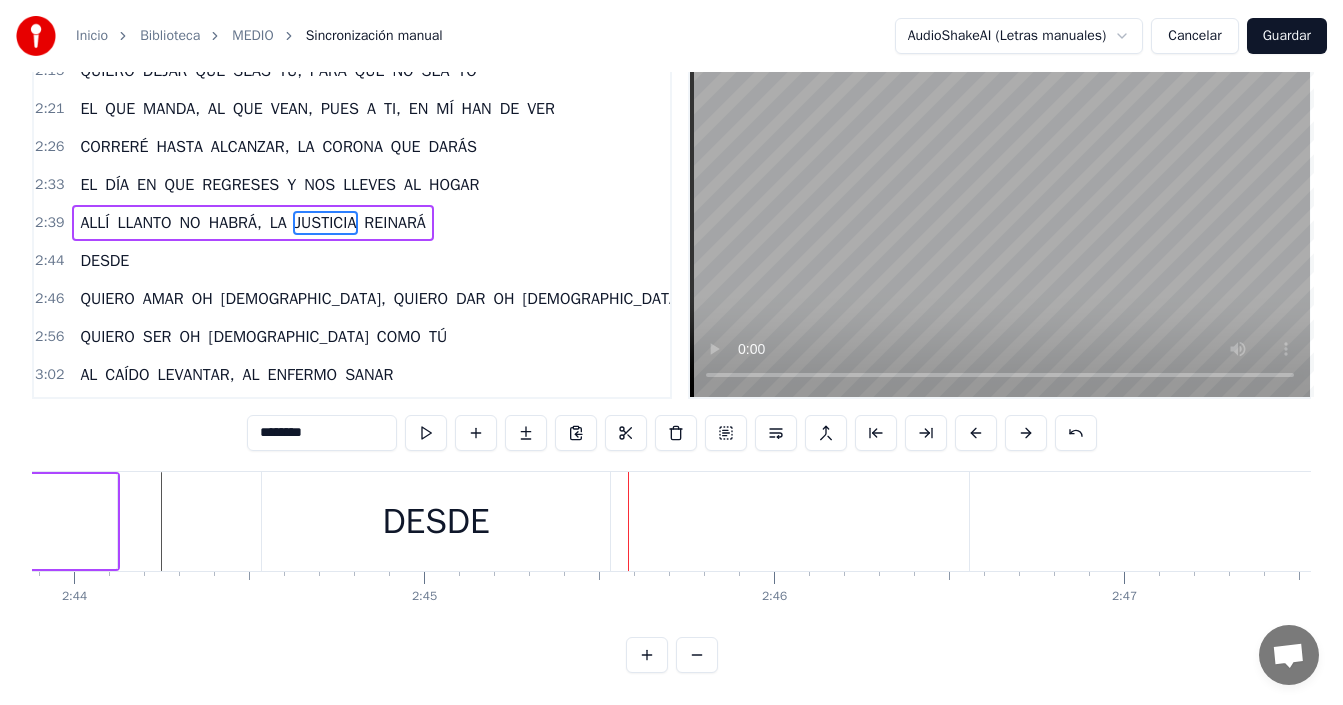 scroll, scrollTop: 0, scrollLeft: 57318, axis: horizontal 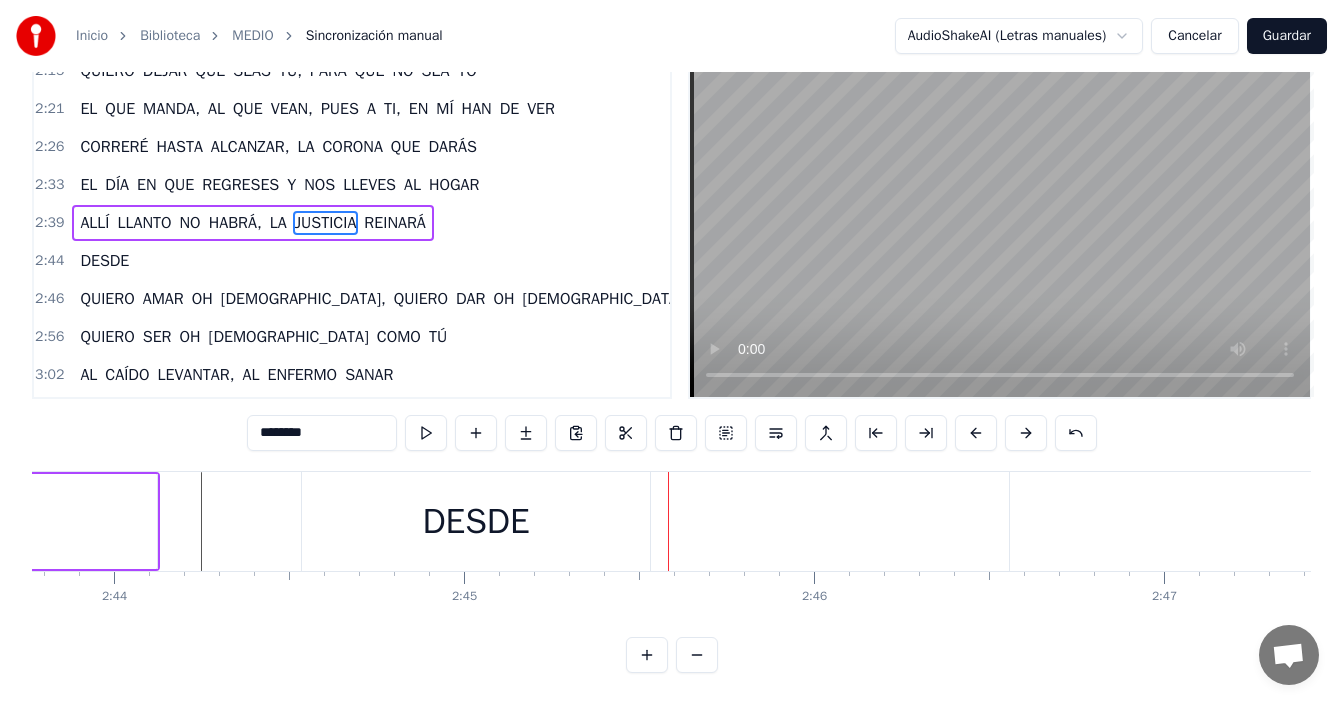 click on "DESDE" at bounding box center (476, 521) 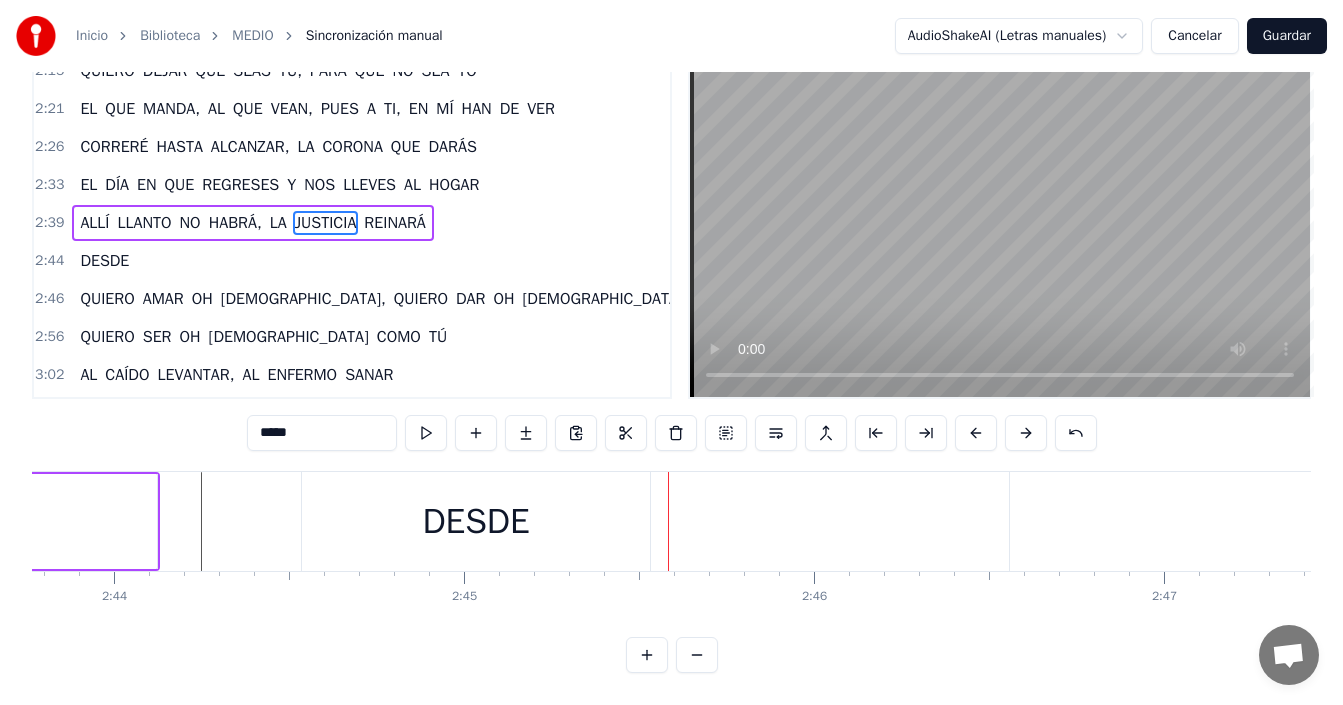 scroll, scrollTop: 0, scrollLeft: 0, axis: both 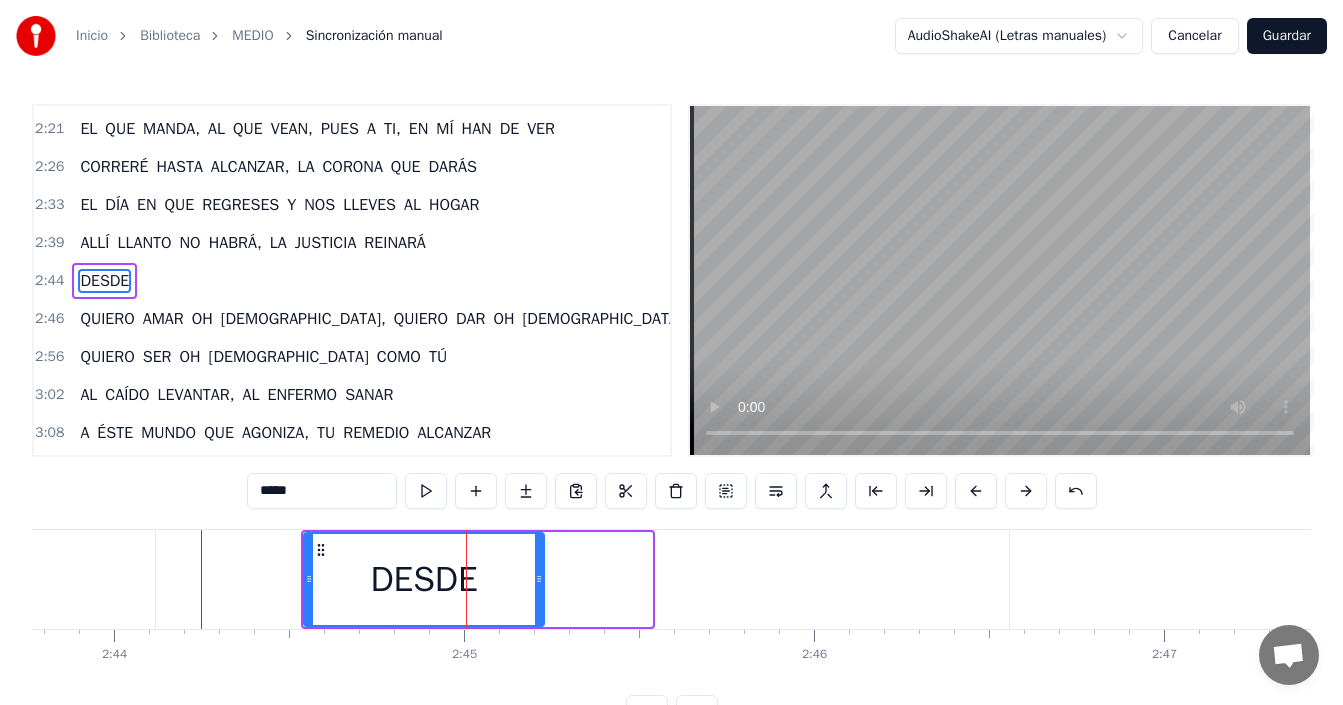 drag, startPoint x: 647, startPoint y: 568, endPoint x: 526, endPoint y: 601, distance: 125.4193 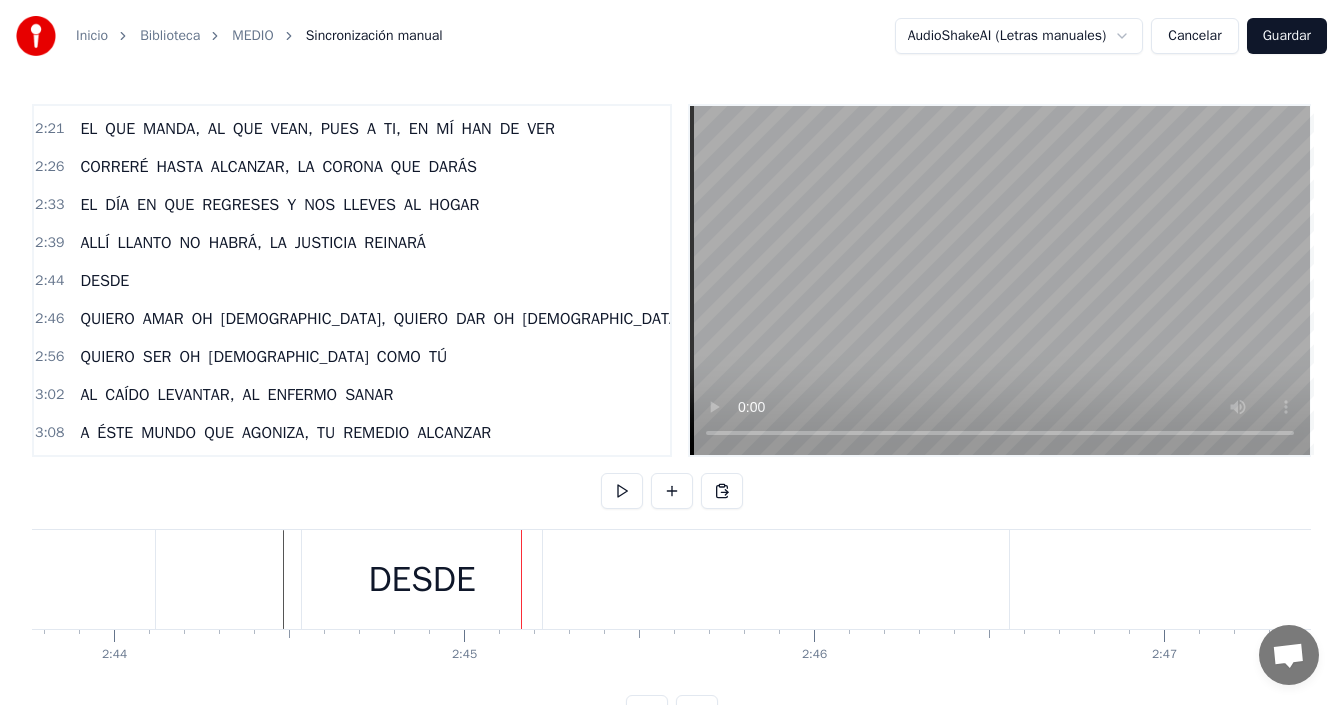 click on "DESDE" at bounding box center (422, 579) 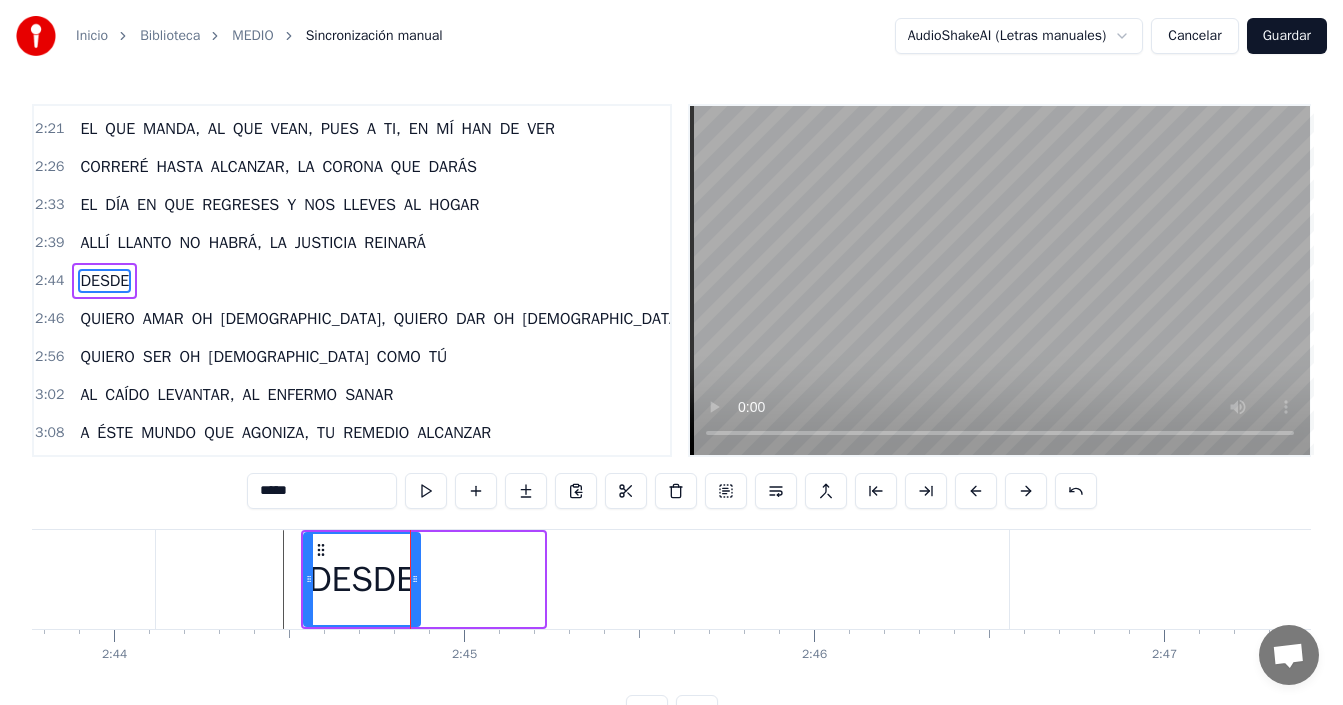 drag, startPoint x: 539, startPoint y: 571, endPoint x: 415, endPoint y: 597, distance: 126.69649 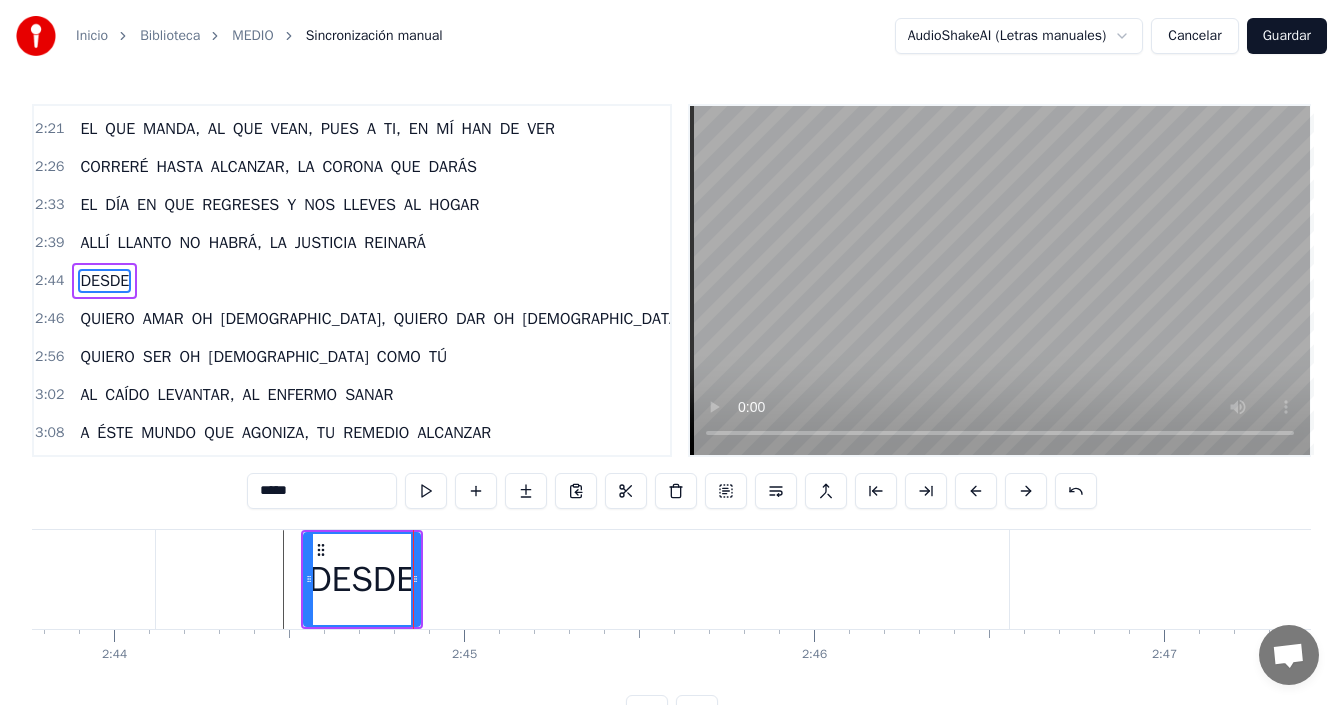 scroll, scrollTop: 75, scrollLeft: 0, axis: vertical 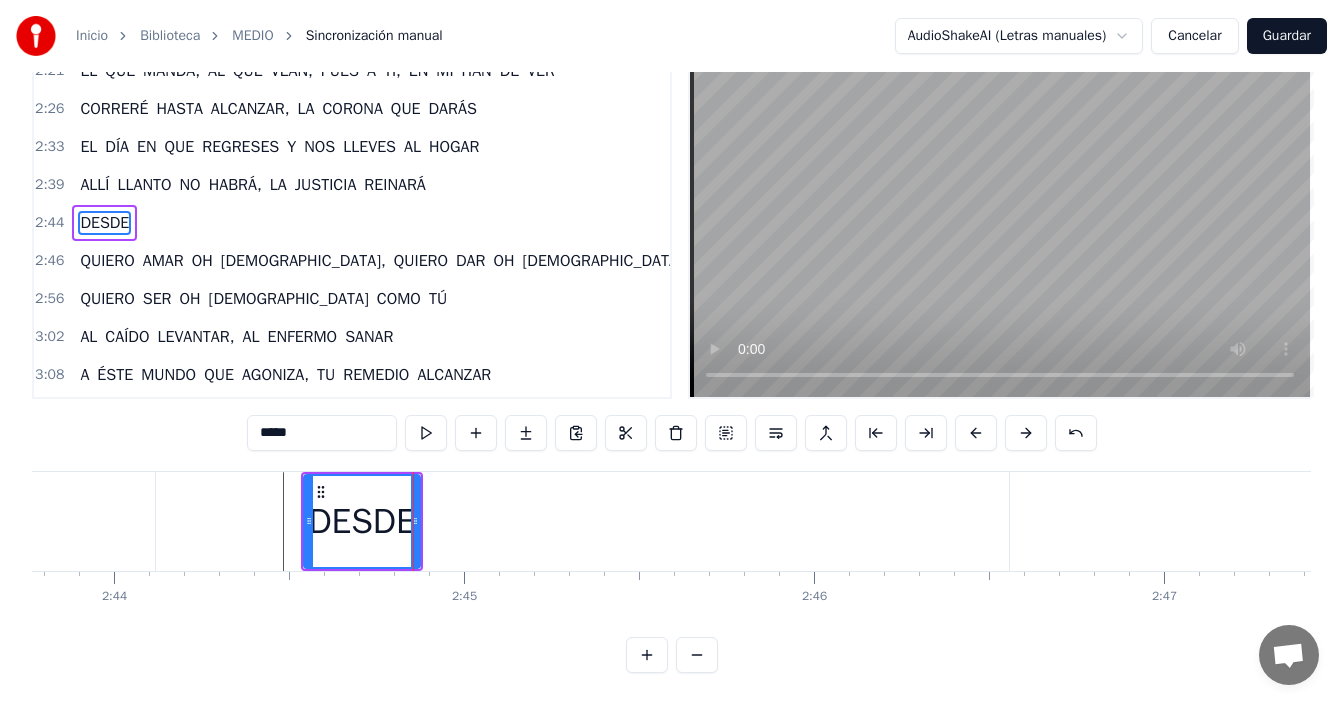click at bounding box center (697, 655) 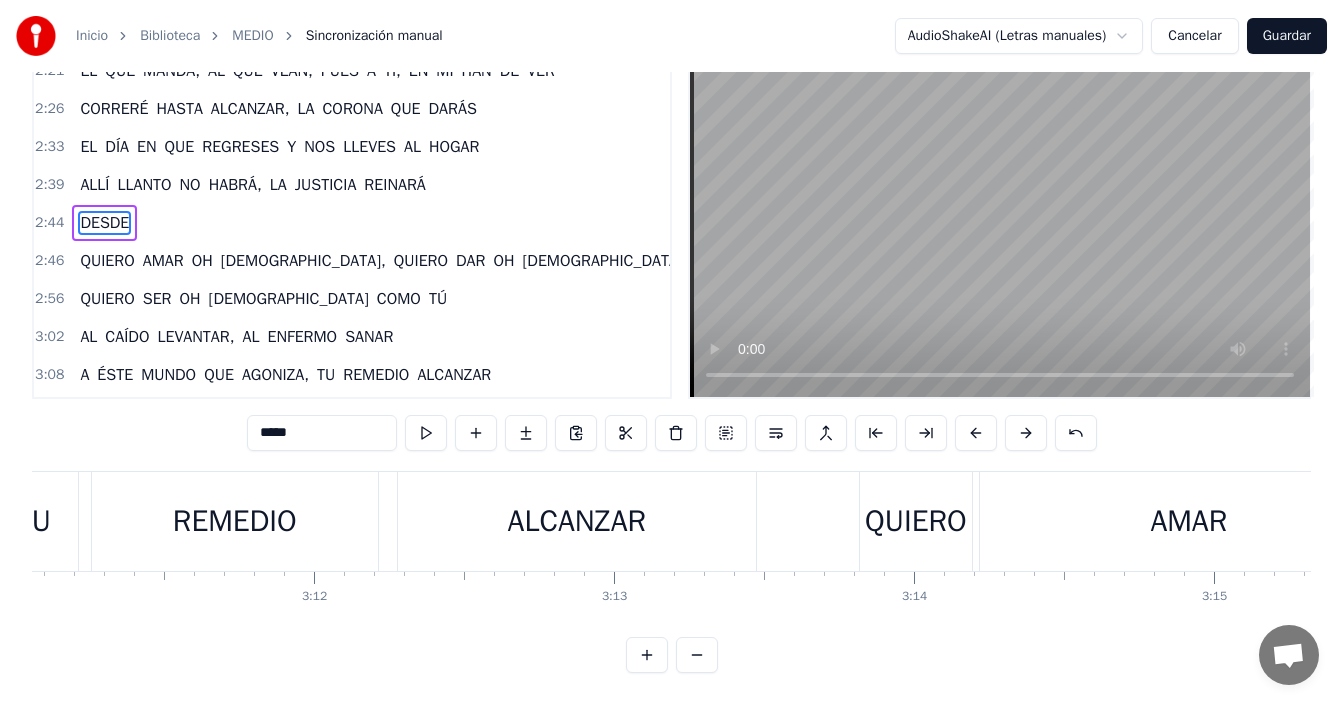 click at bounding box center (697, 655) 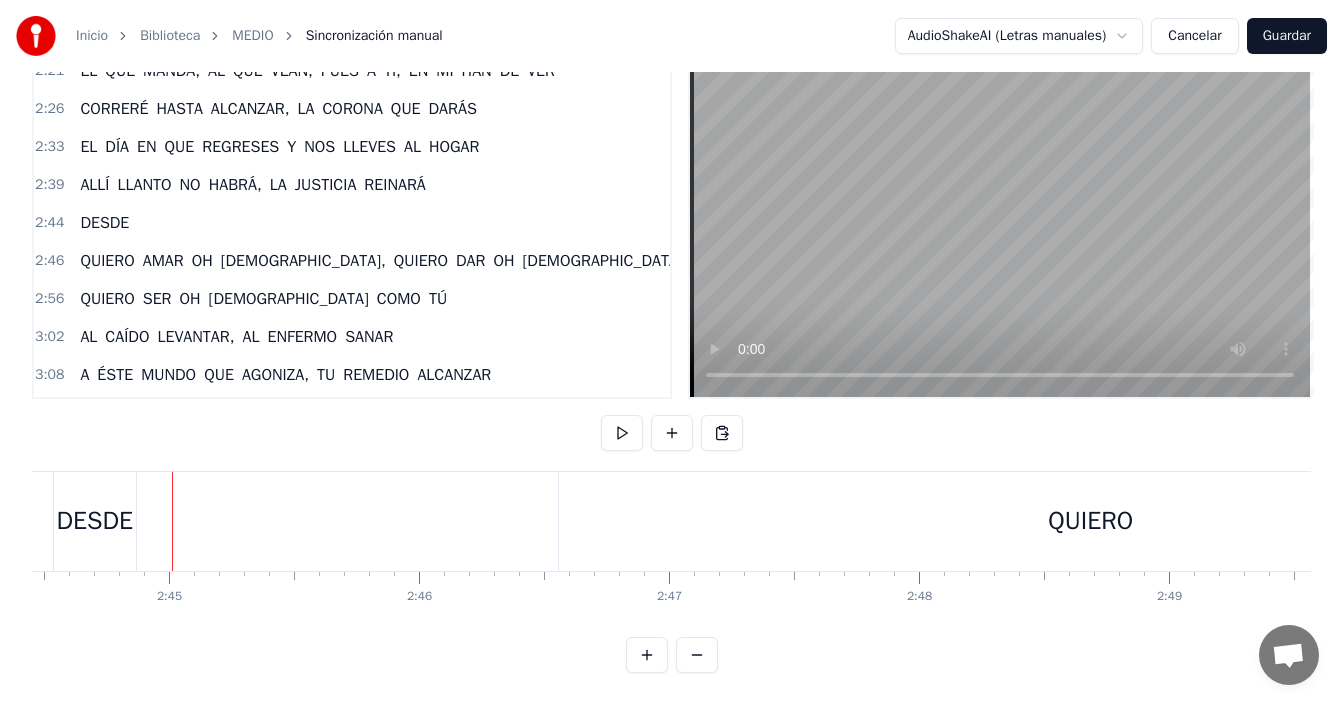 scroll, scrollTop: 0, scrollLeft: 41073, axis: horizontal 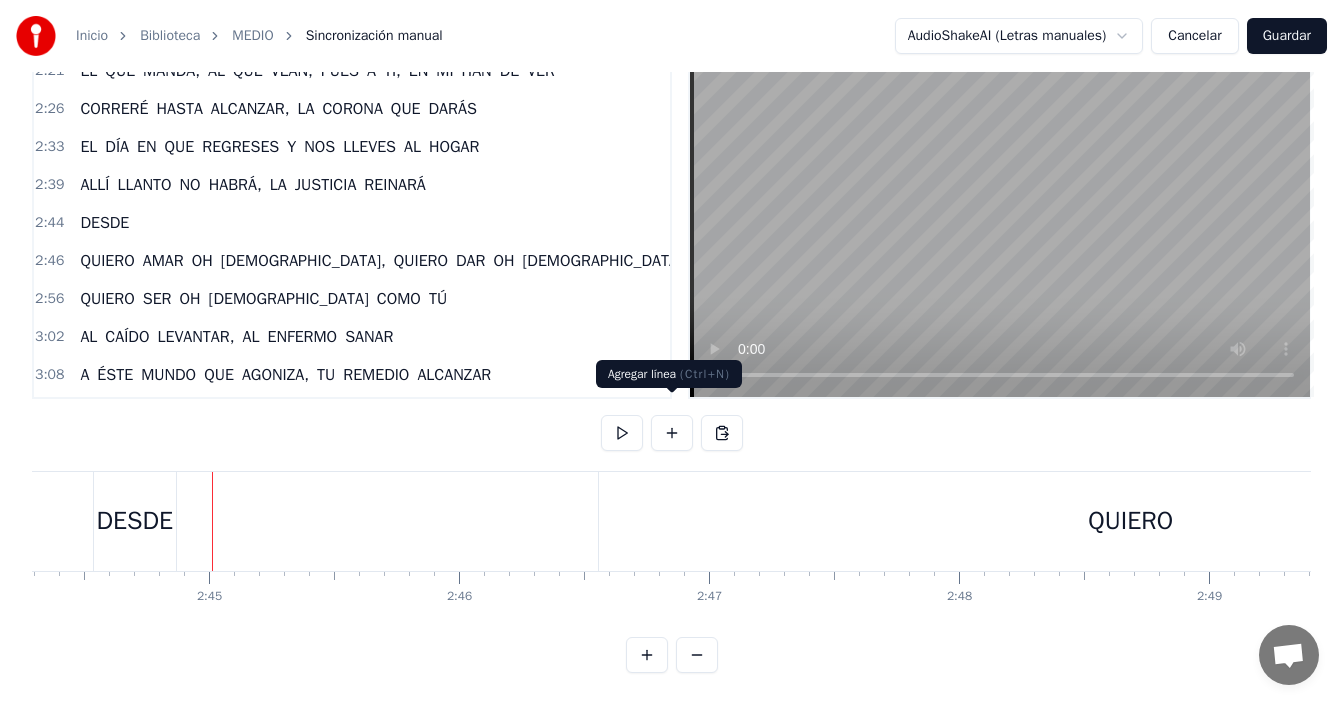 click at bounding box center [672, 433] 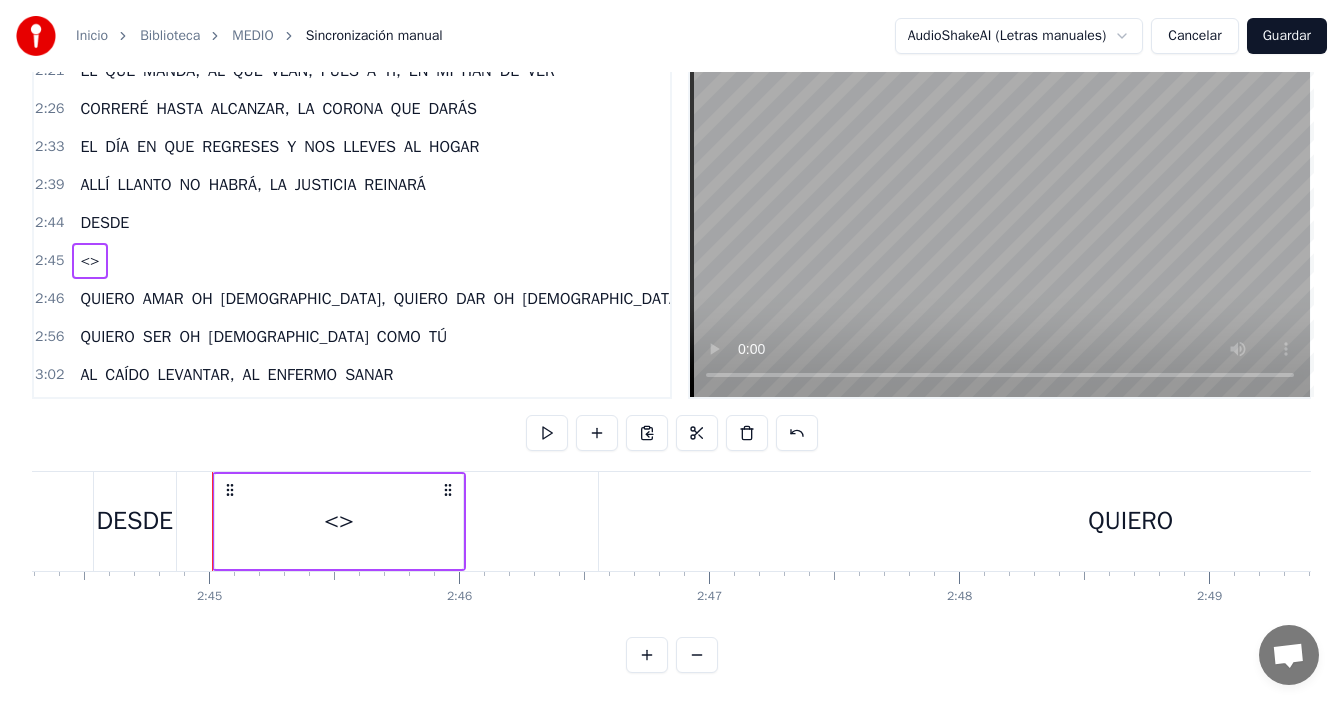 click on "<>" at bounding box center [339, 521] 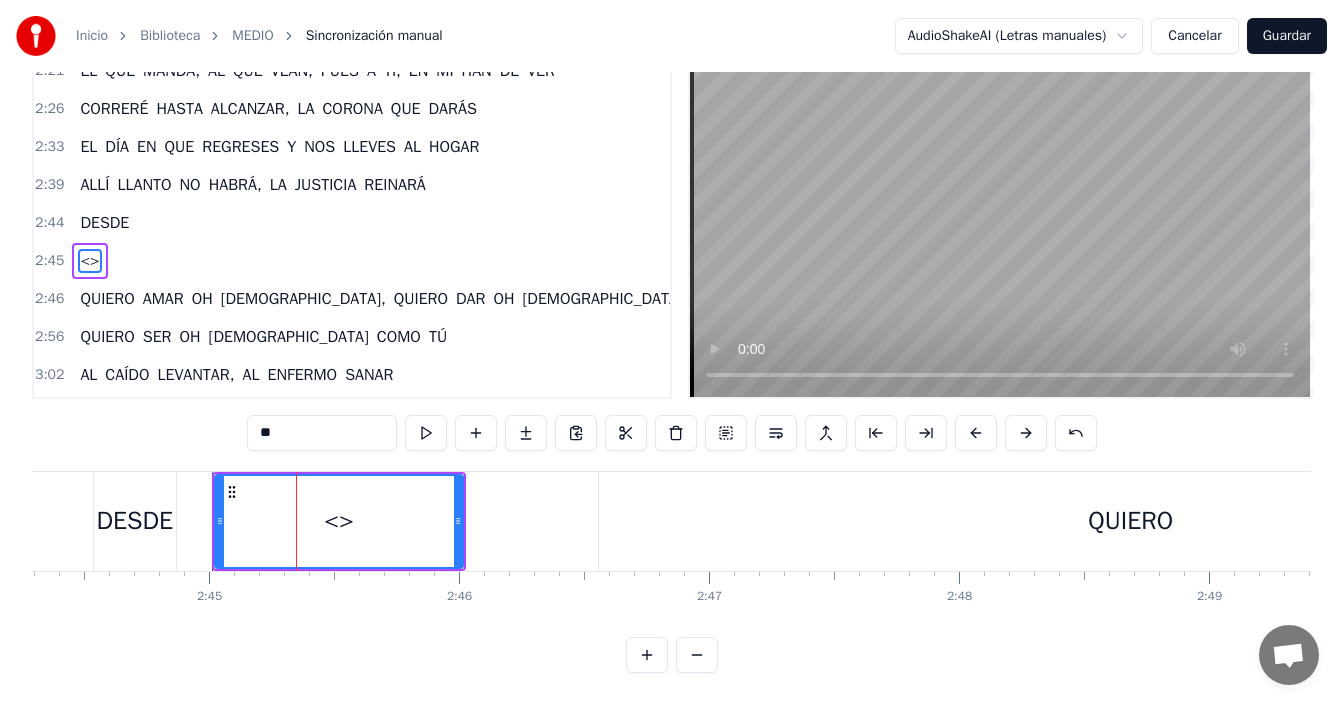 scroll, scrollTop: 0, scrollLeft: 0, axis: both 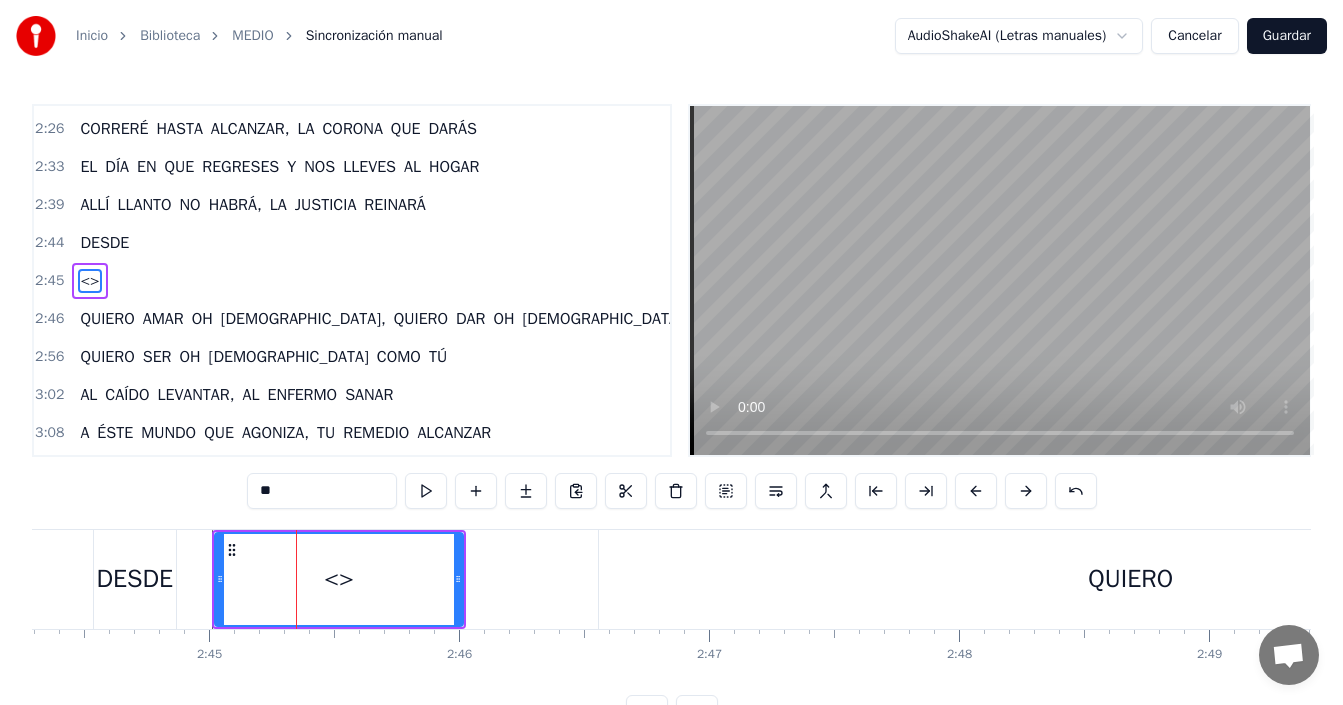 drag, startPoint x: 330, startPoint y: 489, endPoint x: 169, endPoint y: 483, distance: 161.11176 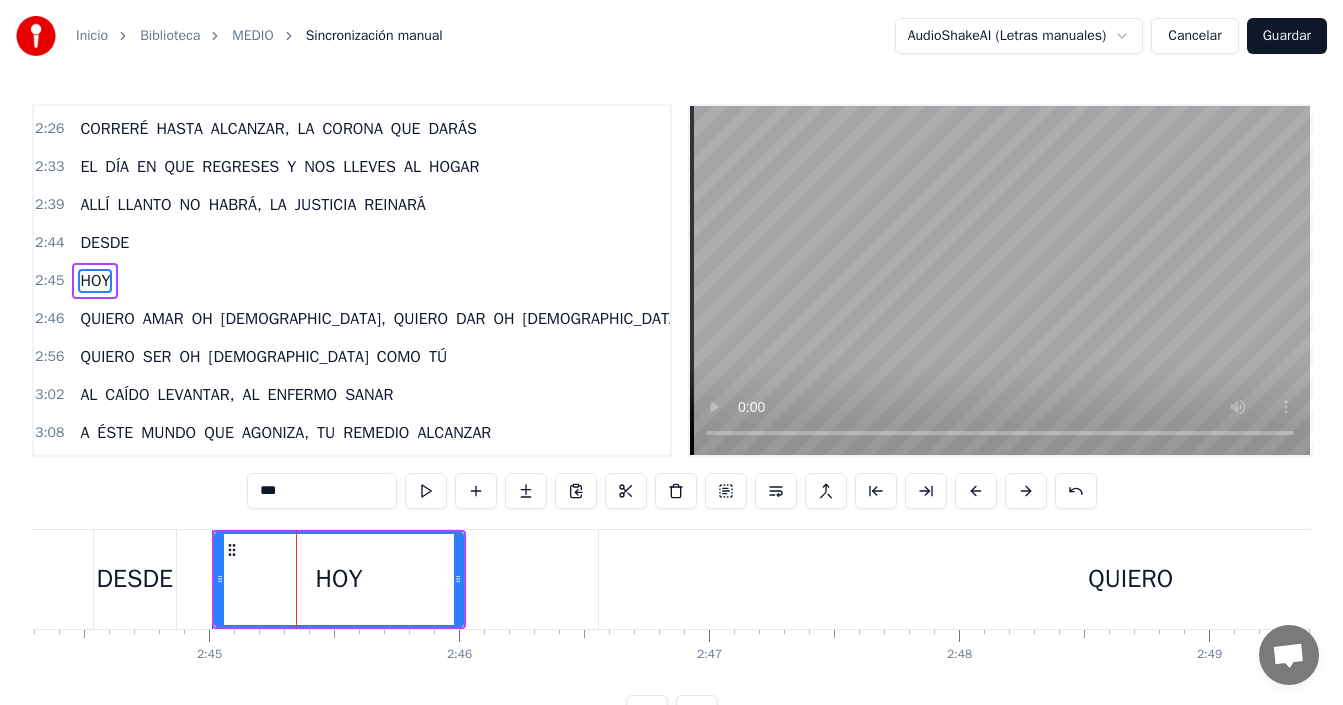 type on "***" 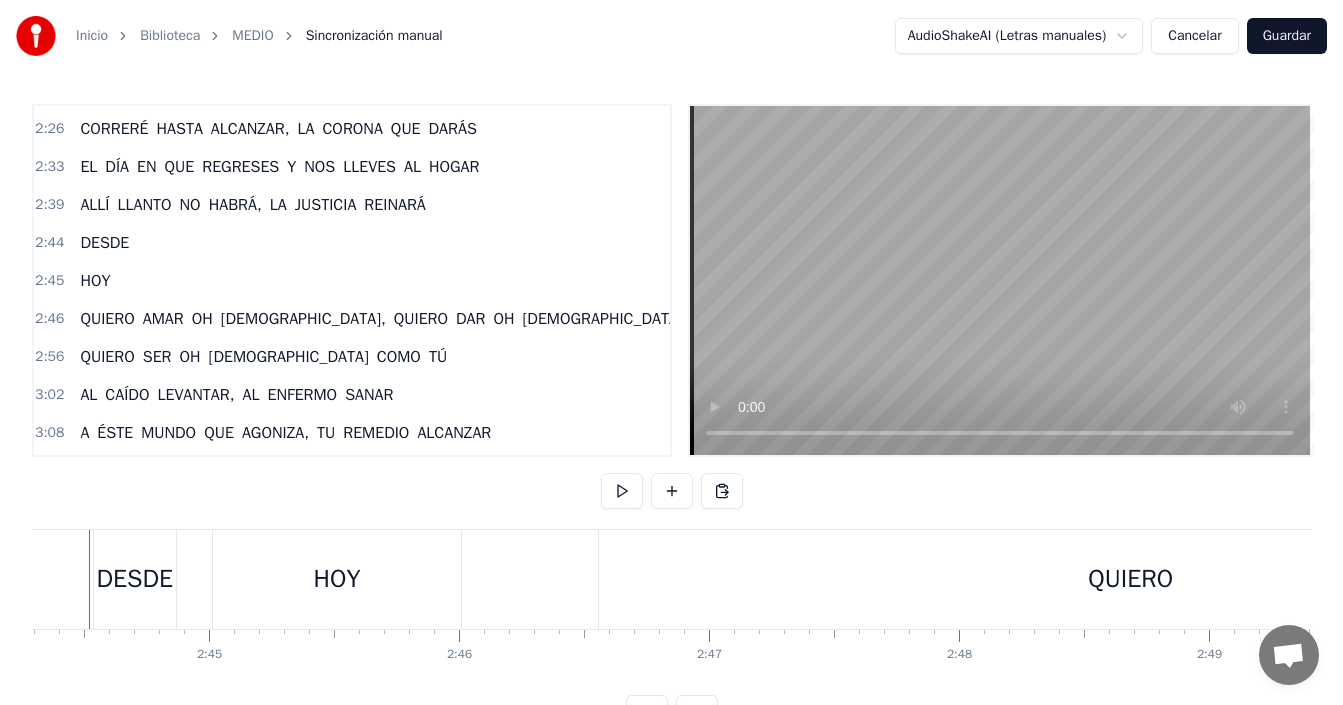 scroll, scrollTop: 0, scrollLeft: 41030, axis: horizontal 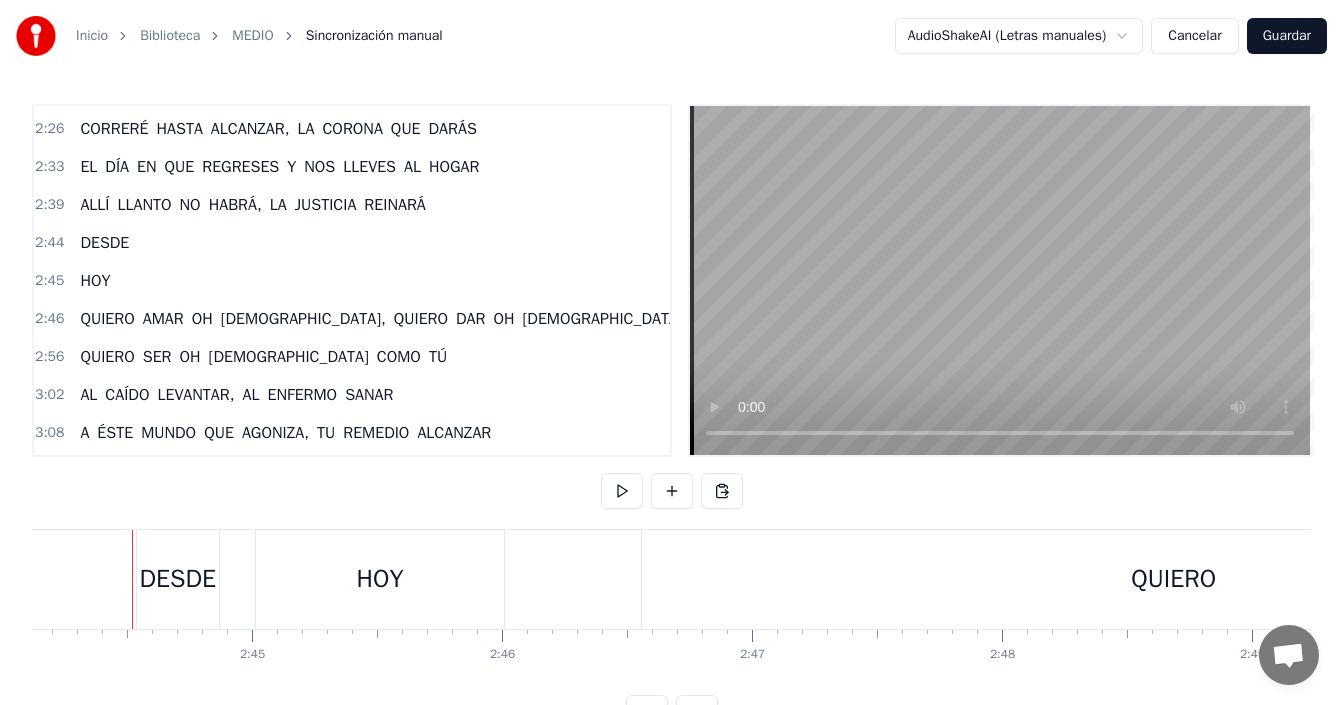 click on "HOY" at bounding box center [380, 579] 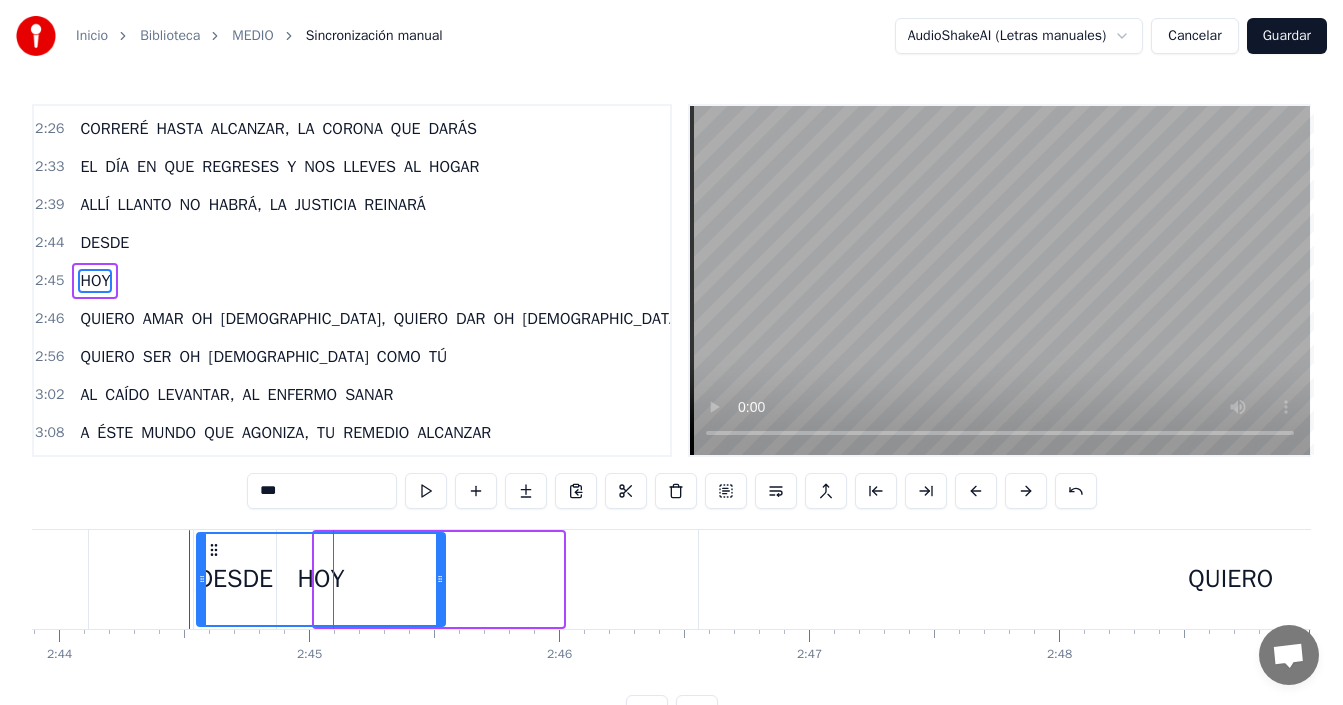 scroll, scrollTop: 0, scrollLeft: 40916, axis: horizontal 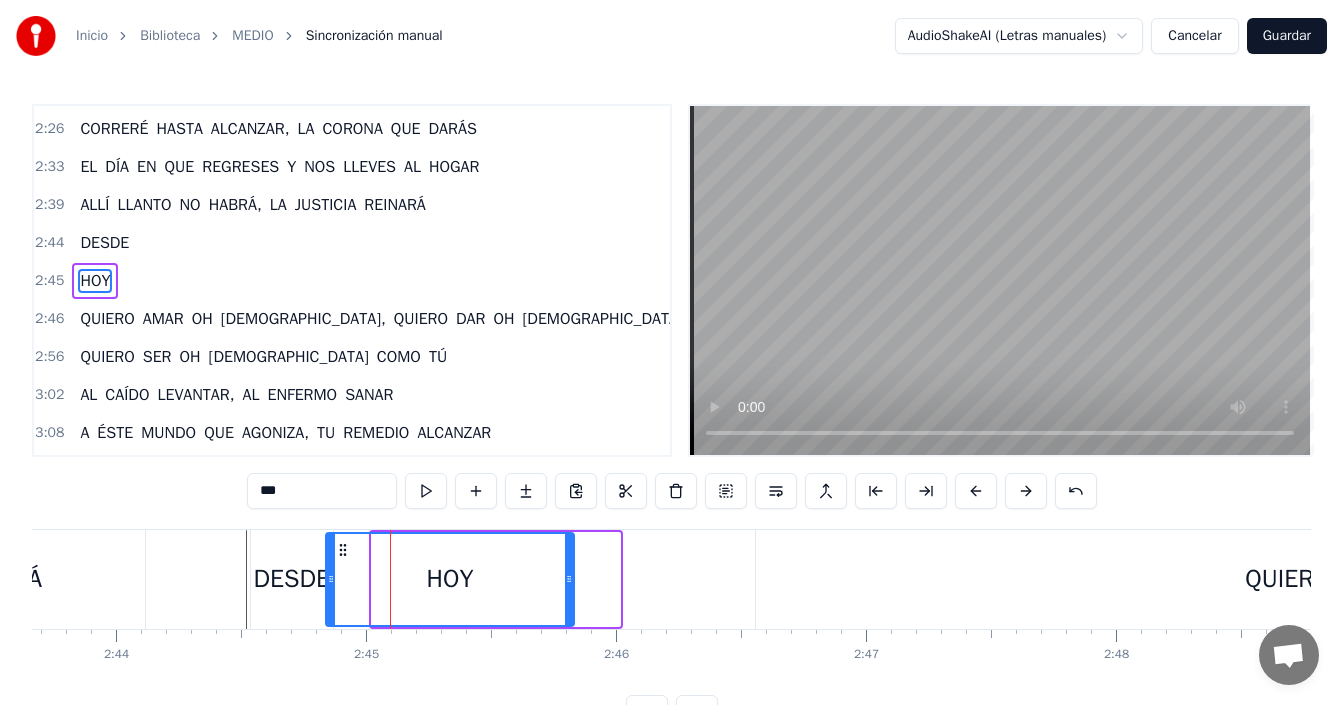 drag, startPoint x: 273, startPoint y: 549, endPoint x: 341, endPoint y: 545, distance: 68.117546 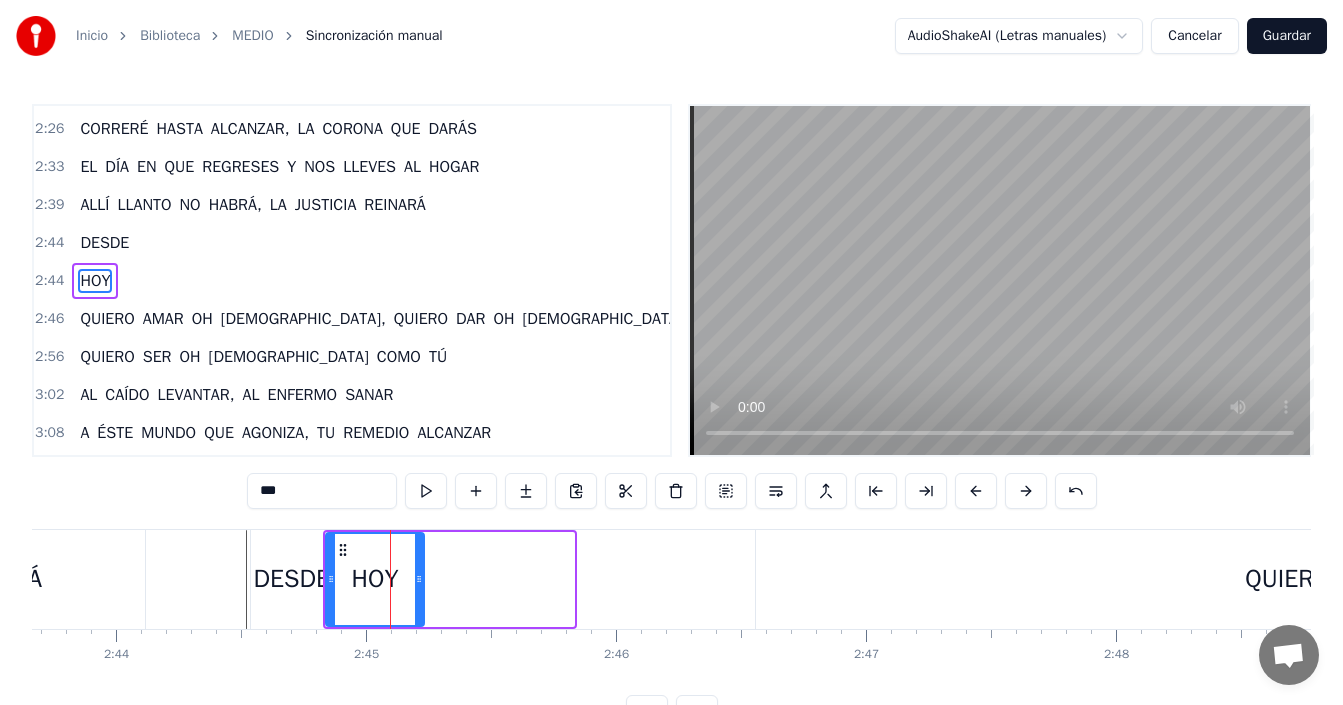 drag, startPoint x: 572, startPoint y: 563, endPoint x: 421, endPoint y: 581, distance: 152.06906 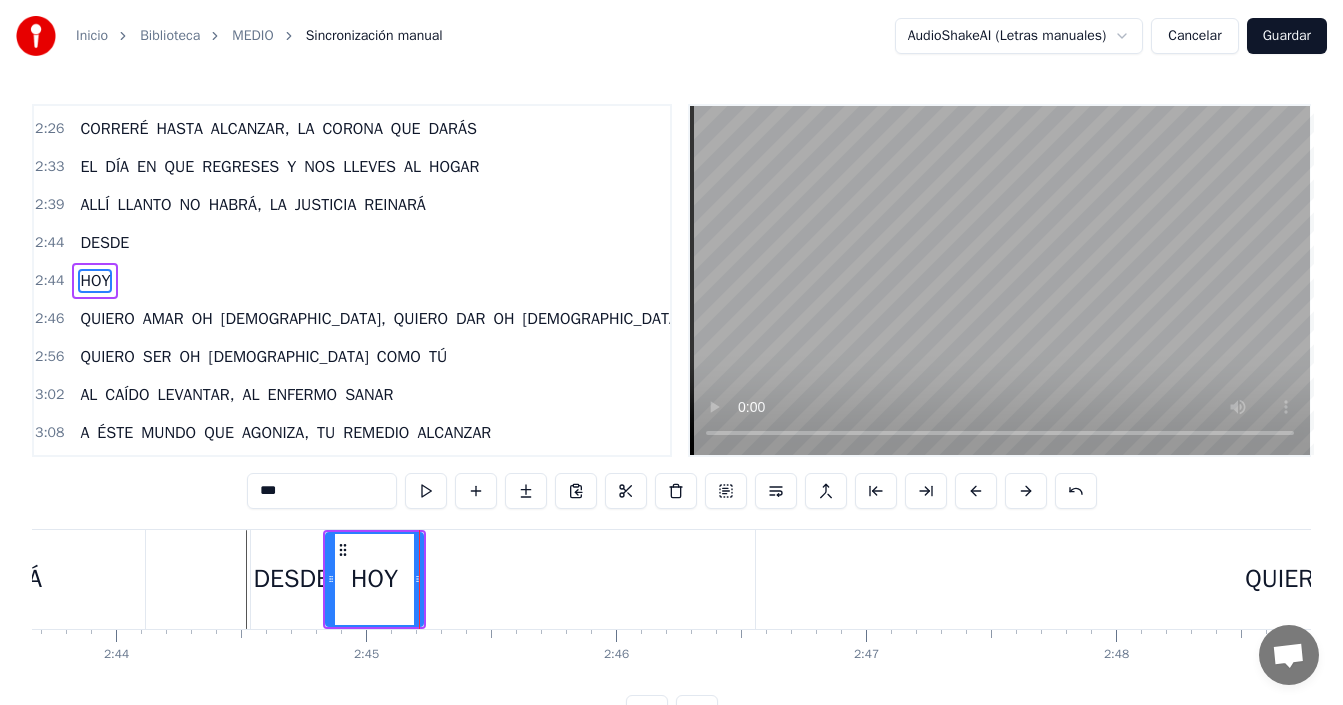 click at bounding box center [-7936, 579] 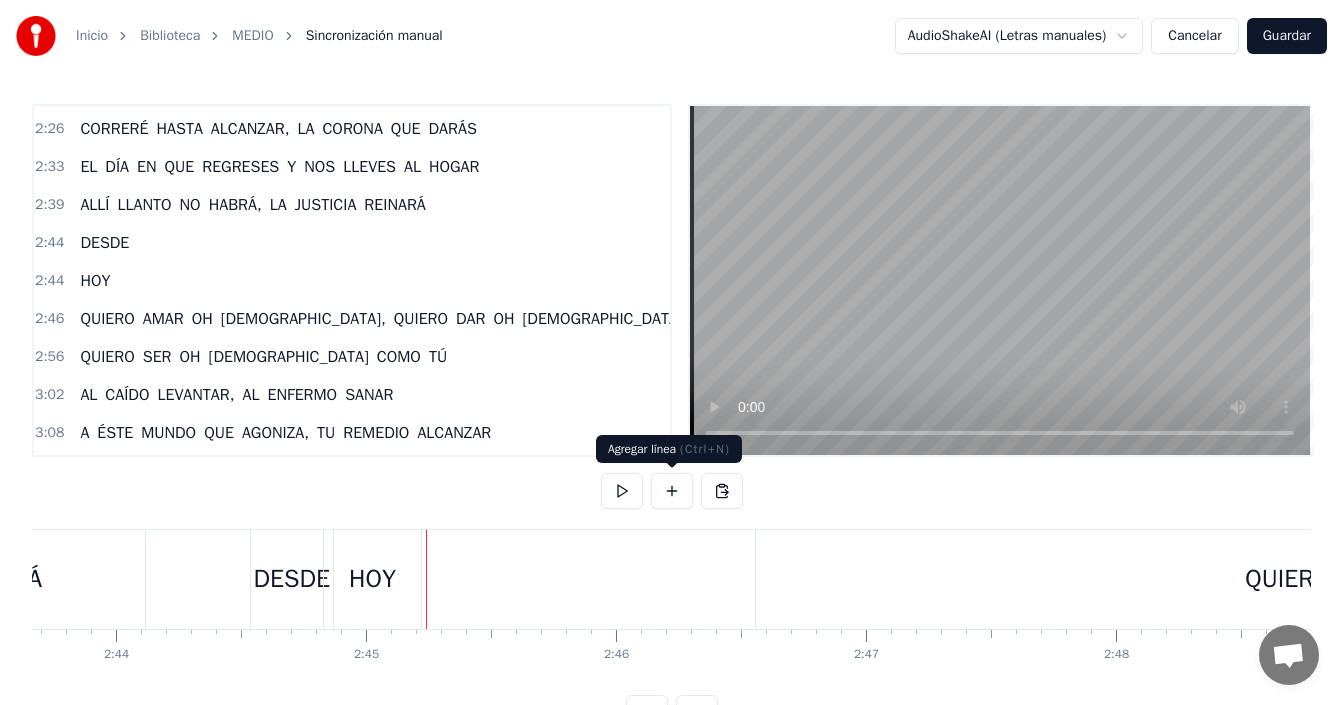 click at bounding box center [672, 491] 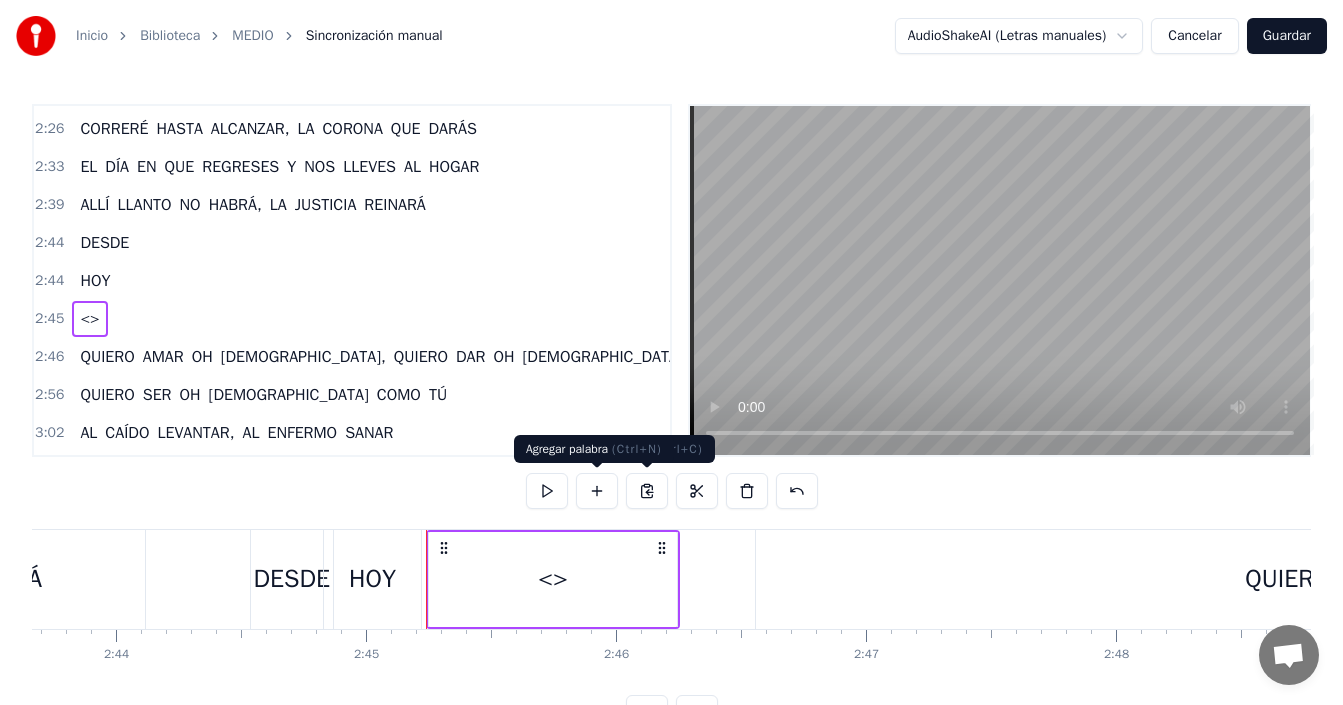 click on "<>" at bounding box center [553, 579] 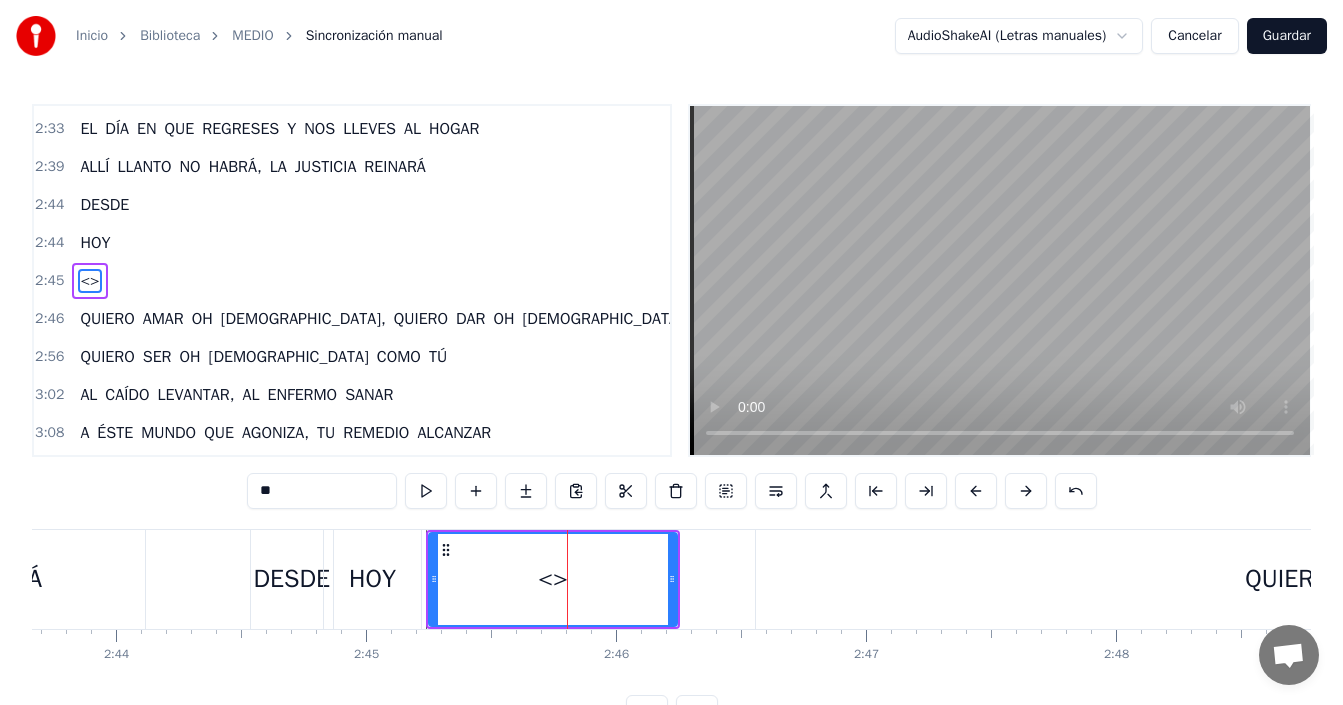 drag, startPoint x: 248, startPoint y: 489, endPoint x: 0, endPoint y: 476, distance: 248.34048 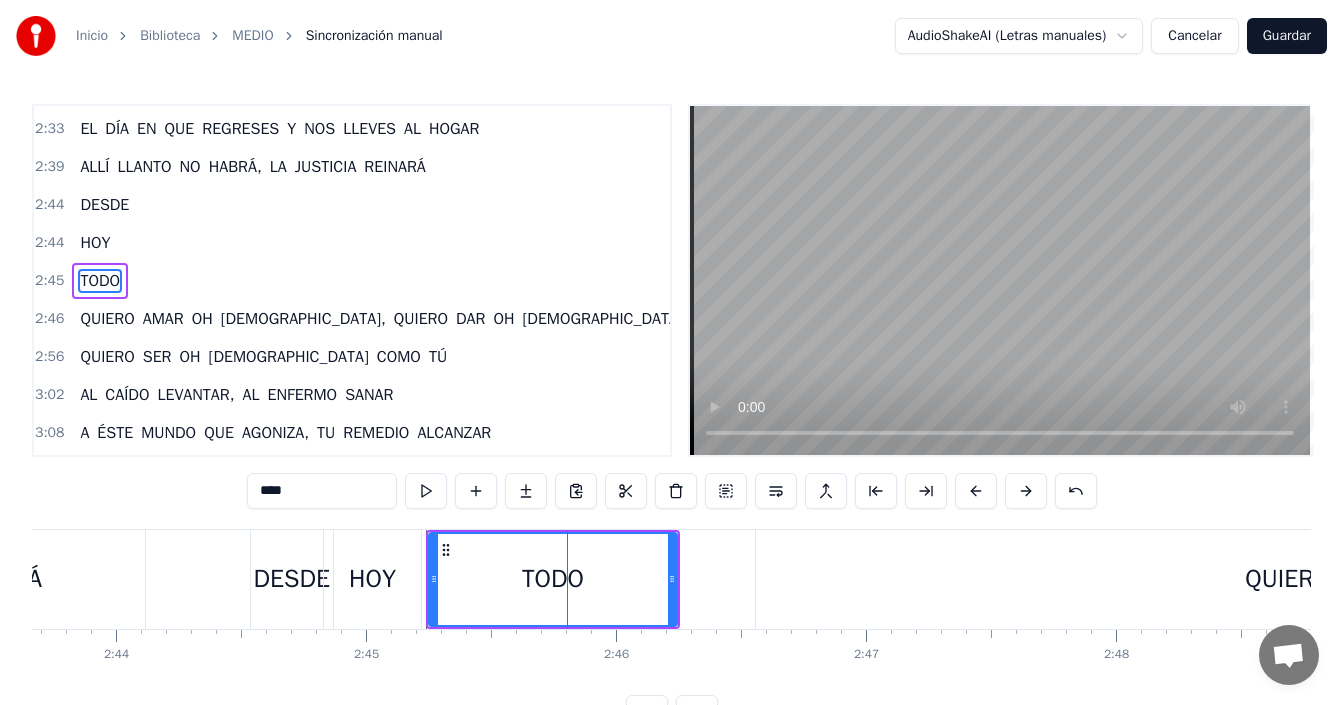 type on "****" 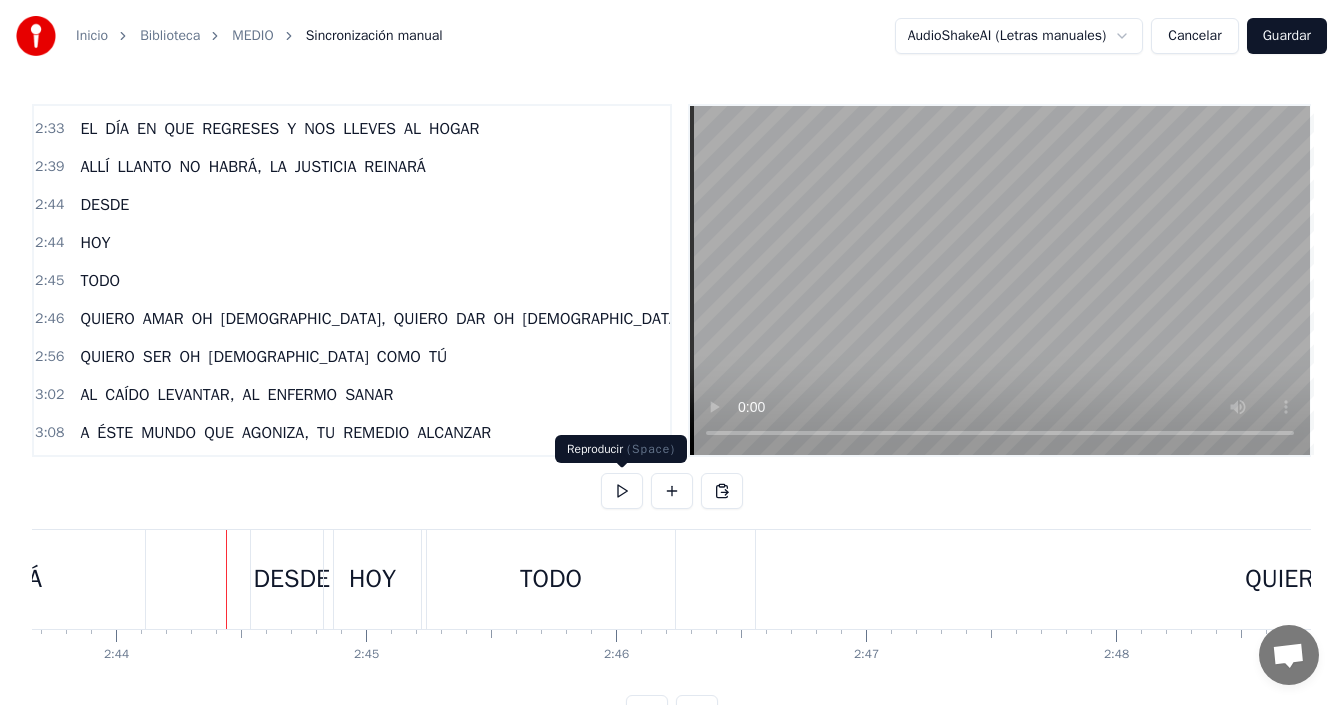 click at bounding box center (622, 491) 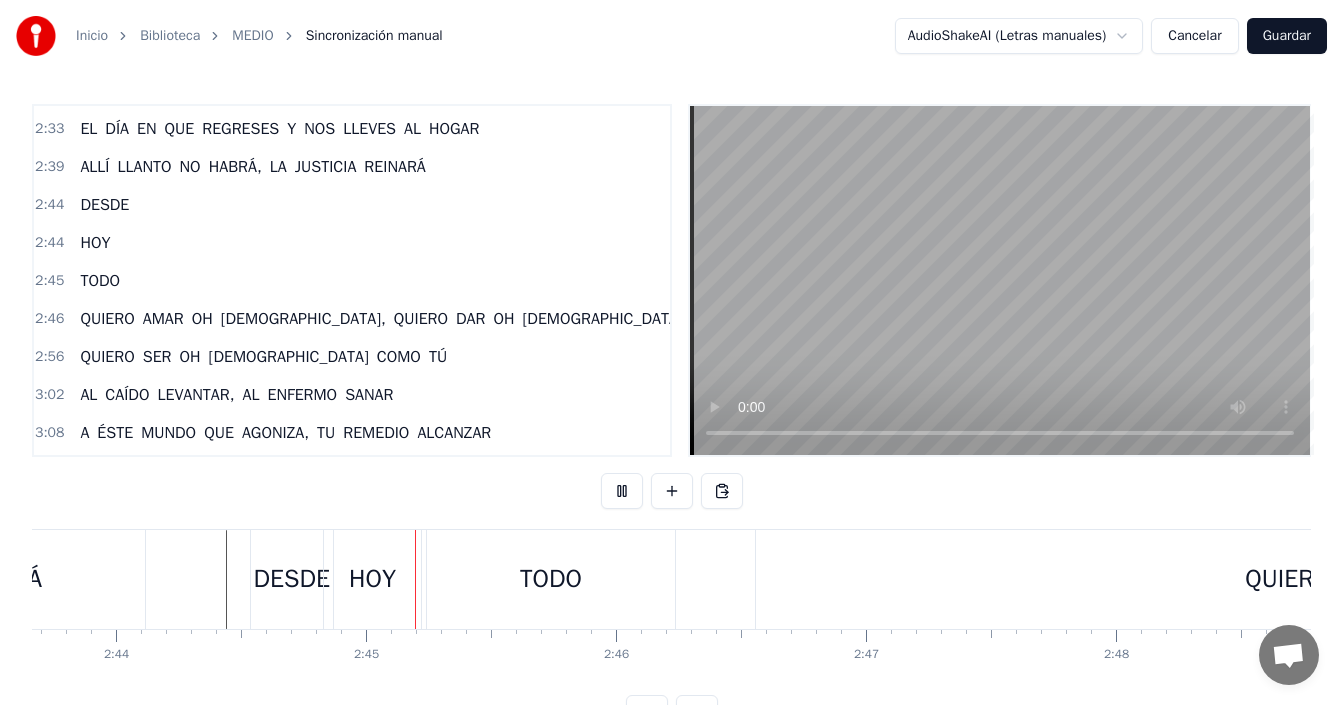 click at bounding box center (622, 491) 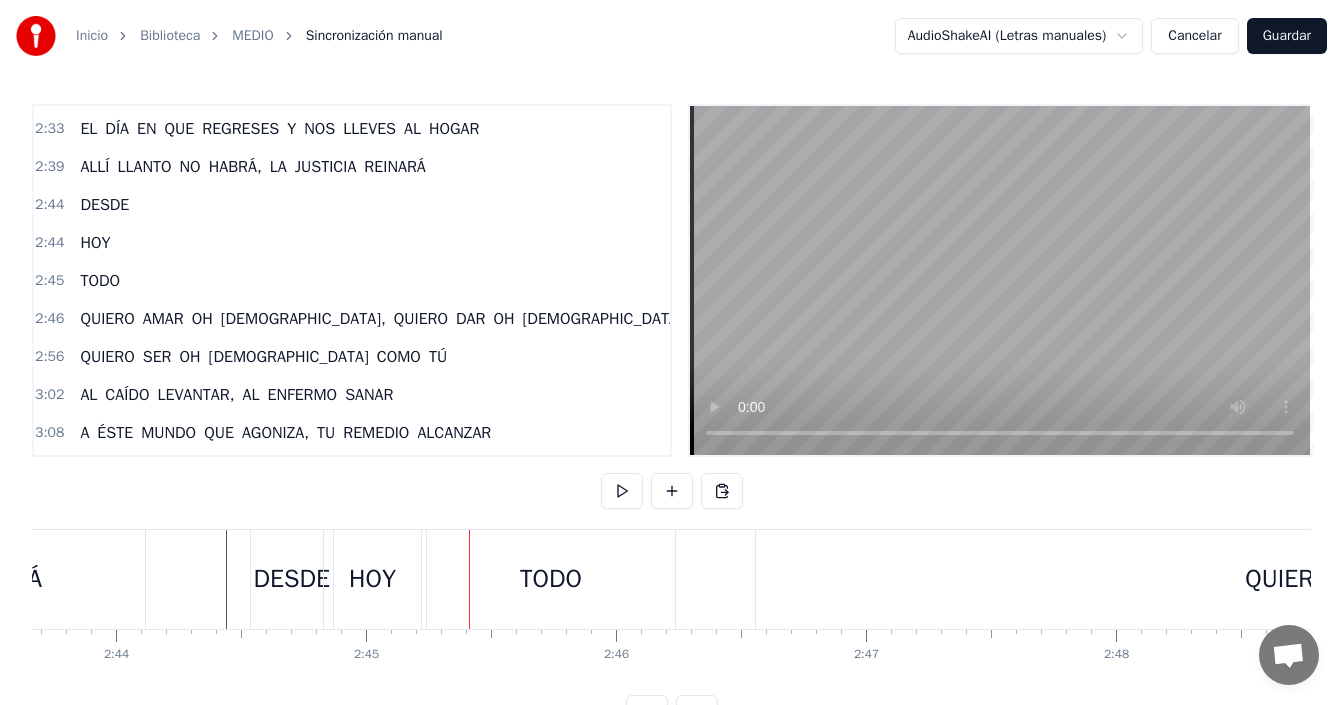 click at bounding box center (622, 491) 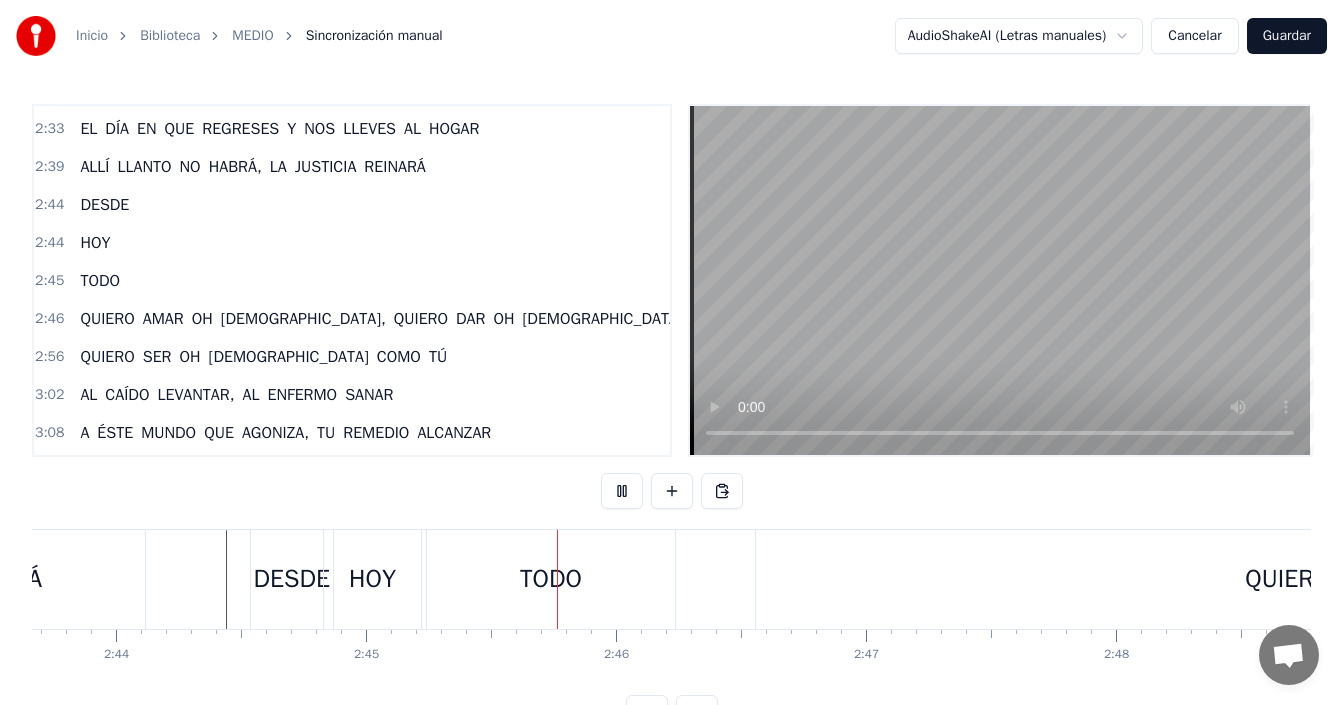 click at bounding box center [622, 491] 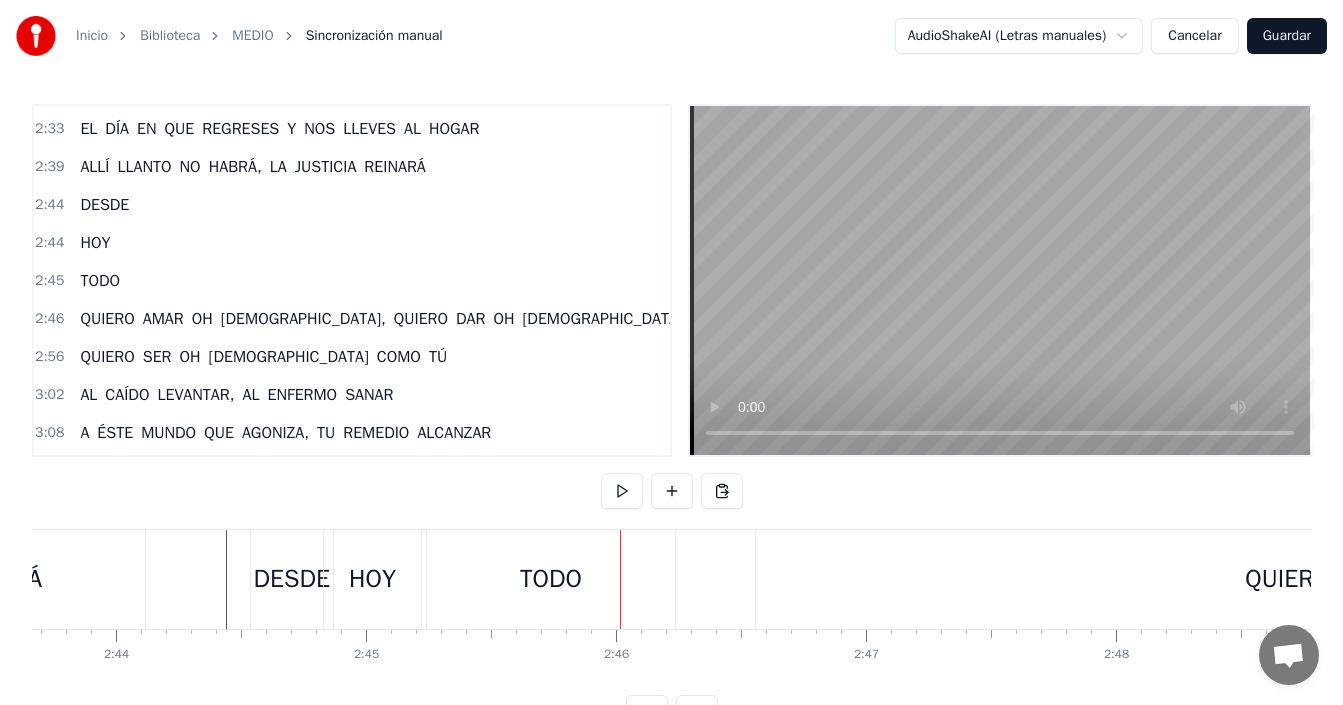 click on "TODO" at bounding box center (551, 579) 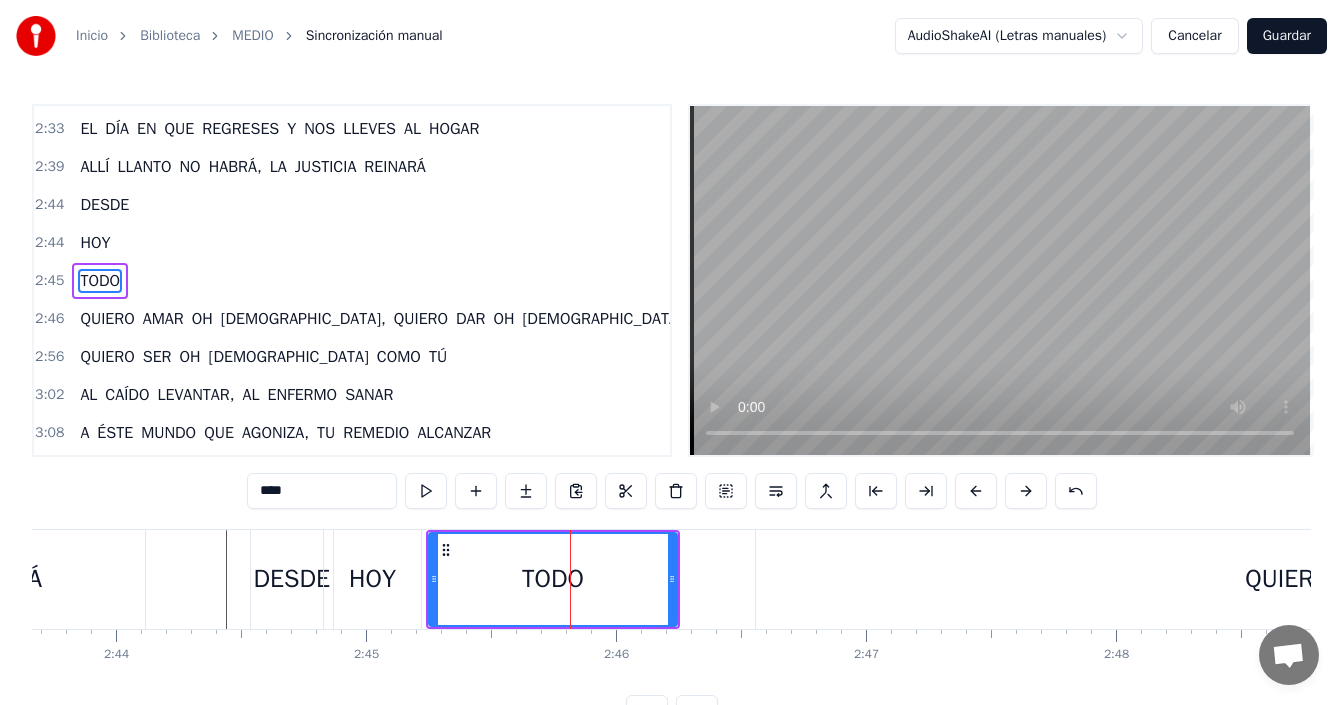 click 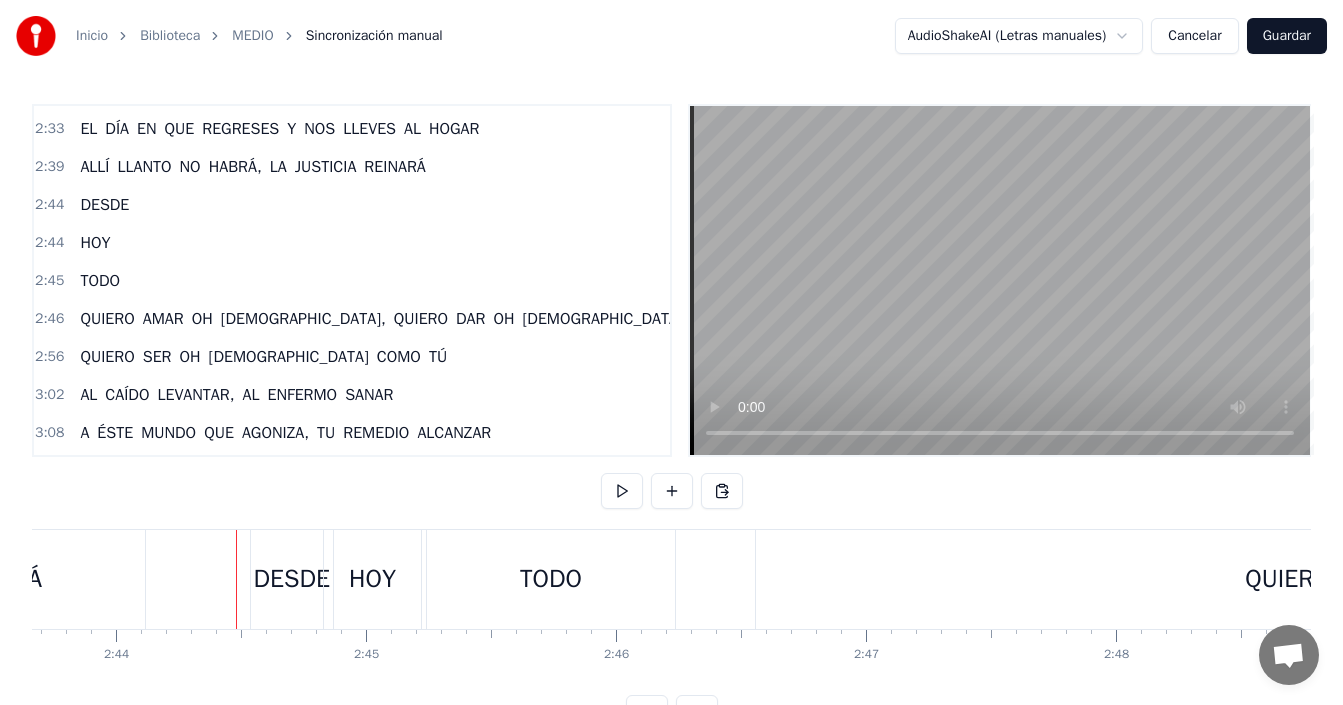 click on "HOY" at bounding box center [372, 579] 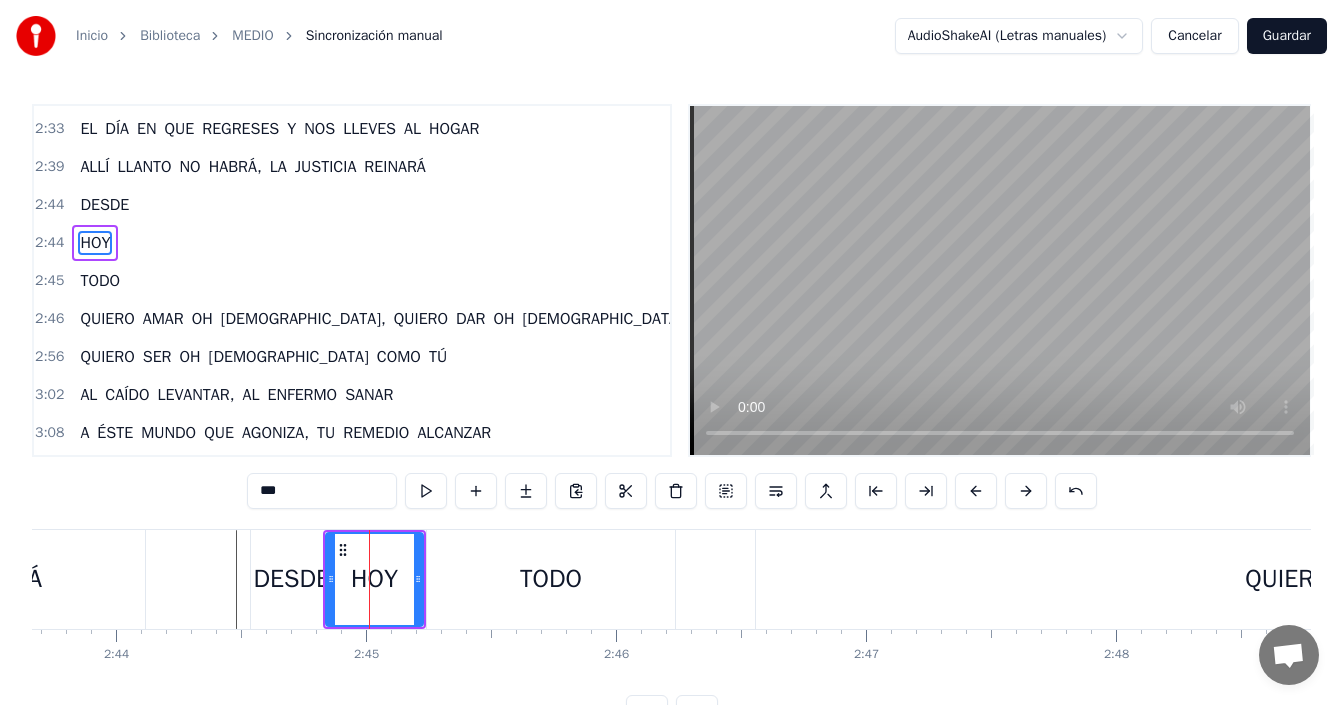 scroll, scrollTop: 756, scrollLeft: 0, axis: vertical 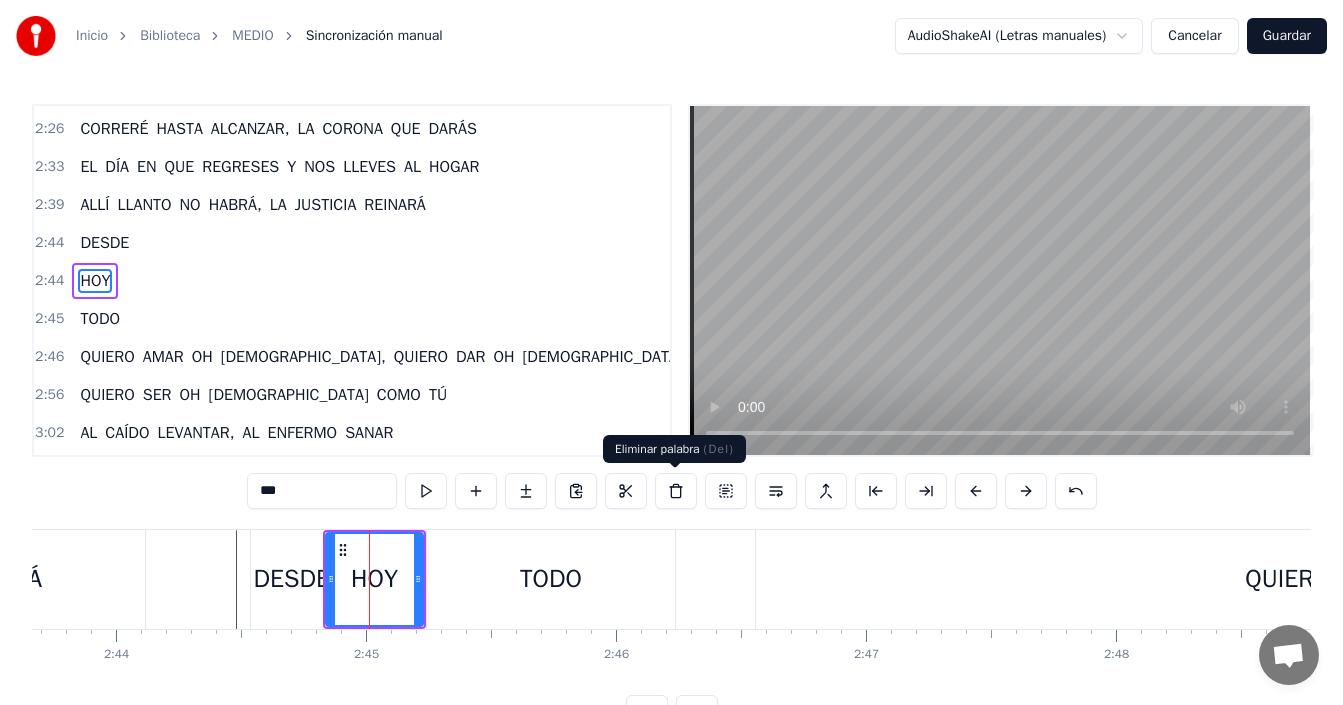 drag, startPoint x: 680, startPoint y: 485, endPoint x: 529, endPoint y: 553, distance: 165.60495 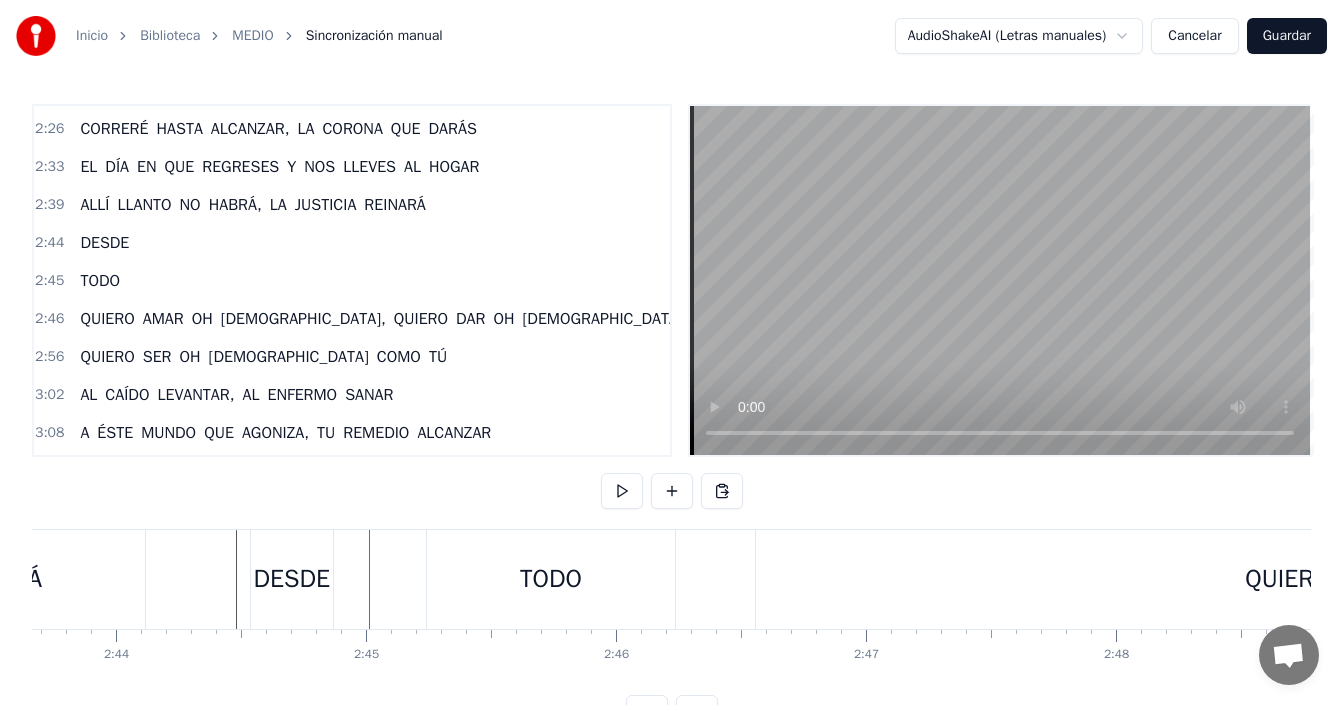 click on "DESDE" at bounding box center [292, 579] 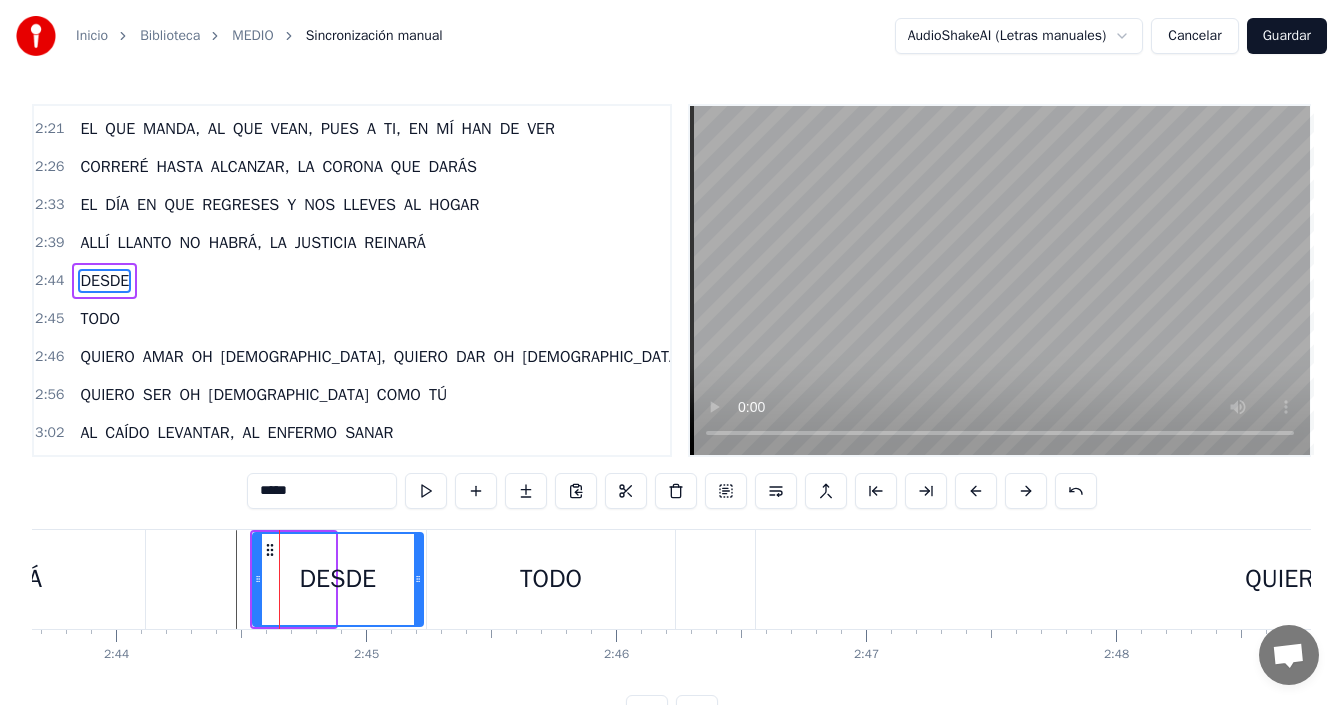 drag, startPoint x: 332, startPoint y: 580, endPoint x: 420, endPoint y: 590, distance: 88.56636 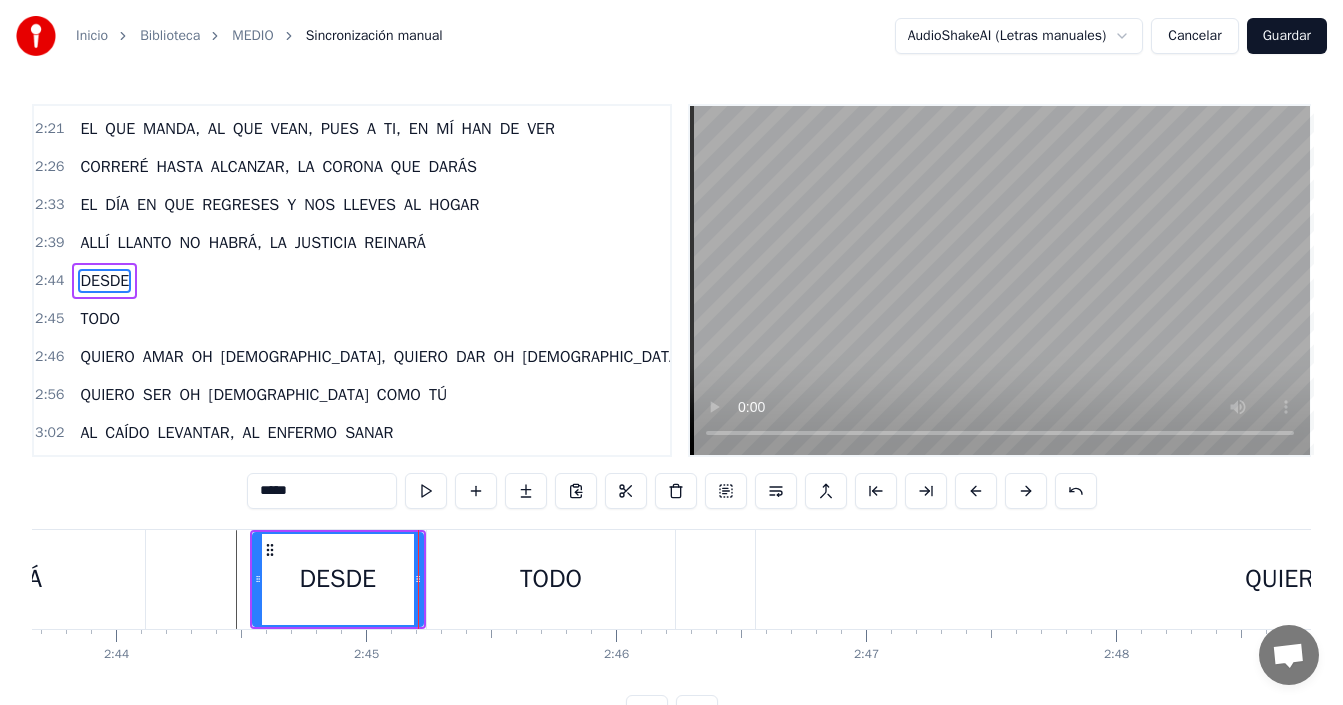 click on "DESDE" at bounding box center (338, 579) 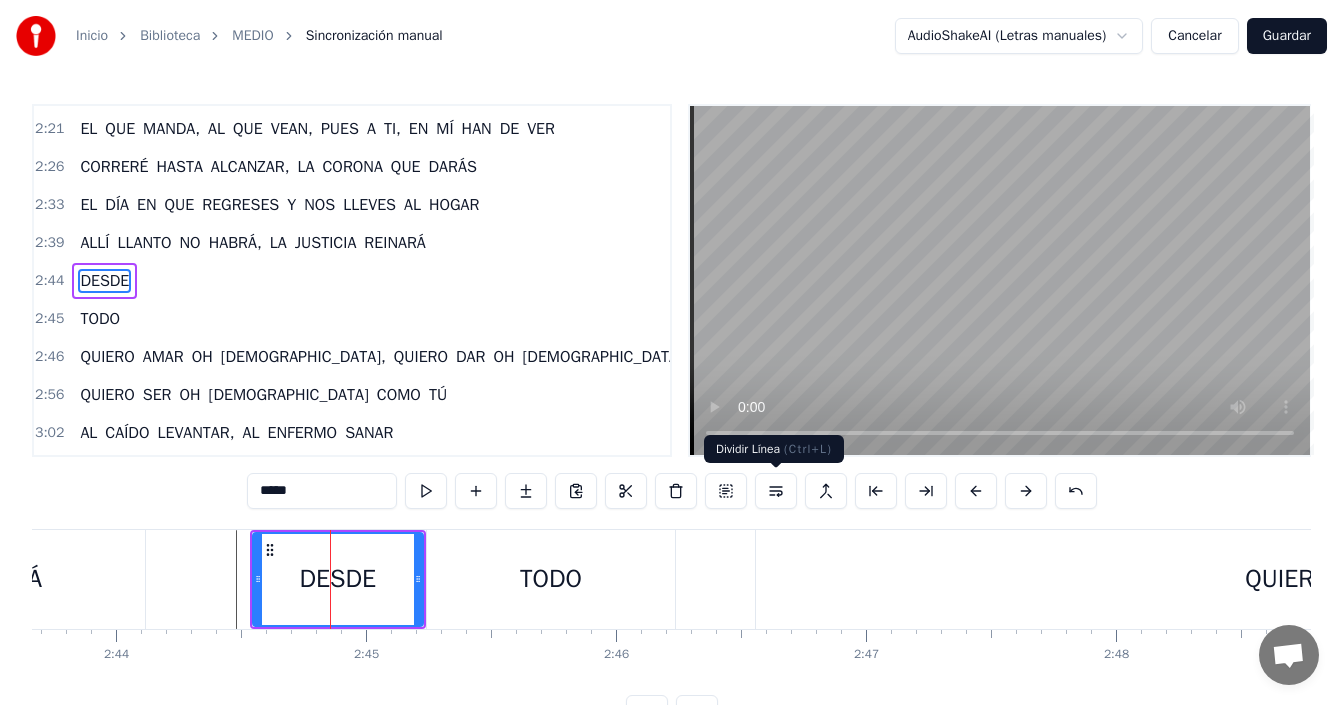 click at bounding box center (776, 491) 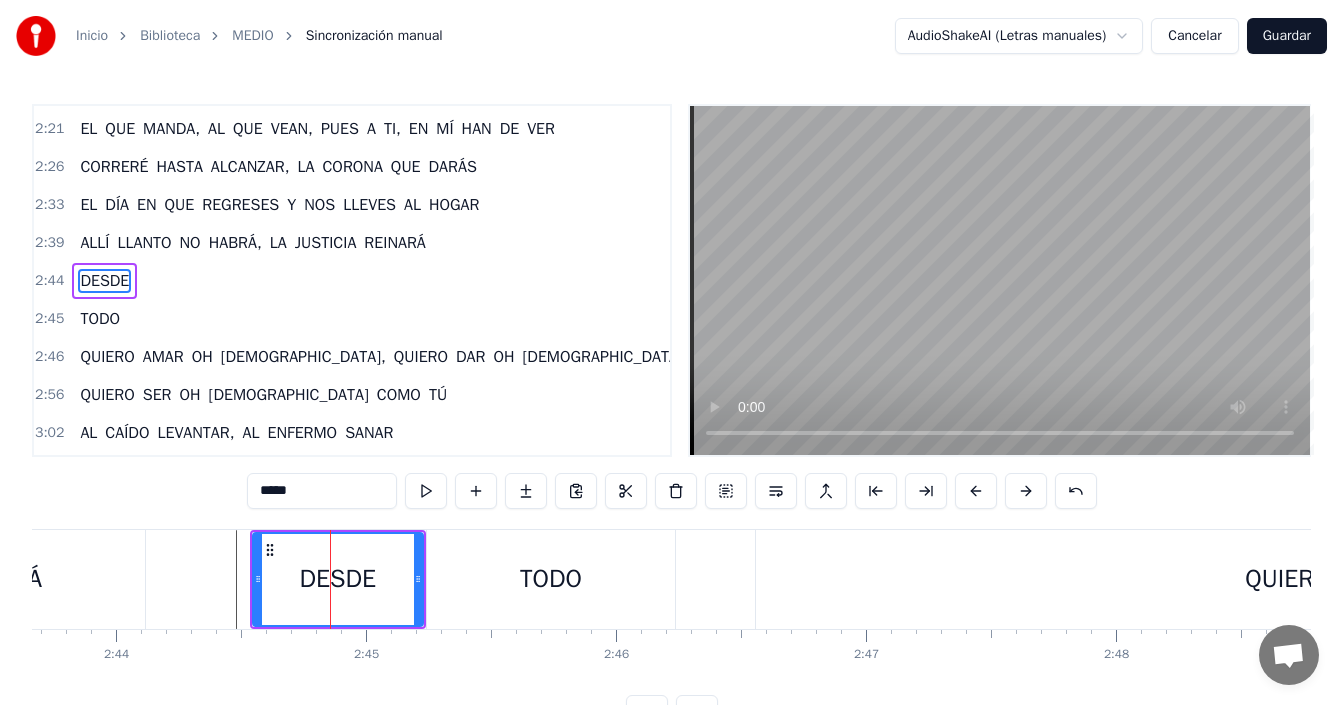 click on "DESDE" at bounding box center (338, 579) 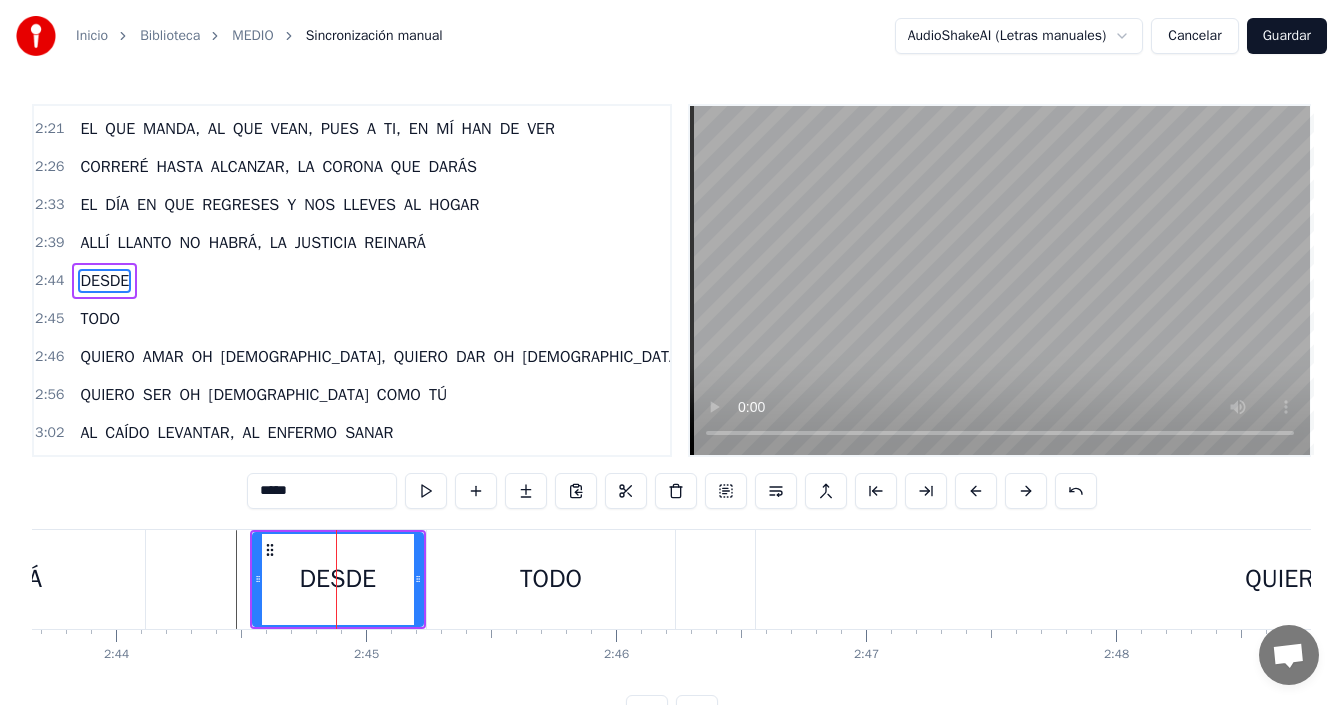 click on "DESDE" at bounding box center [338, 579] 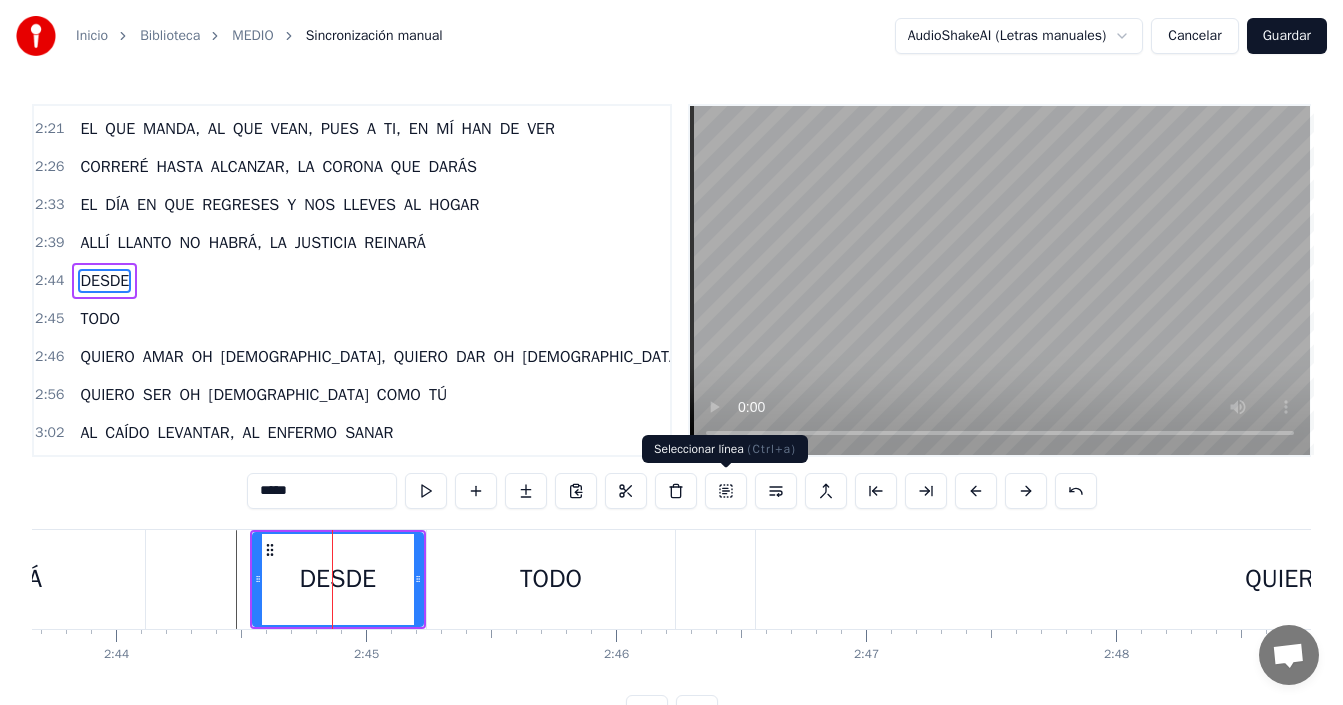 click at bounding box center (726, 491) 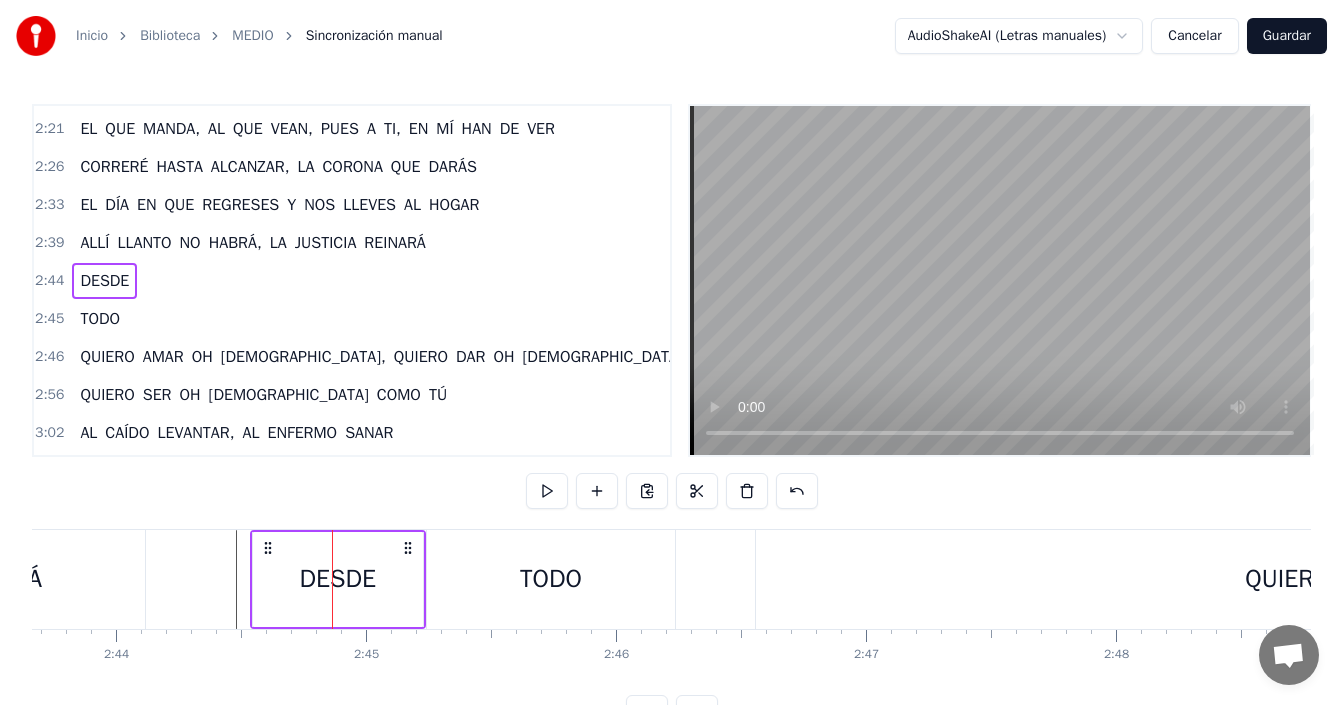 click on "DESDE" at bounding box center (338, 579) 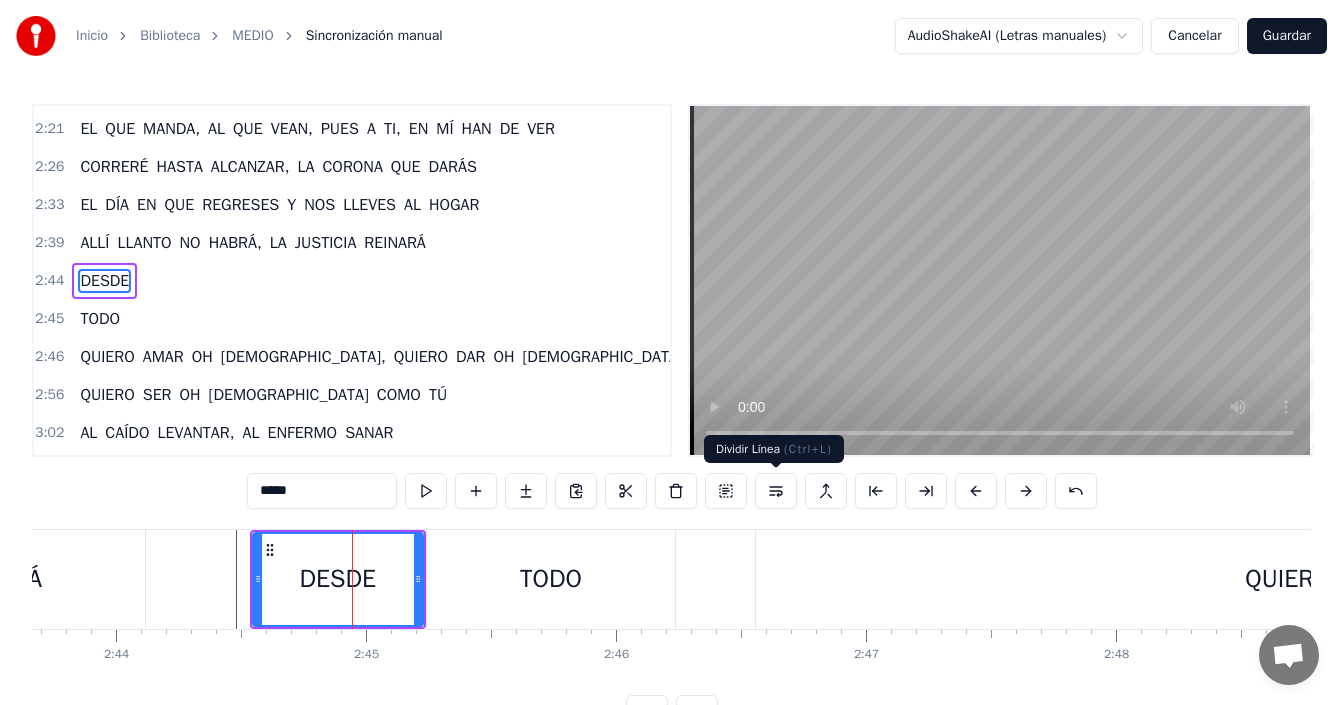 click at bounding box center [776, 491] 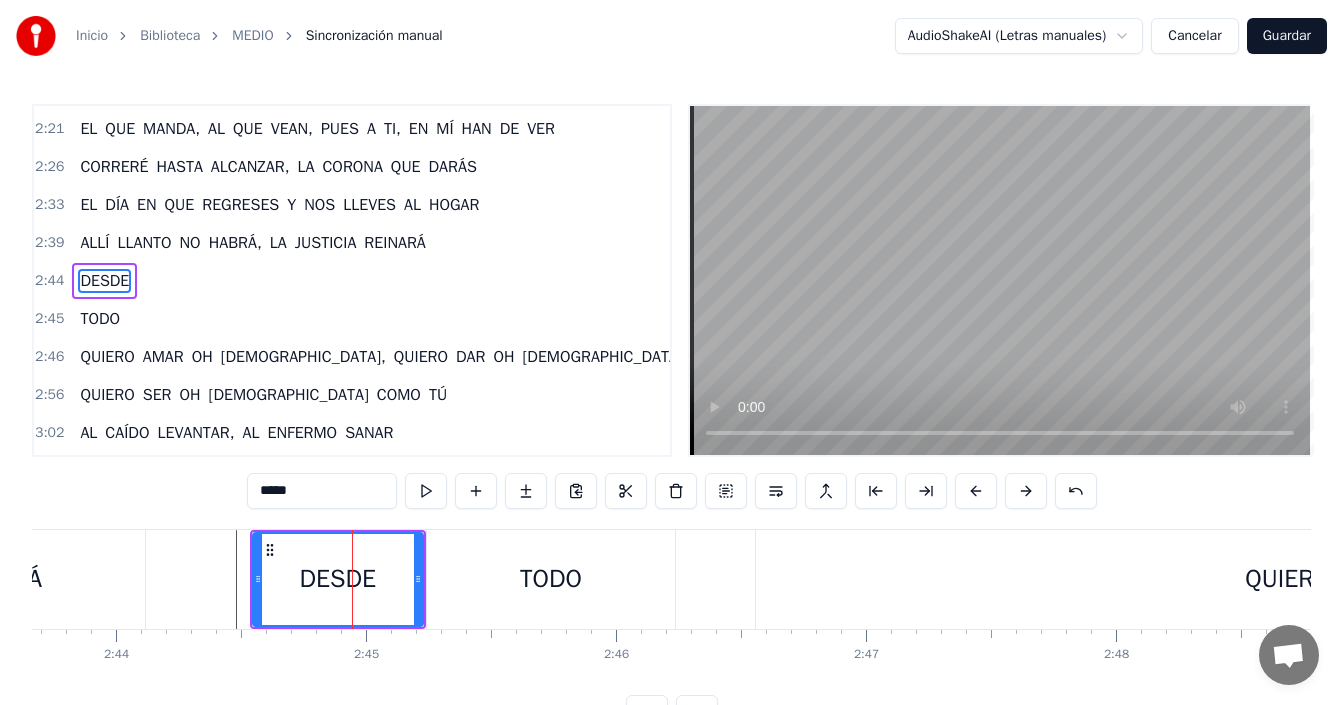 click on "DESDE" at bounding box center (338, 579) 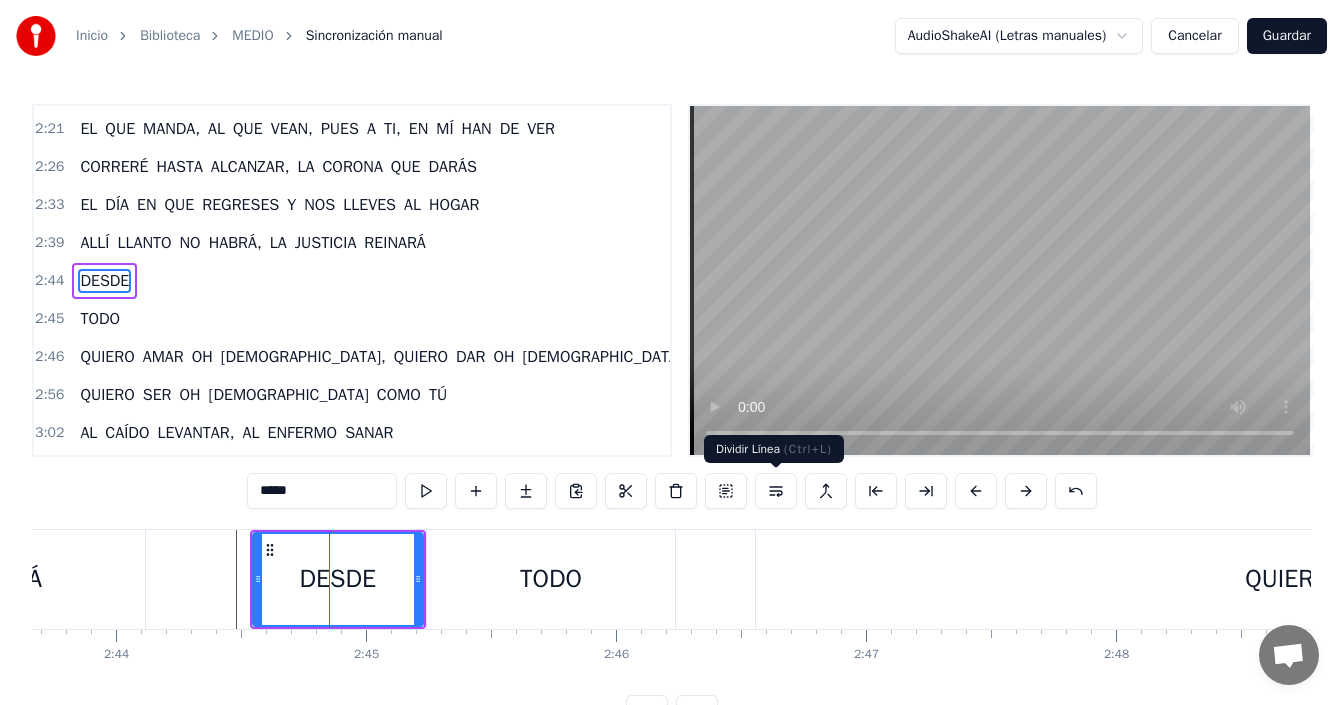 click at bounding box center (776, 491) 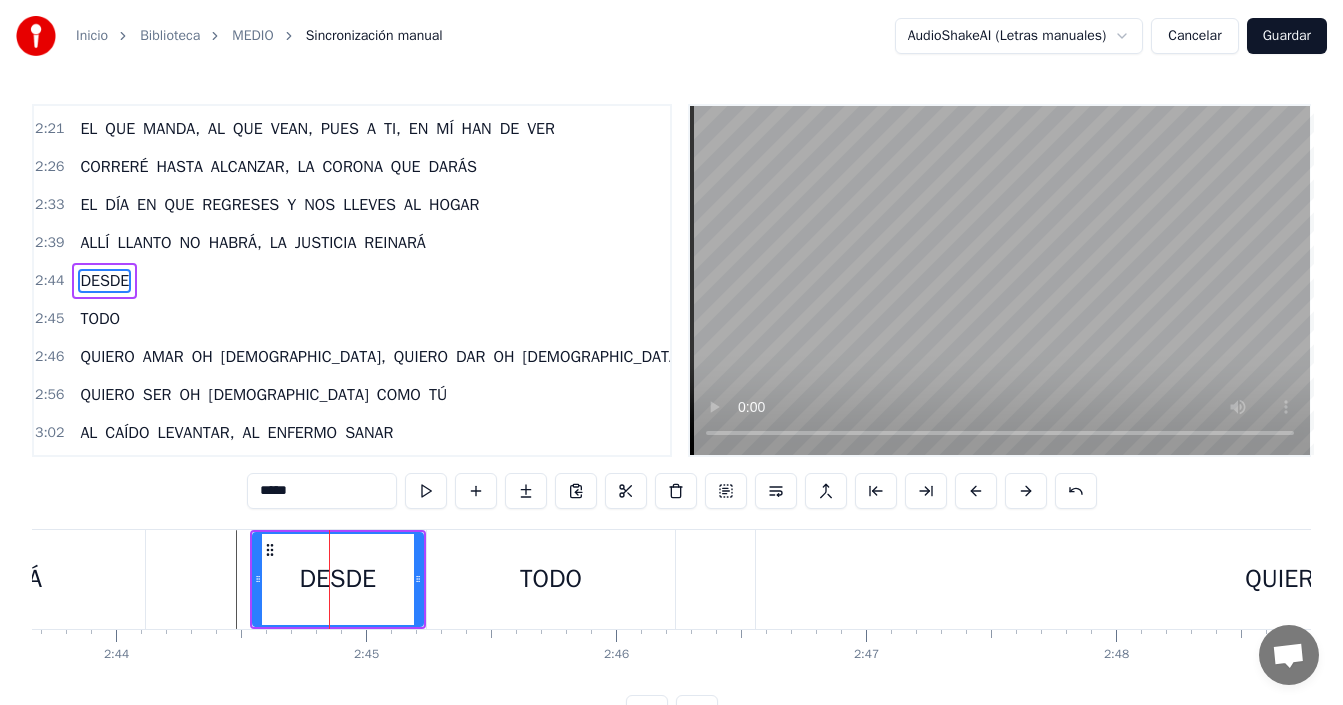 click at bounding box center (776, 491) 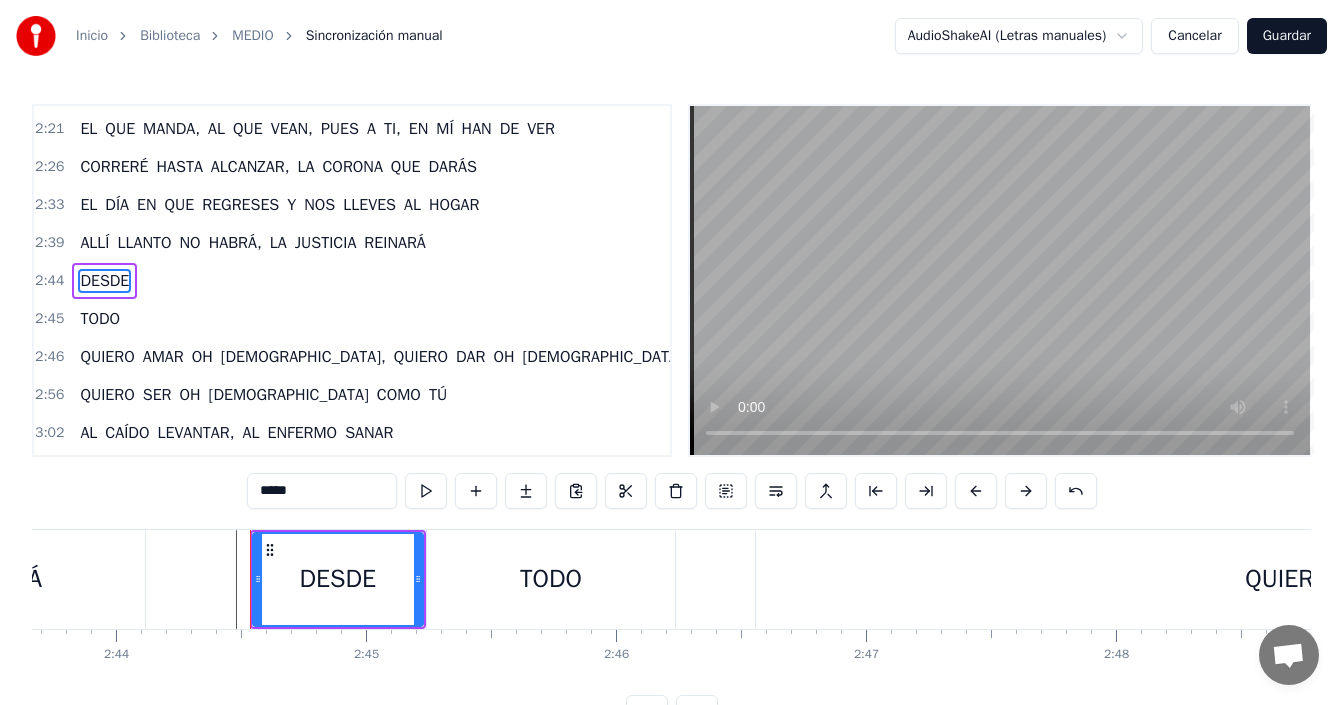 click on "DESDE" at bounding box center [104, 281] 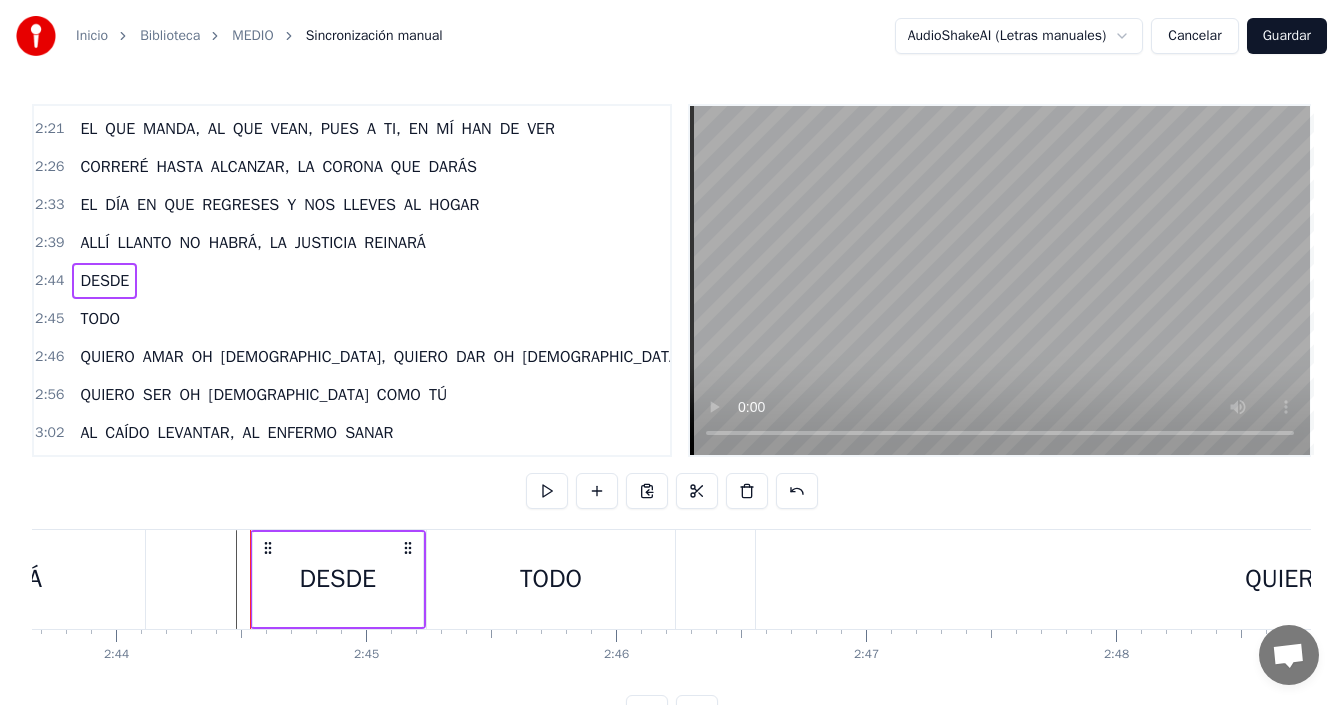 click on "DESDE" at bounding box center (104, 281) 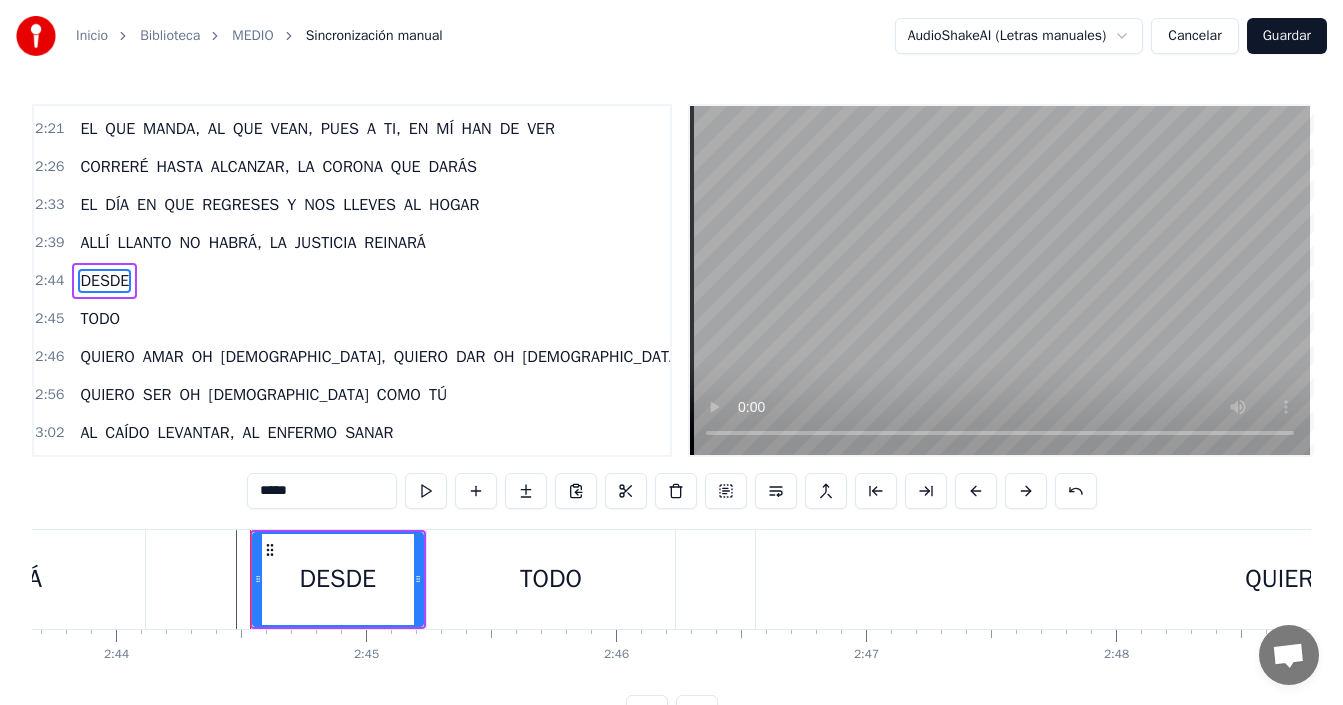 click on "DESDE" at bounding box center [104, 281] 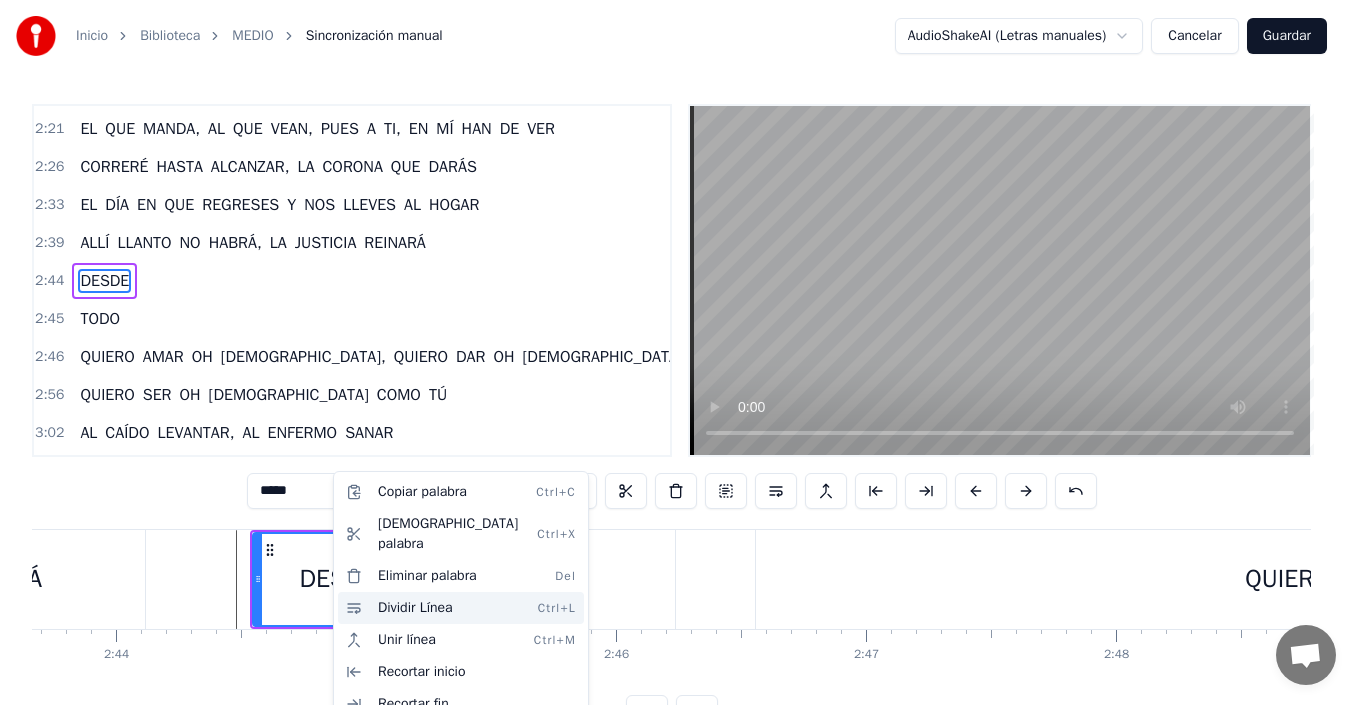 click on "Dividir Línea Ctrl+L" at bounding box center (461, 608) 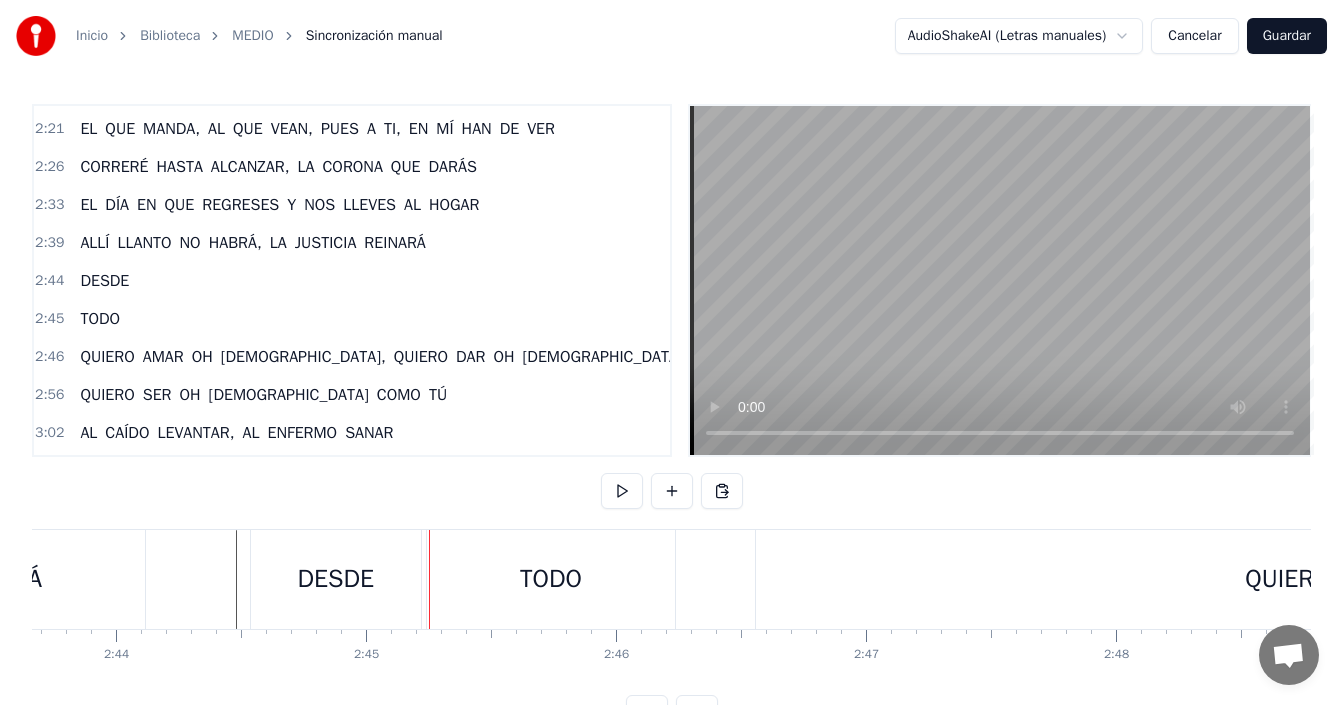 click on "TODO" at bounding box center (551, 579) 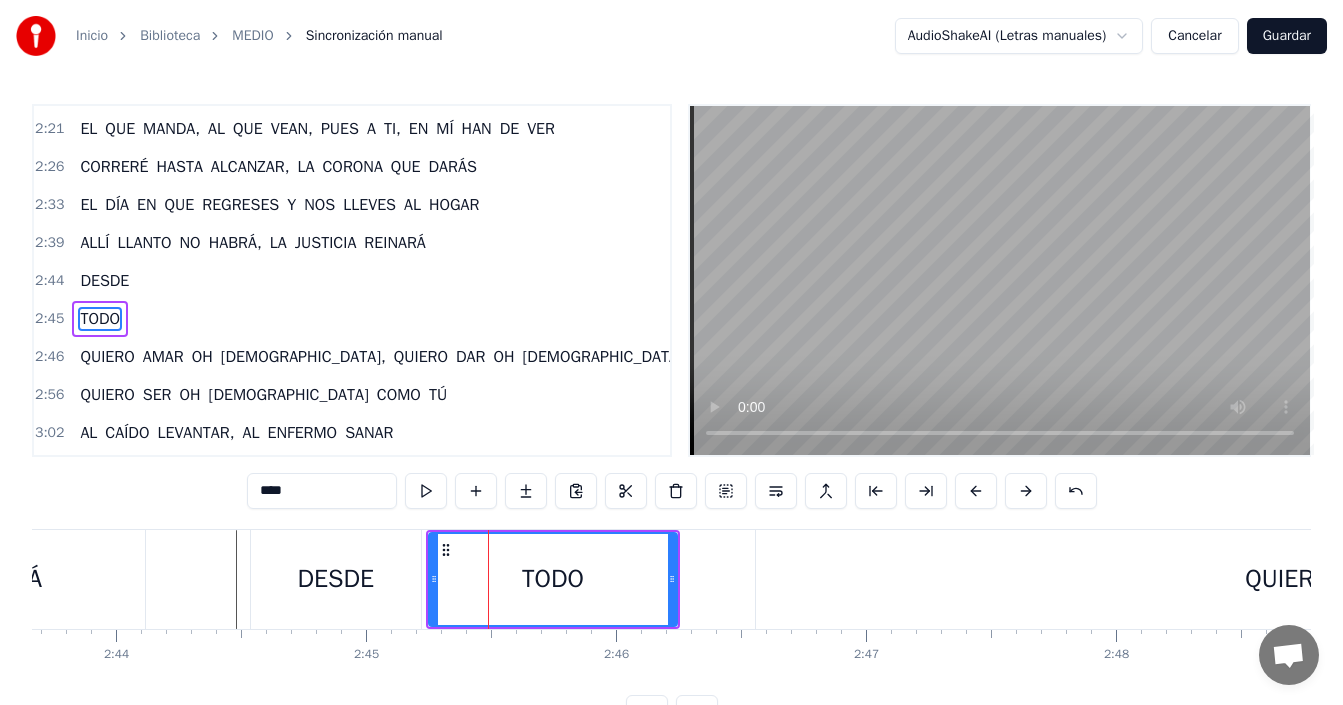 scroll, scrollTop: 756, scrollLeft: 0, axis: vertical 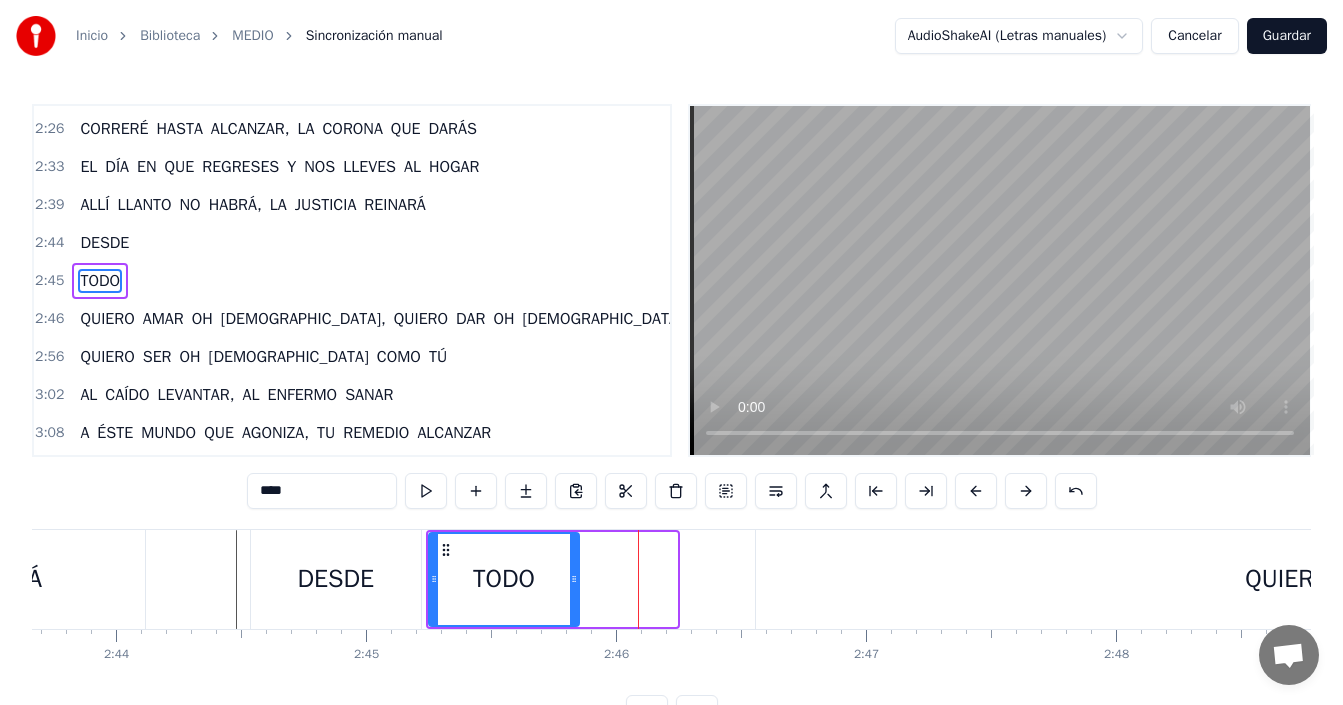 drag, startPoint x: 668, startPoint y: 580, endPoint x: 572, endPoint y: 613, distance: 101.51354 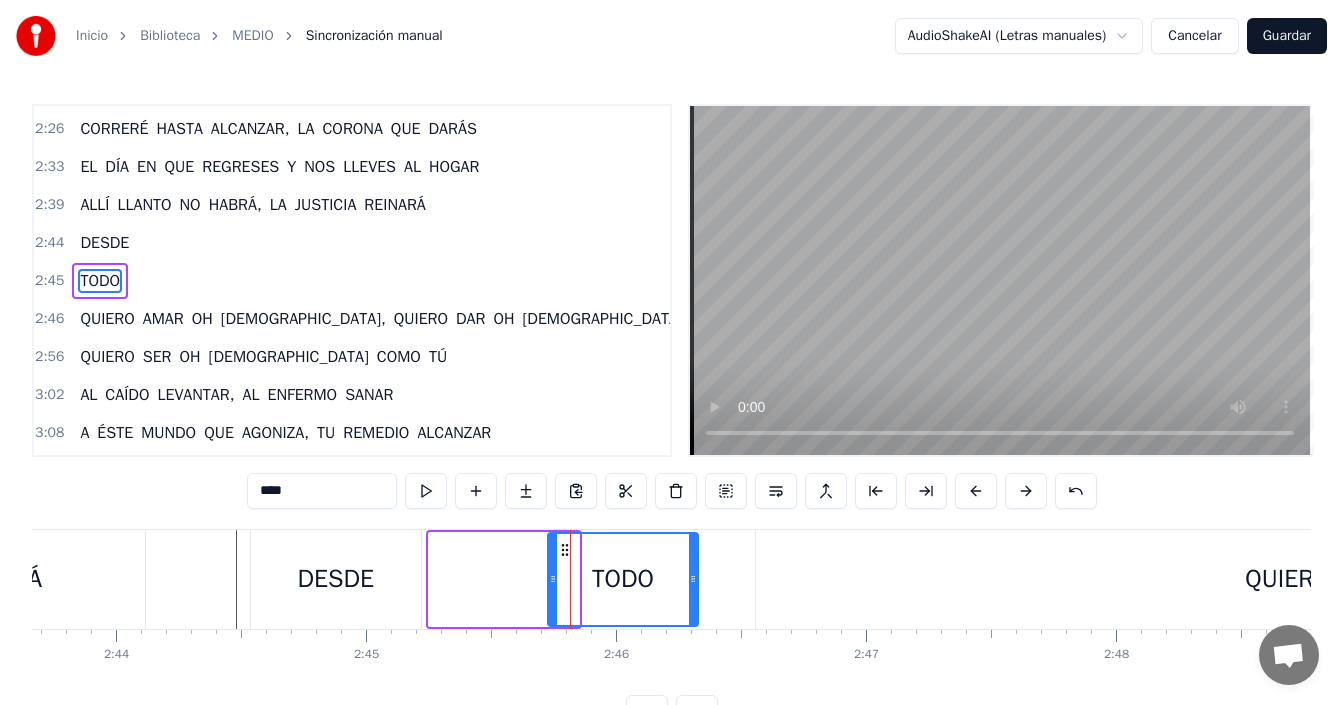 drag, startPoint x: 443, startPoint y: 550, endPoint x: 561, endPoint y: 567, distance: 119.218285 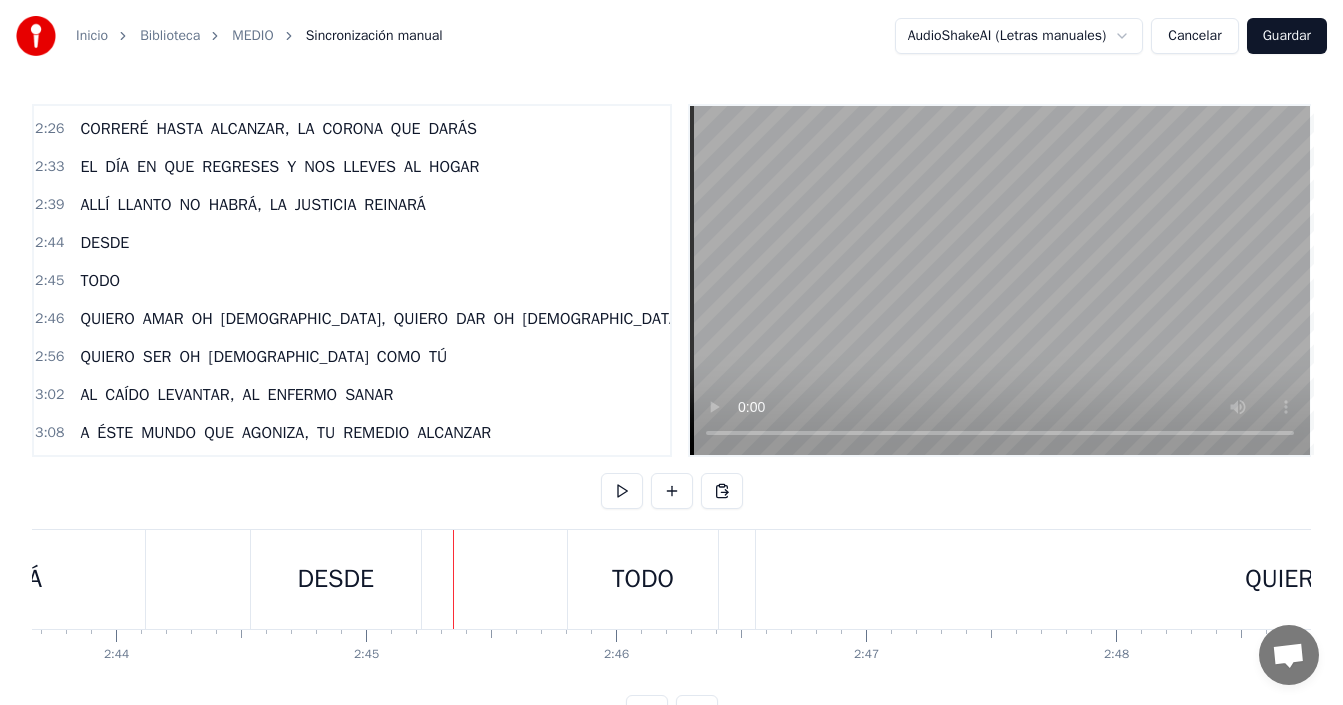 click on "DESDE" at bounding box center (338, 579) 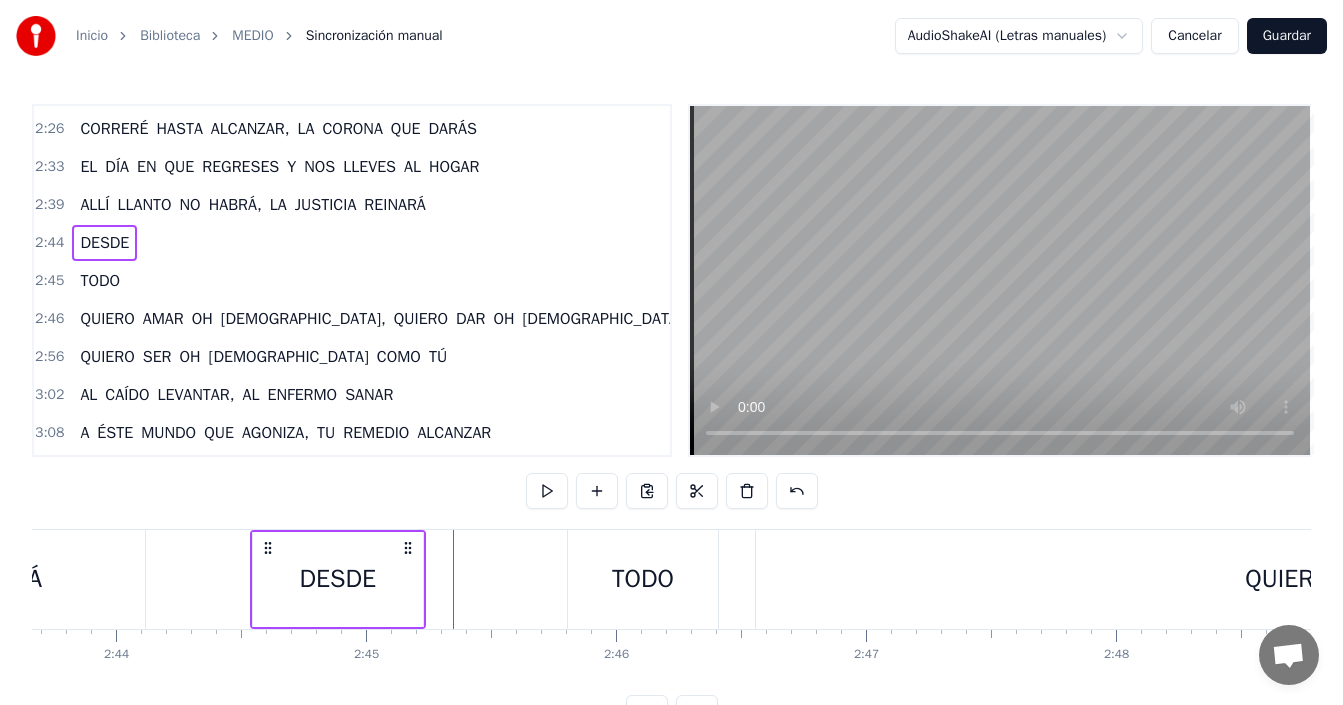 click at bounding box center (-7936, 579) 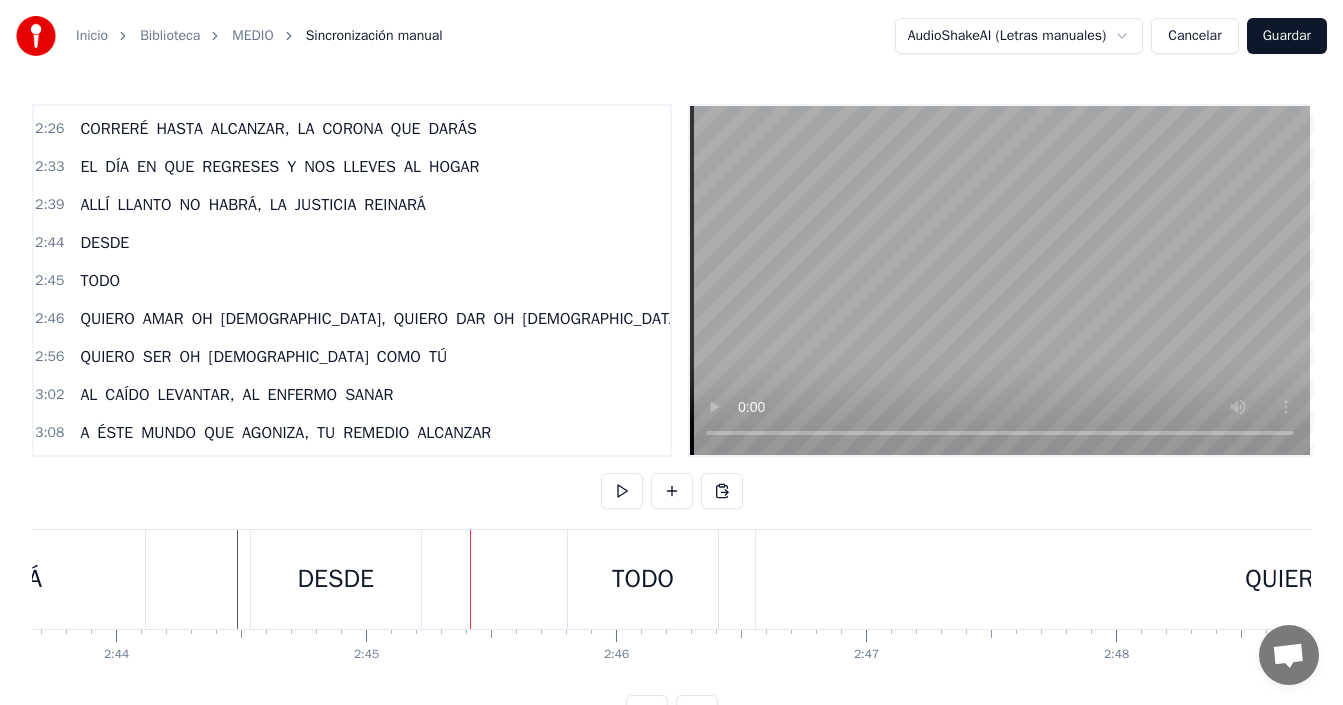 click at bounding box center (-7936, 579) 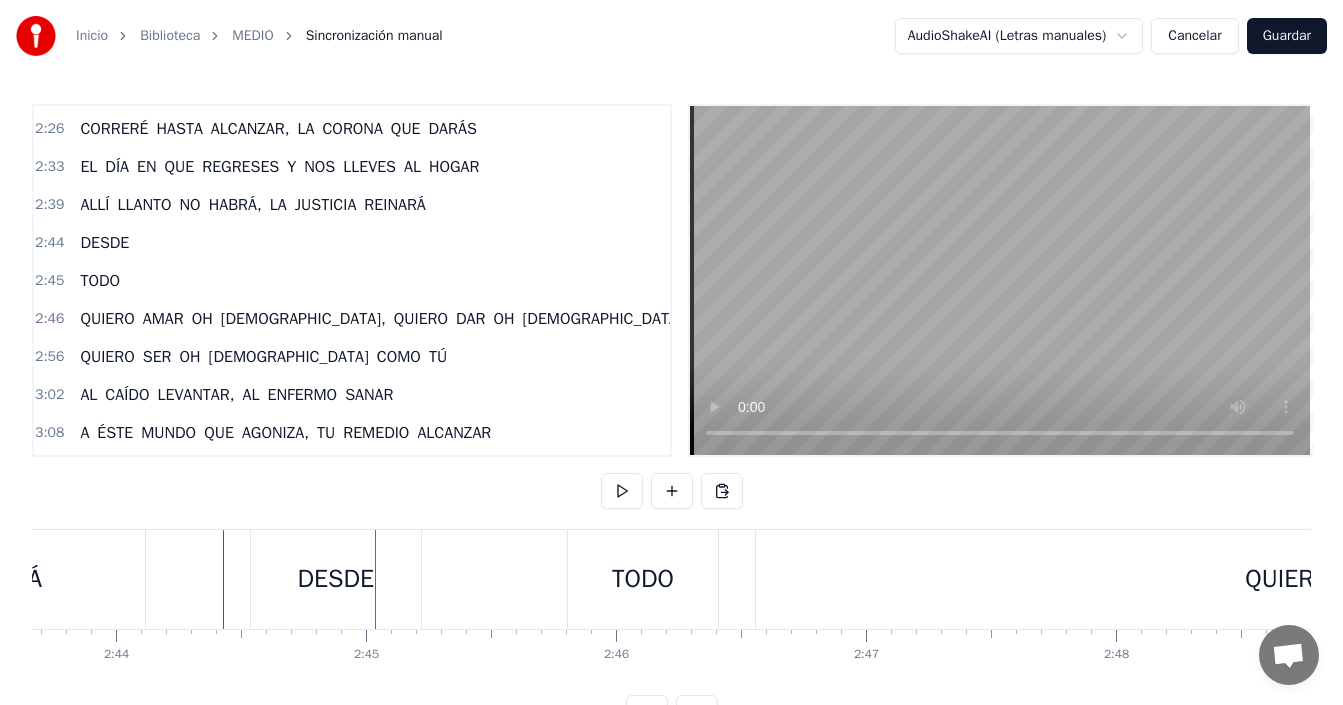 click on "DESDE" at bounding box center [336, 579] 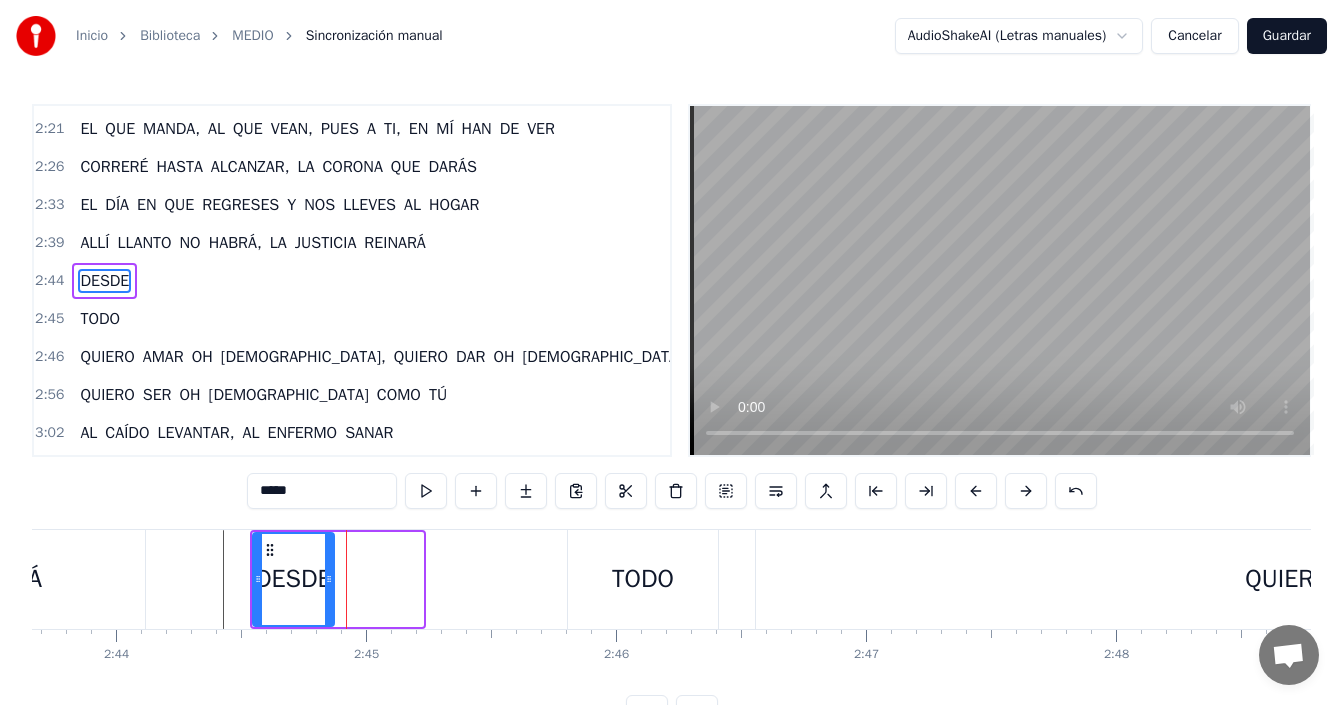 drag, startPoint x: 418, startPoint y: 570, endPoint x: 329, endPoint y: 601, distance: 94.24436 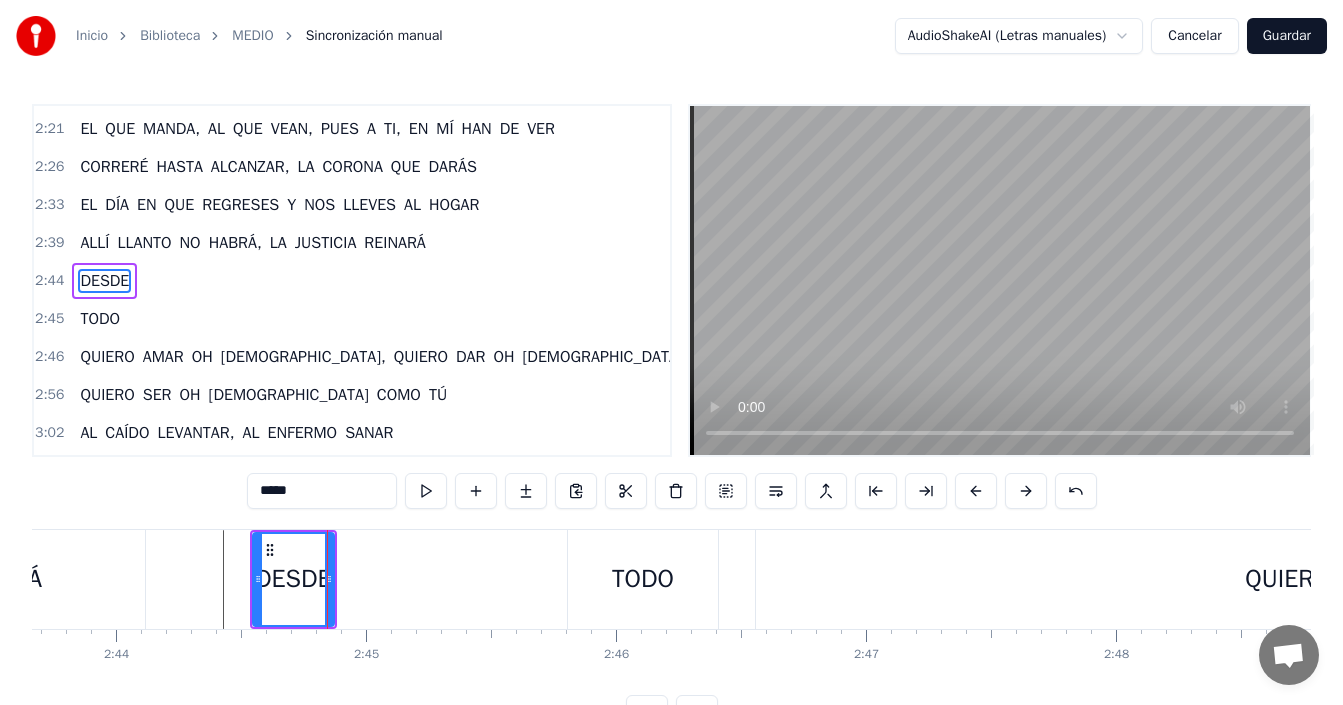 click at bounding box center (-7936, 579) 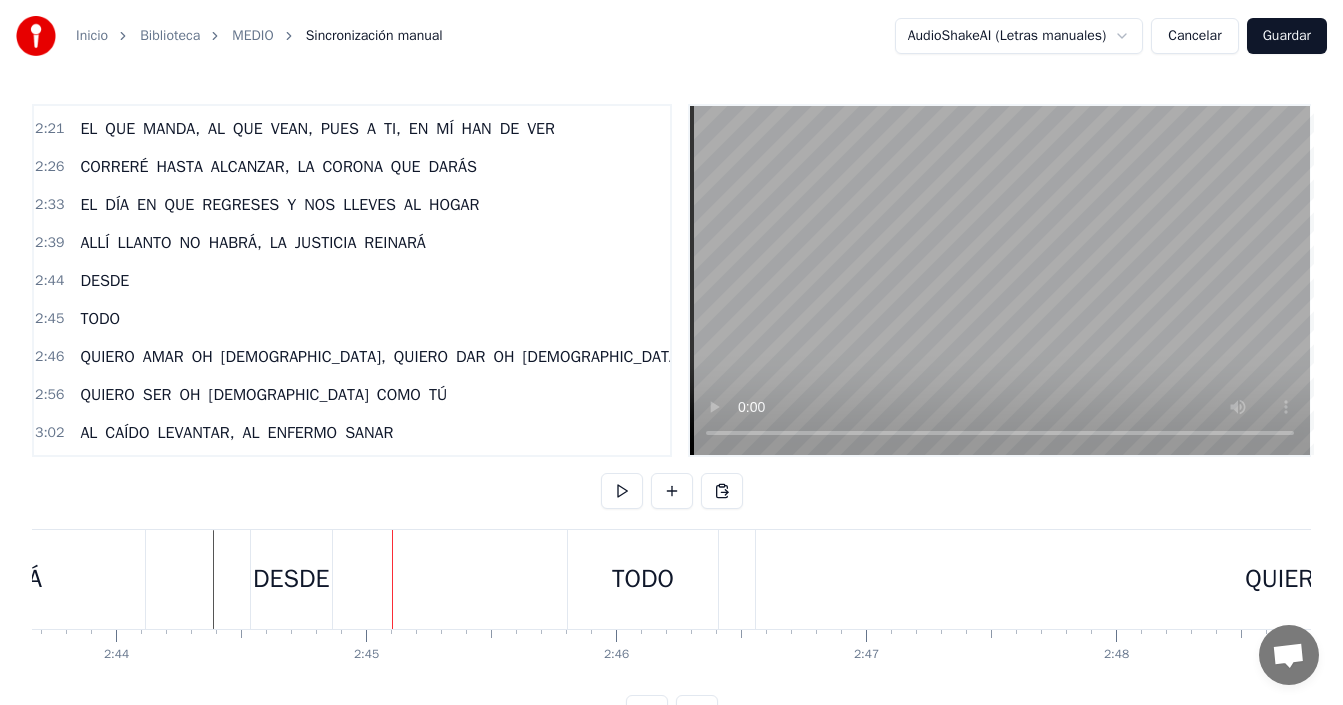 click on "DESDE" at bounding box center [293, 579] 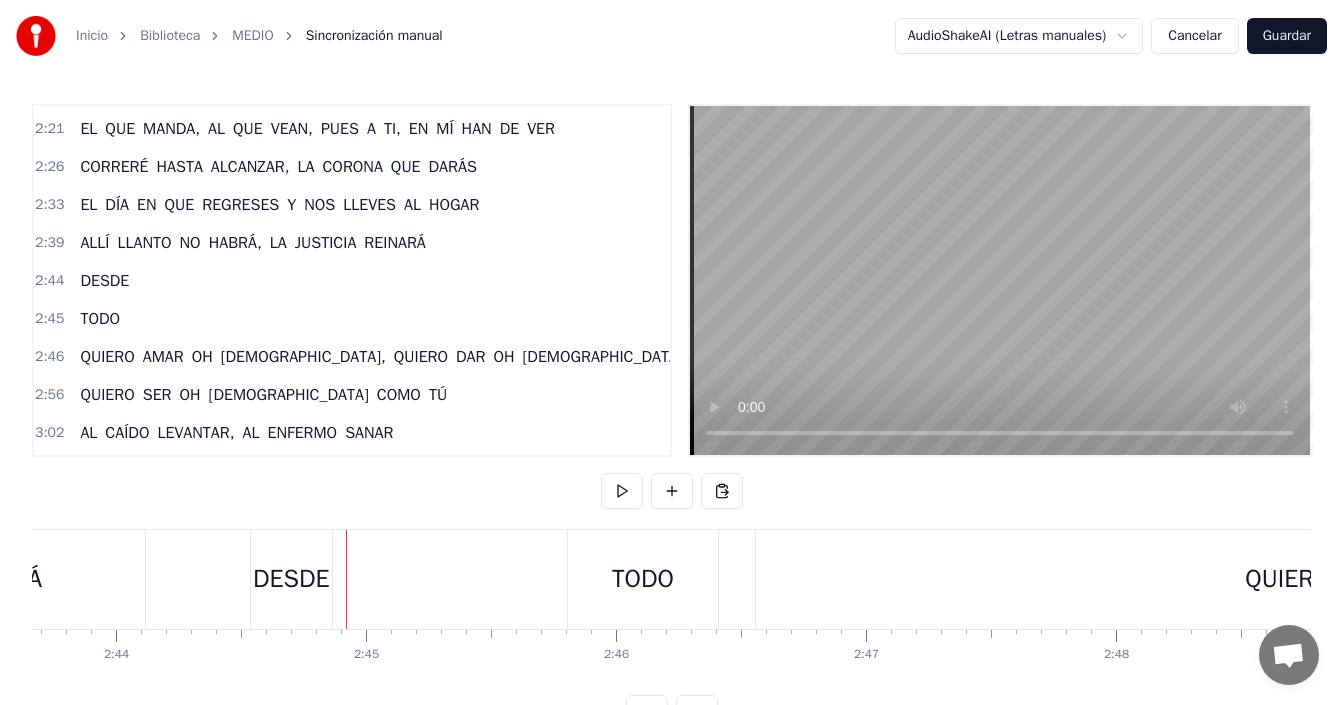 click at bounding box center (672, 491) 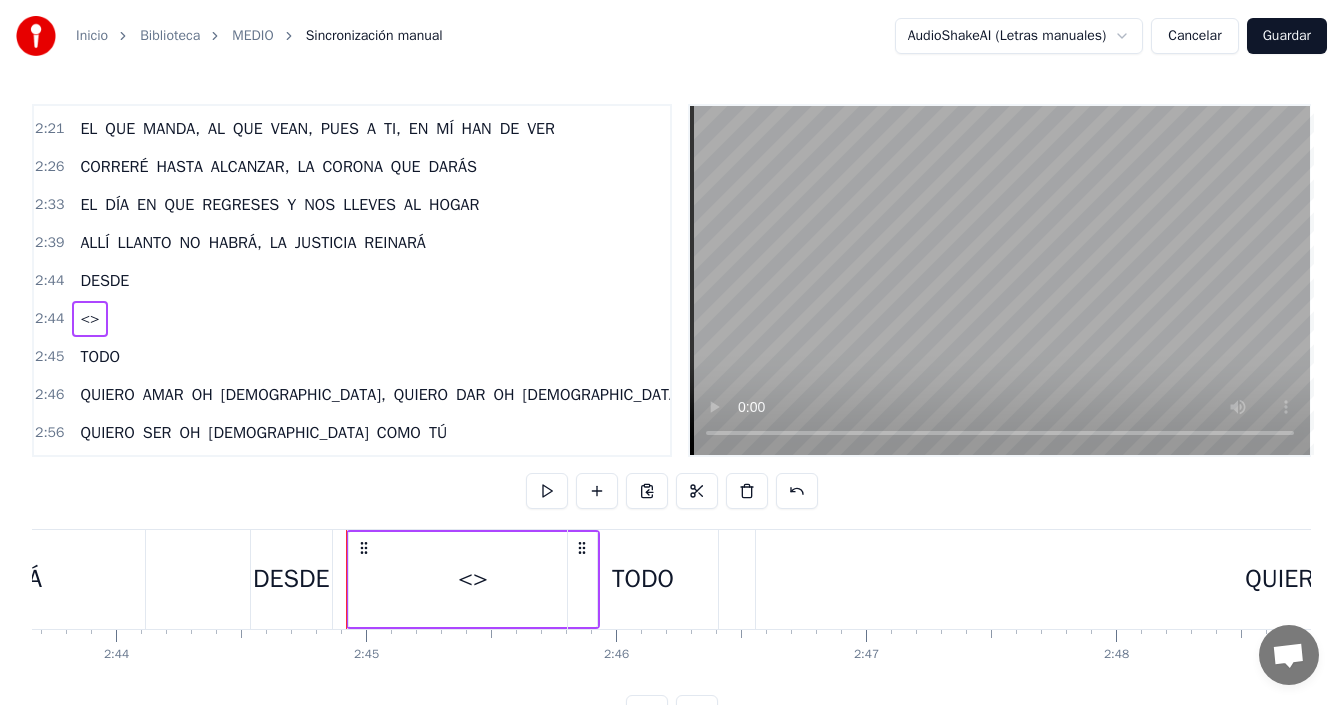 click on "<>" at bounding box center [473, 579] 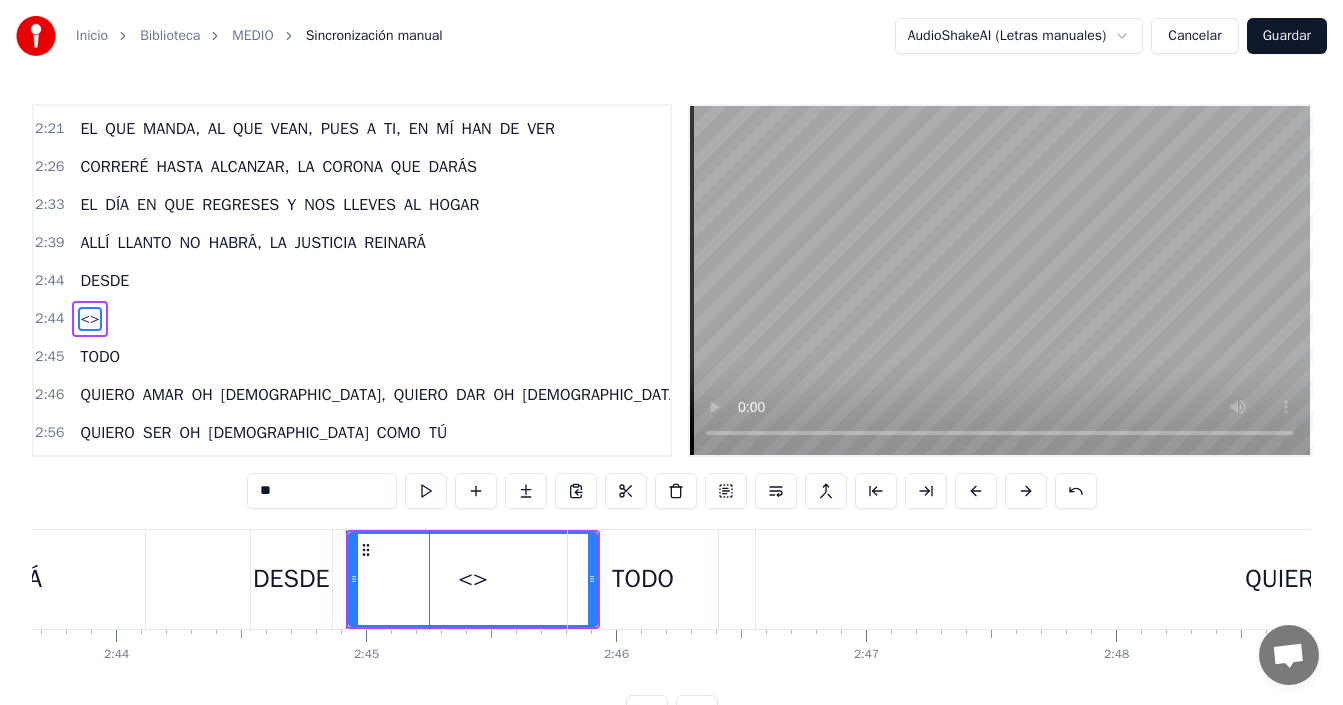scroll, scrollTop: 756, scrollLeft: 0, axis: vertical 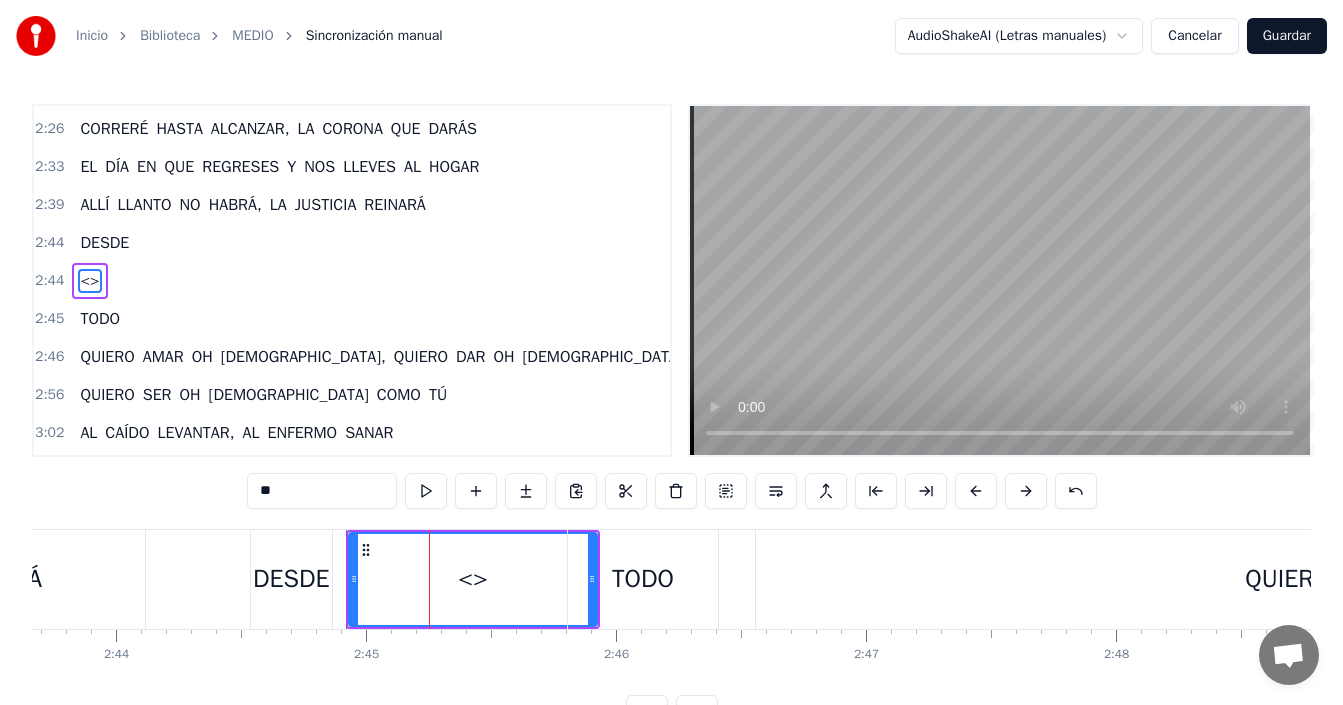 drag, startPoint x: 312, startPoint y: 489, endPoint x: 103, endPoint y: 490, distance: 209.0024 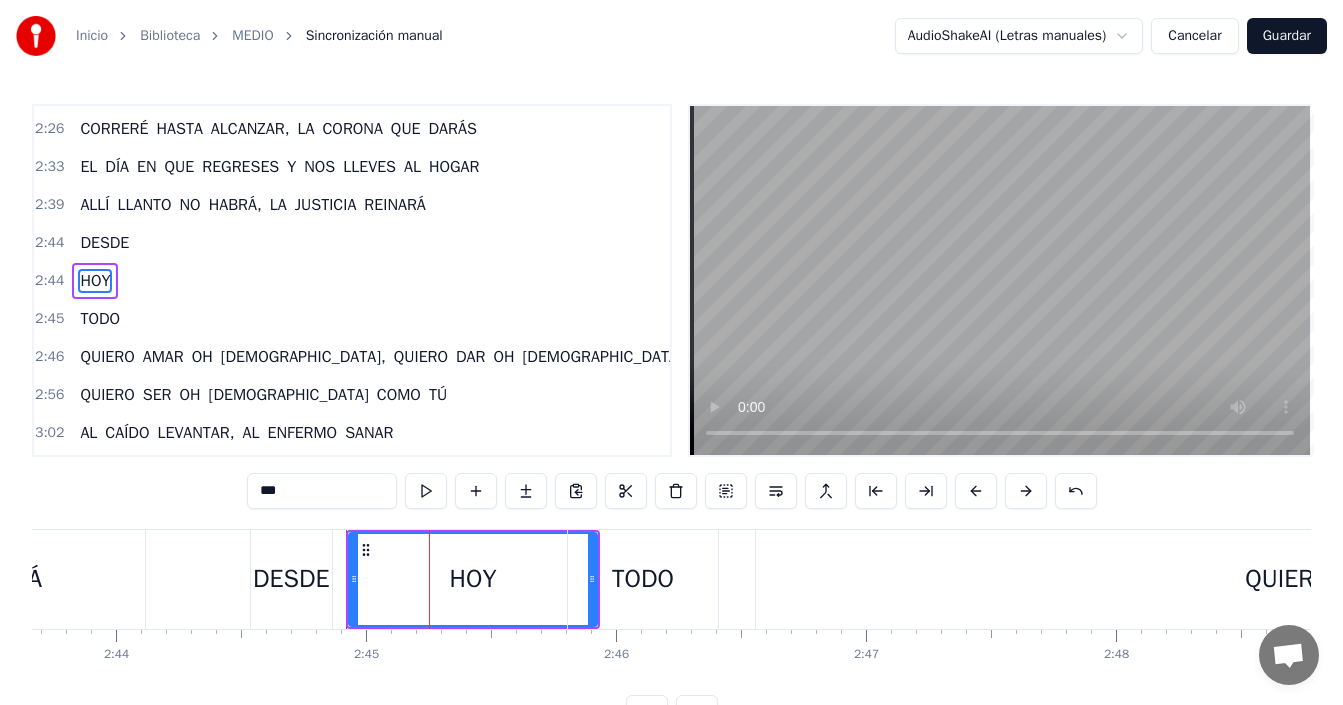 drag, startPoint x: 503, startPoint y: 578, endPoint x: 528, endPoint y: 579, distance: 25.019993 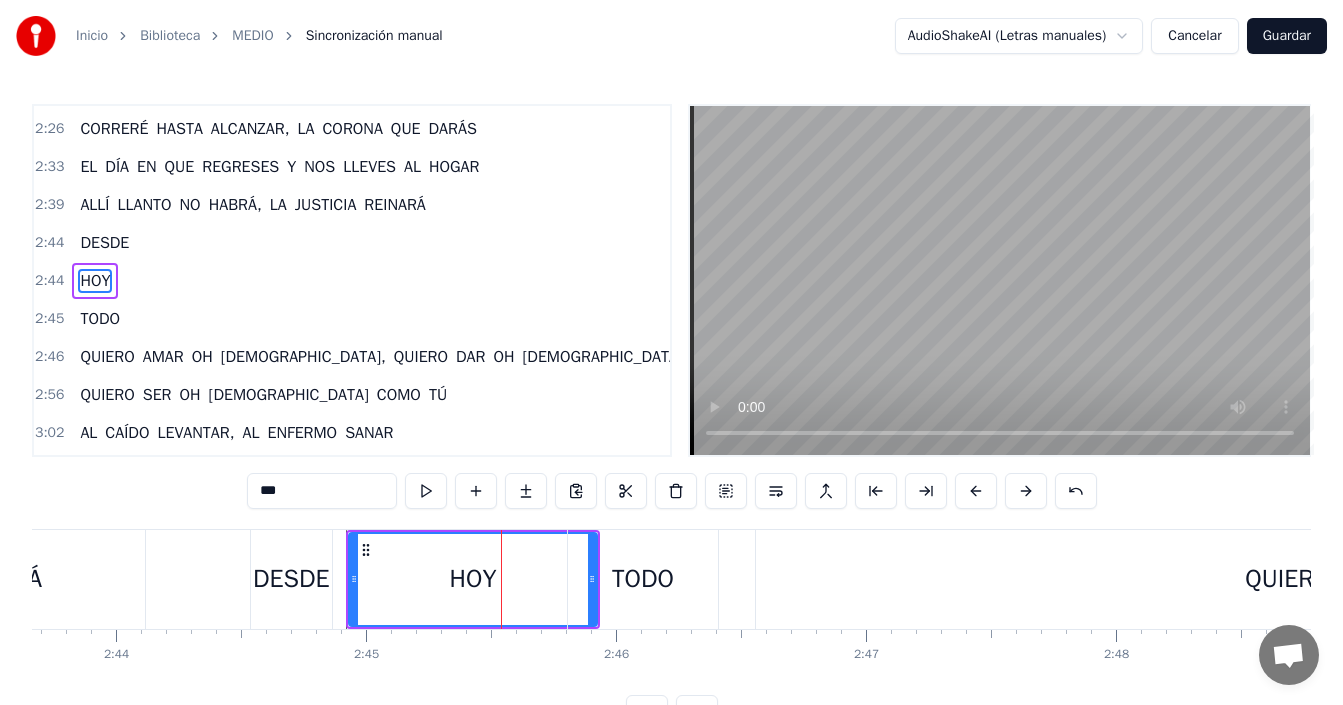 click on "TODO" at bounding box center (643, 579) 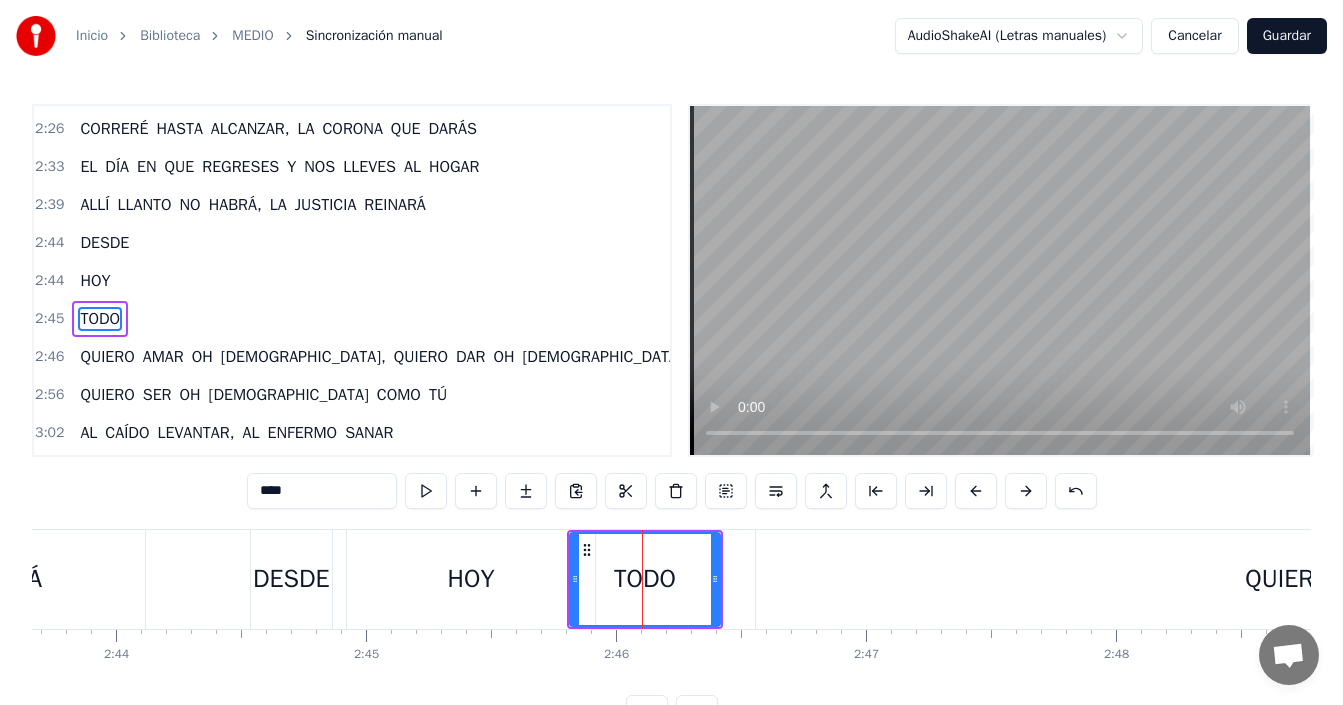scroll, scrollTop: 794, scrollLeft: 0, axis: vertical 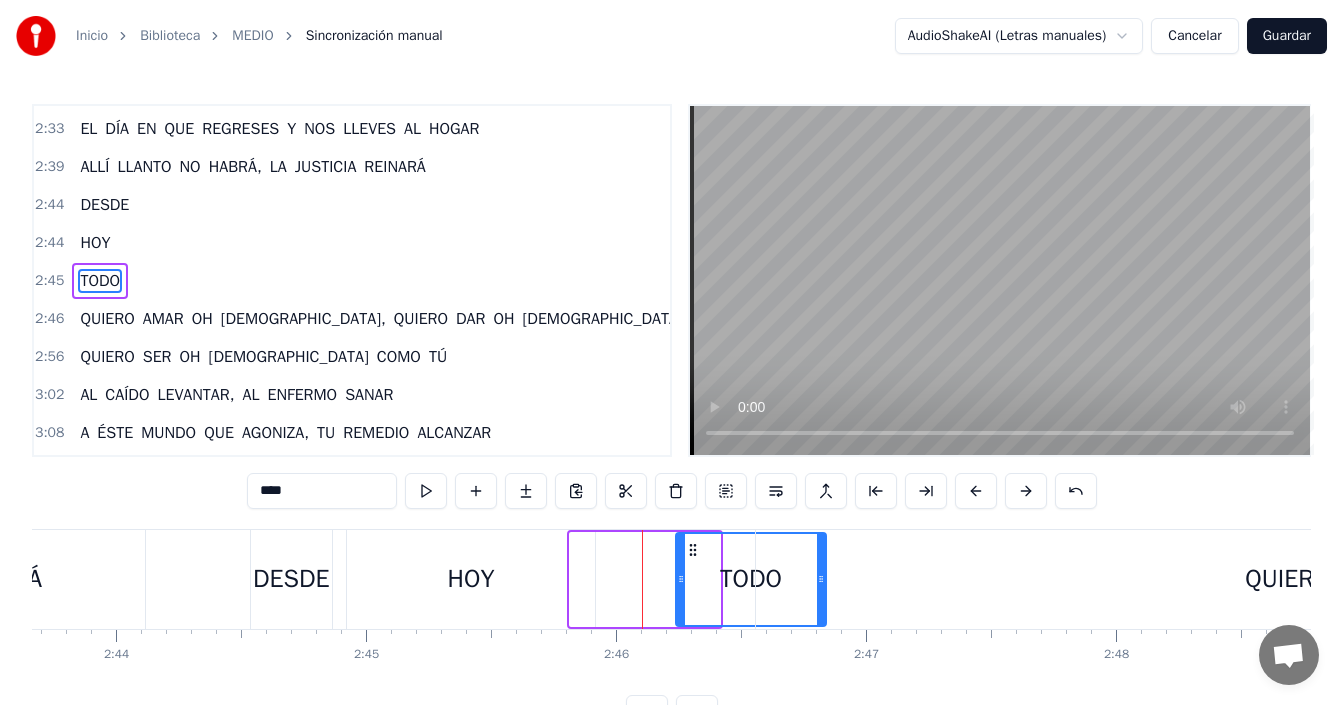 drag, startPoint x: 585, startPoint y: 547, endPoint x: 631, endPoint y: 559, distance: 47.539455 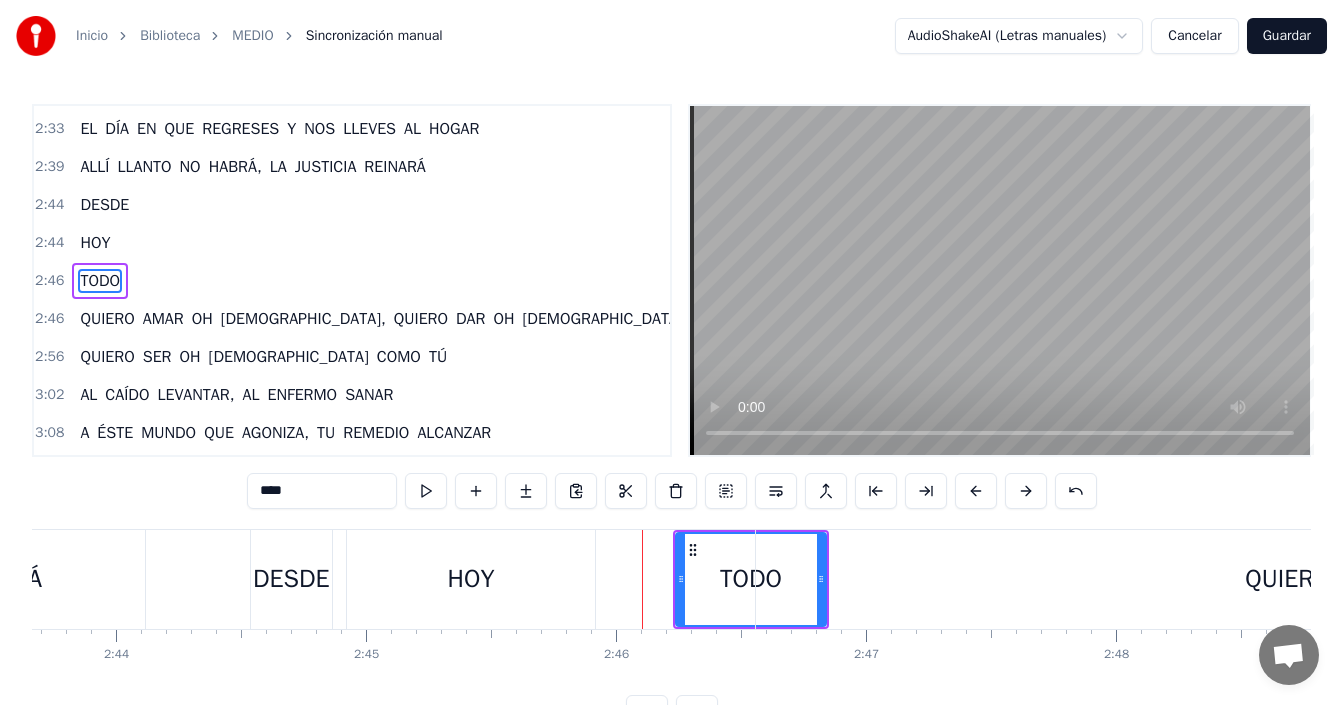 click on "HOY" at bounding box center [471, 579] 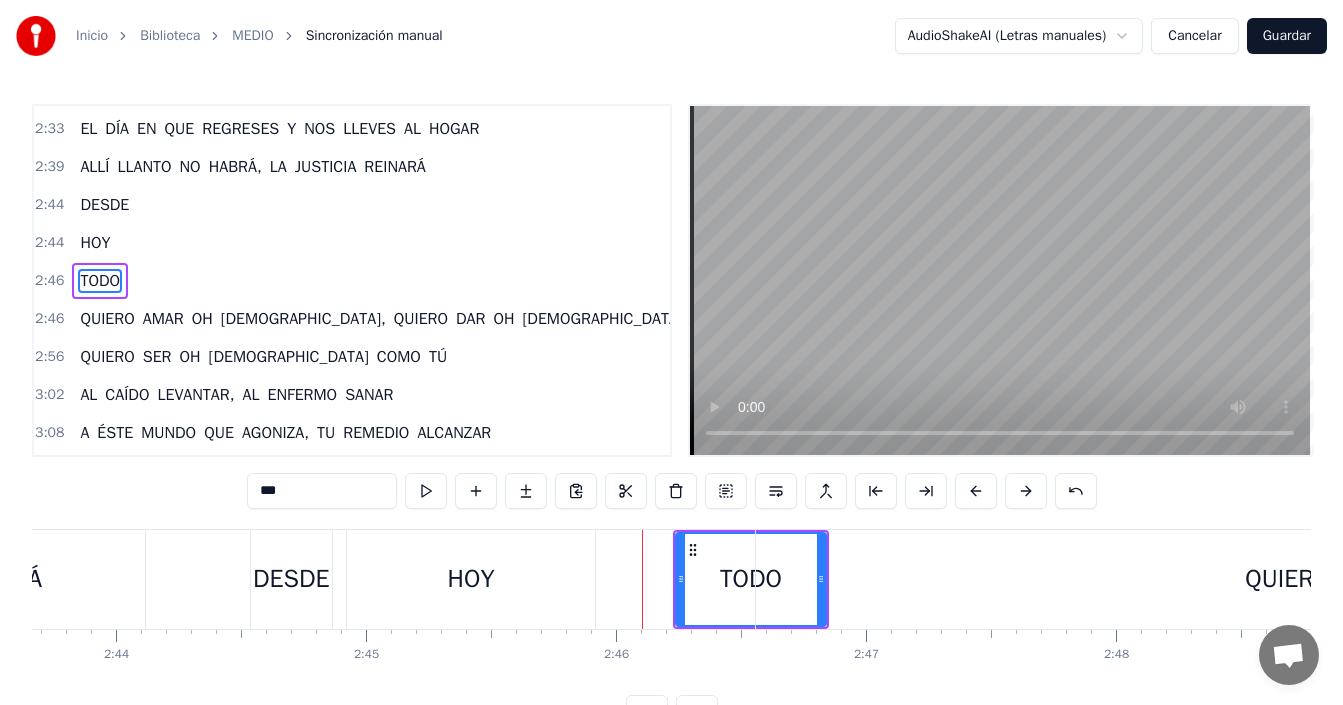 scroll, scrollTop: 756, scrollLeft: 0, axis: vertical 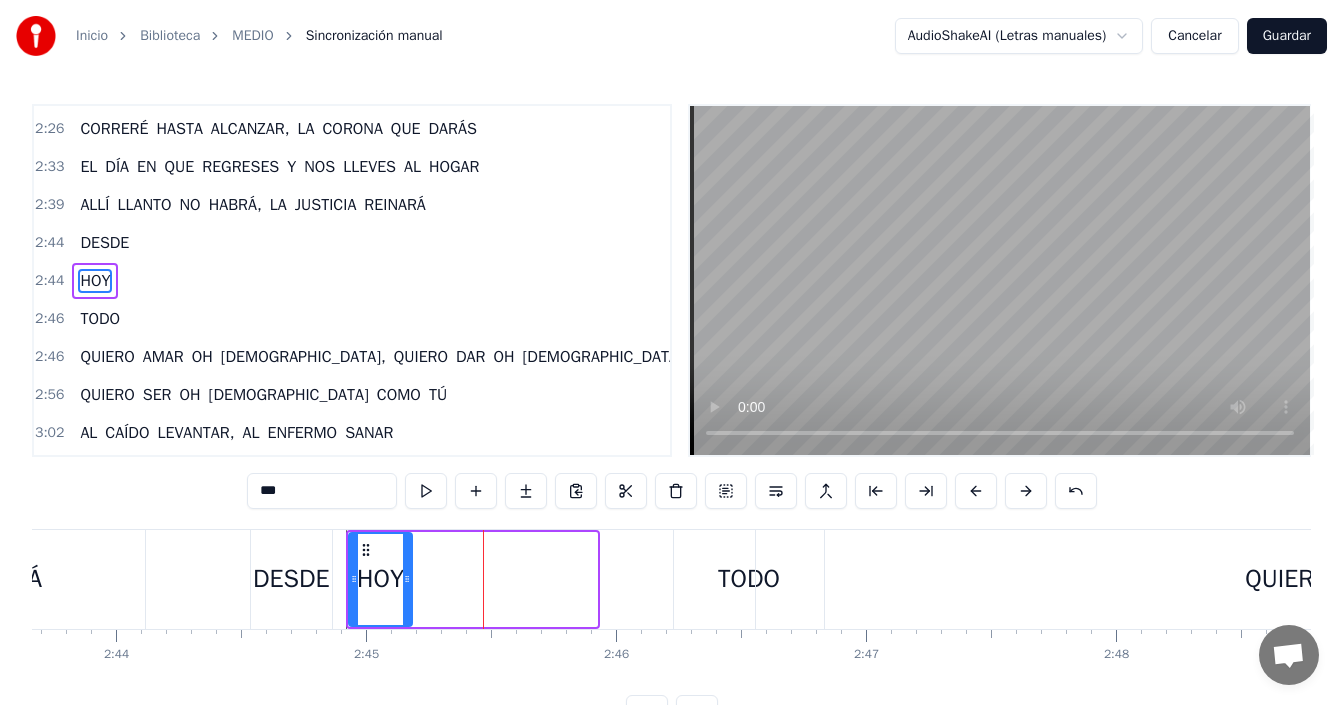 drag, startPoint x: 594, startPoint y: 564, endPoint x: 403, endPoint y: 595, distance: 193.49936 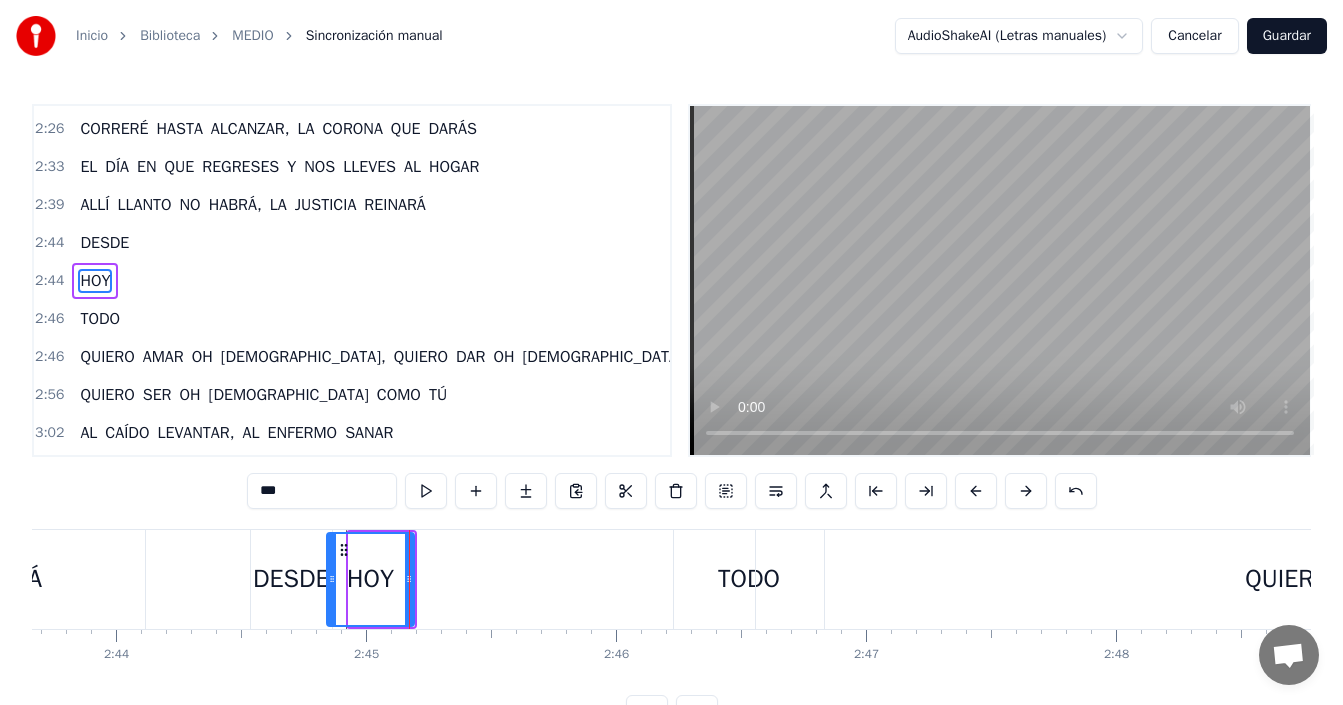 drag, startPoint x: 353, startPoint y: 587, endPoint x: 331, endPoint y: 605, distance: 28.42534 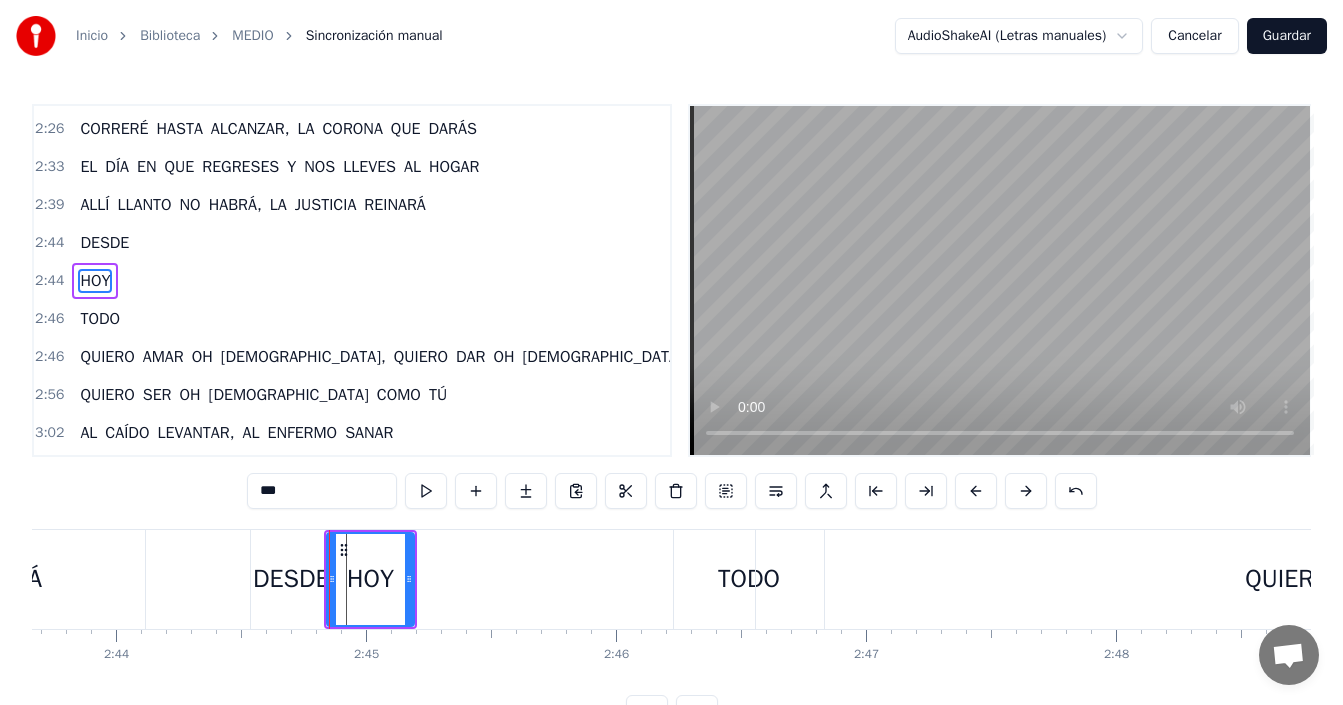 click on "TODO" at bounding box center (749, 579) 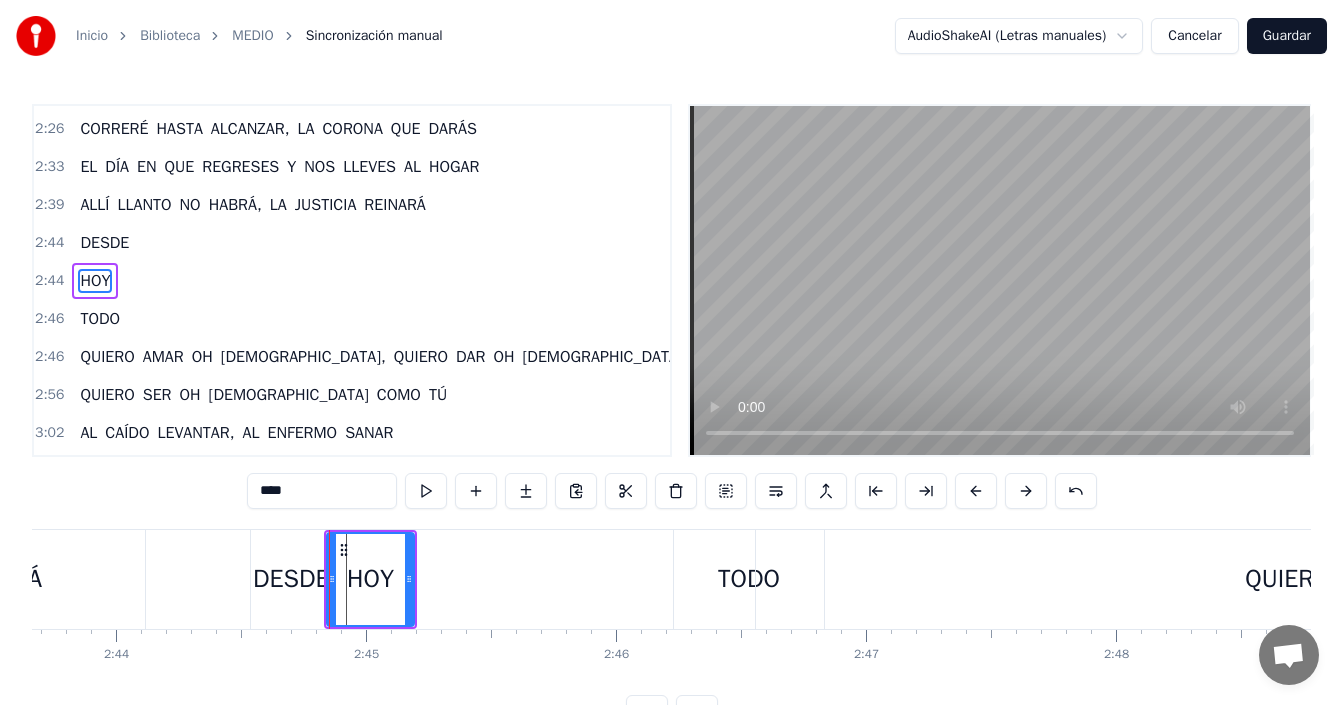 scroll, scrollTop: 794, scrollLeft: 0, axis: vertical 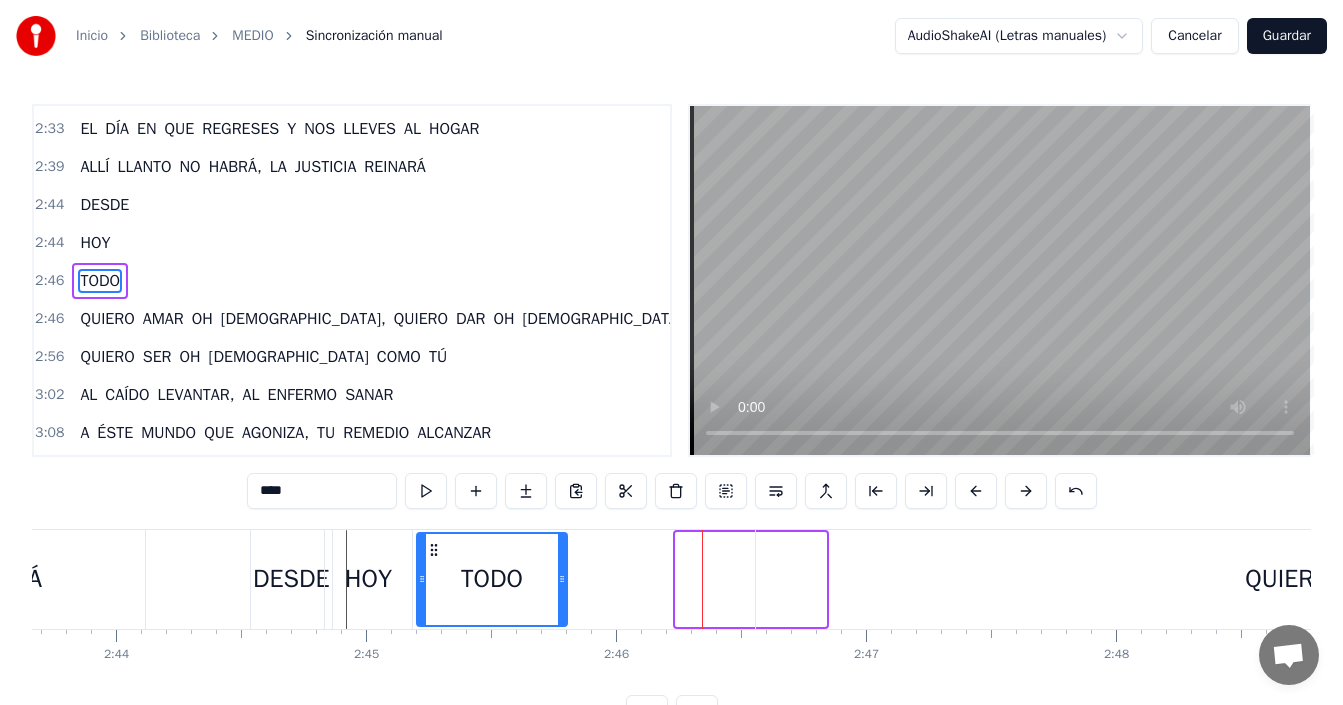 drag, startPoint x: 691, startPoint y: 549, endPoint x: 432, endPoint y: 560, distance: 259.2335 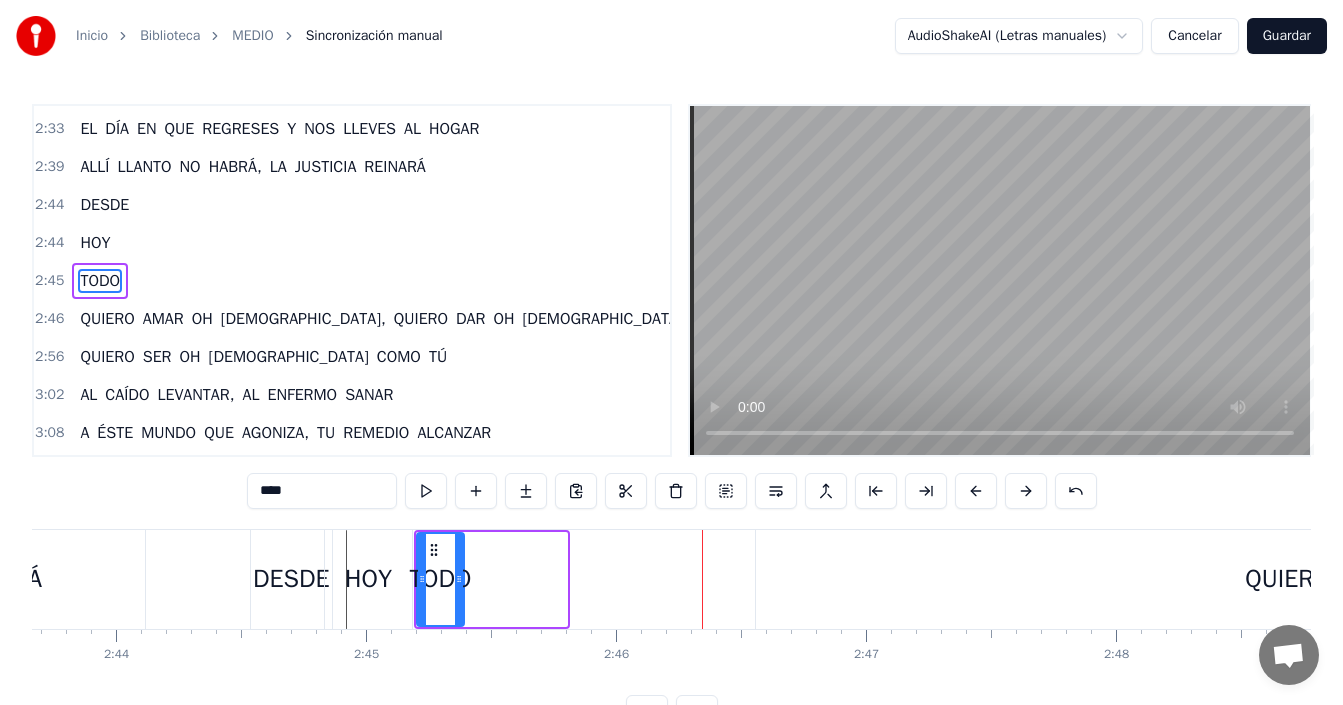 drag, startPoint x: 564, startPoint y: 569, endPoint x: 461, endPoint y: 601, distance: 107.856384 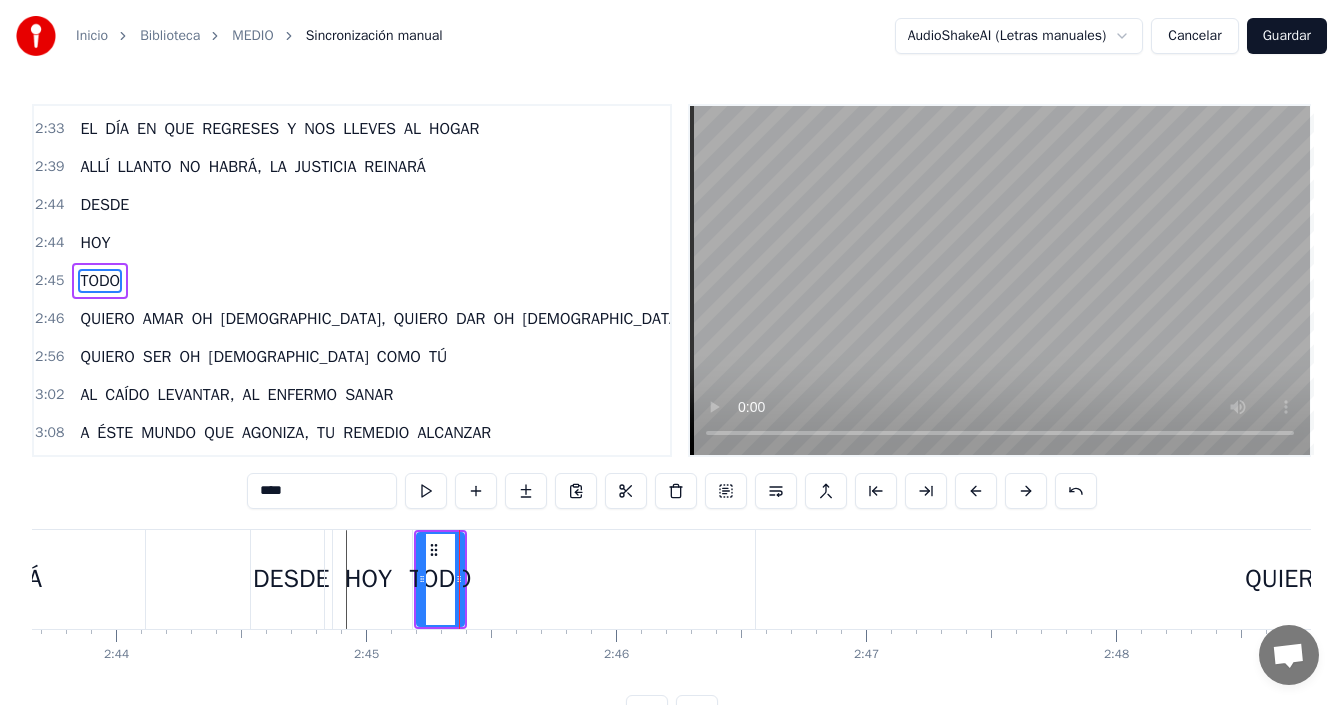 click on "DESDE" at bounding box center (291, 579) 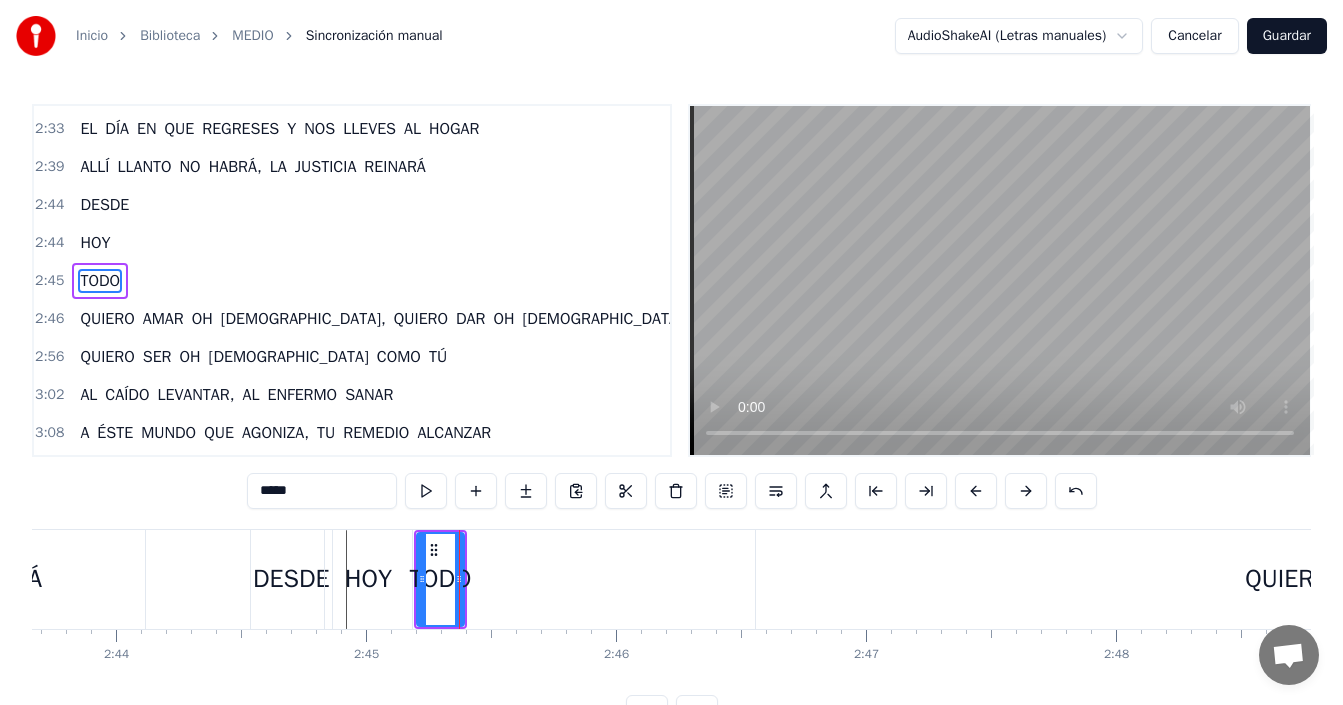scroll, scrollTop: 718, scrollLeft: 0, axis: vertical 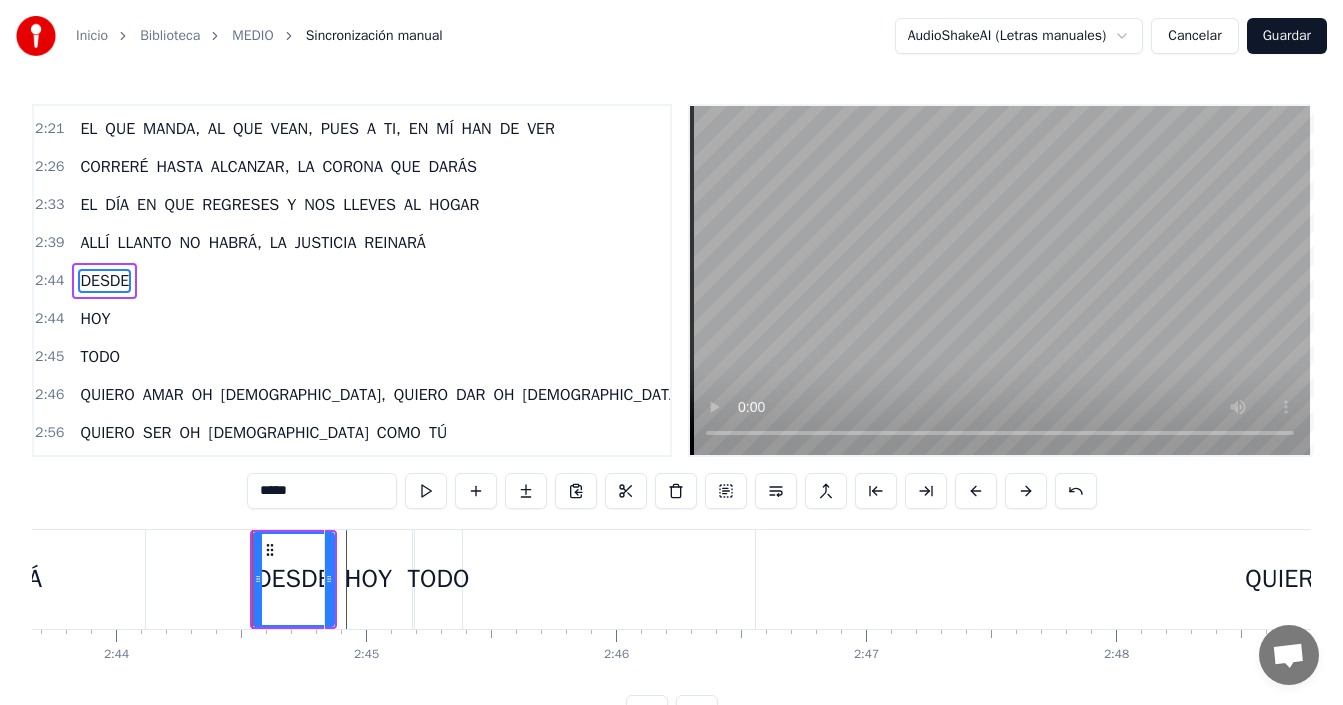 click at bounding box center (-7936, 579) 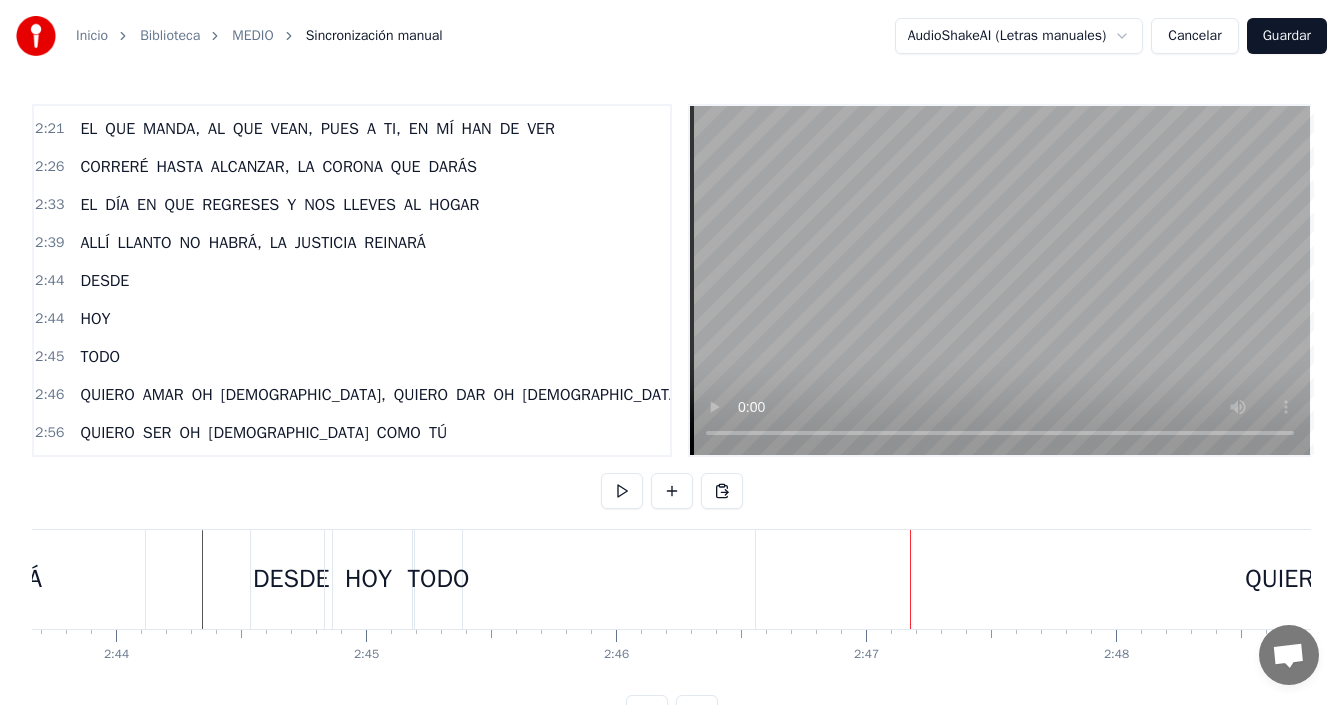 click on "HOY" at bounding box center (368, 579) 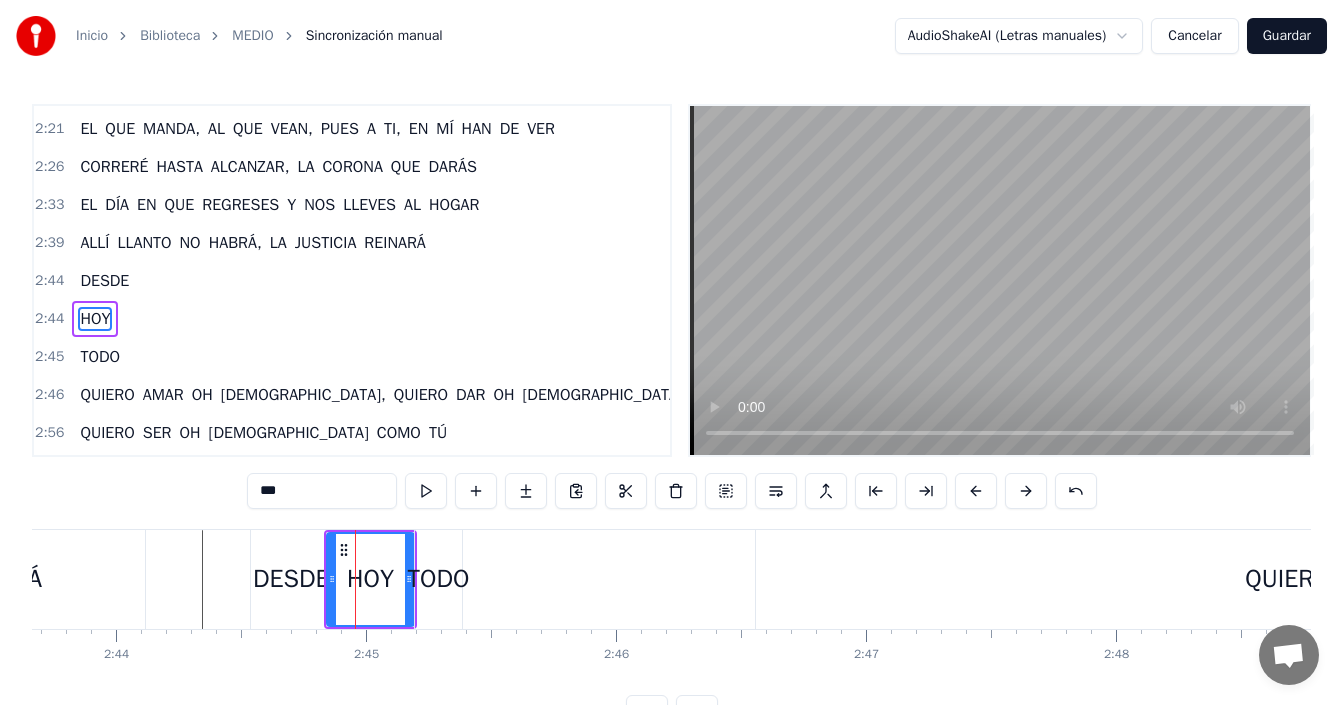 scroll, scrollTop: 756, scrollLeft: 0, axis: vertical 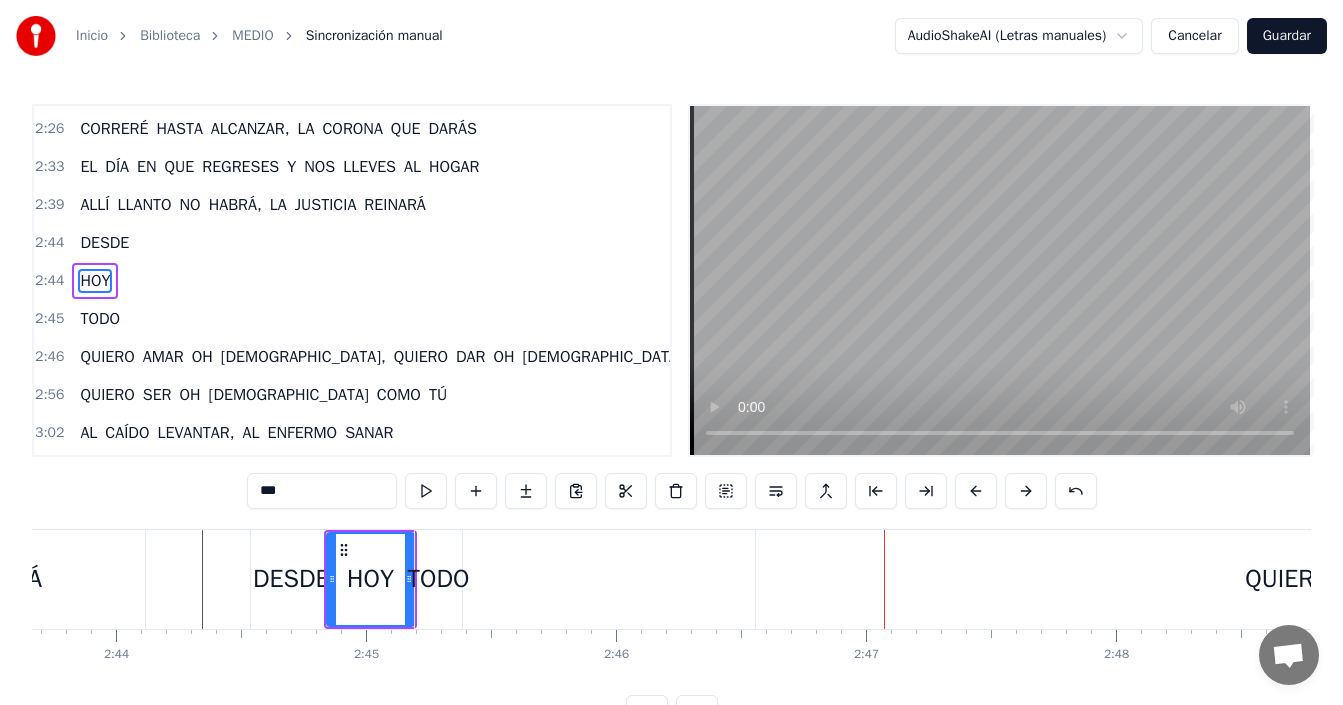 type 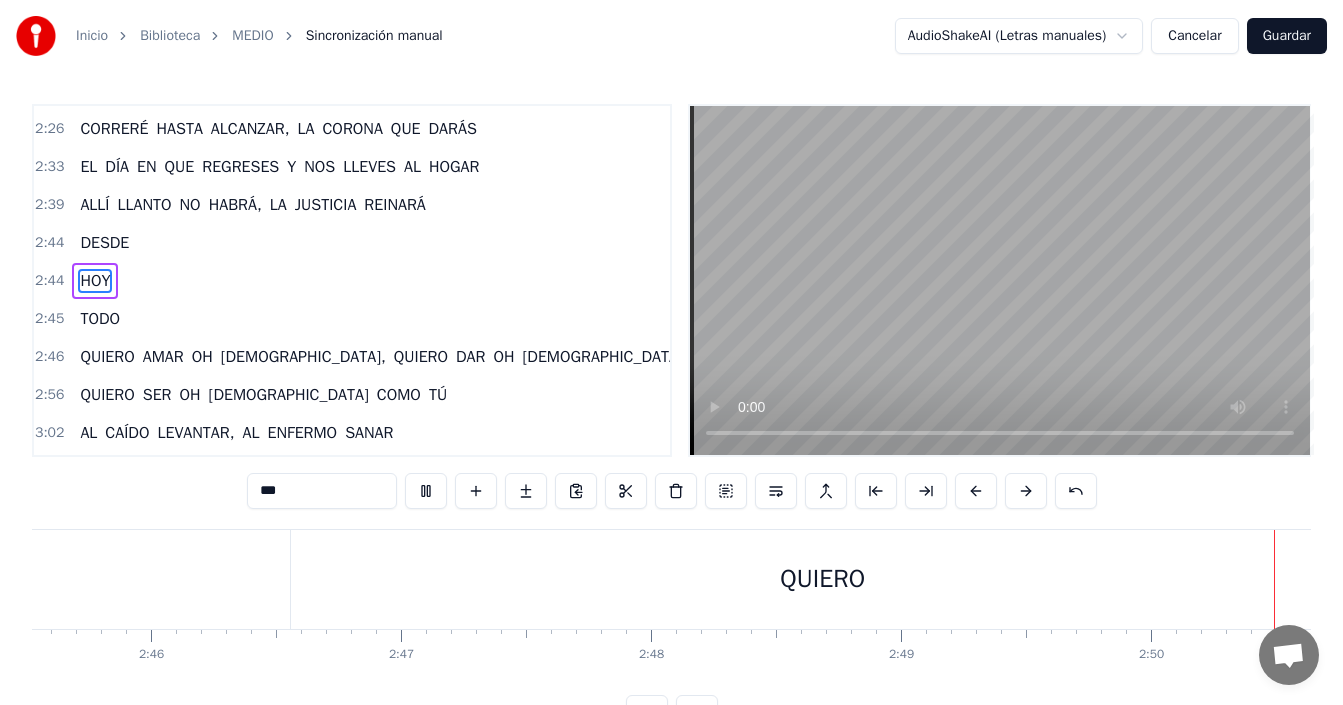 scroll, scrollTop: 0, scrollLeft: 42509, axis: horizontal 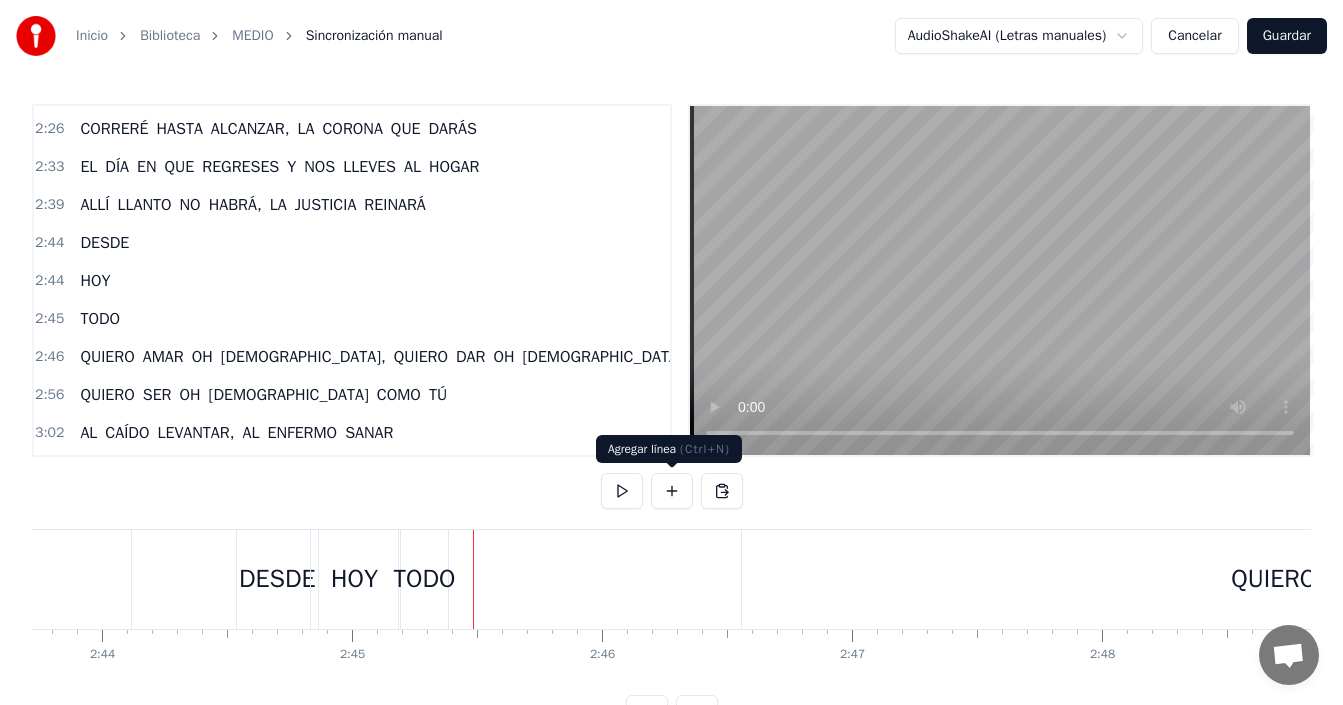 click at bounding box center [672, 491] 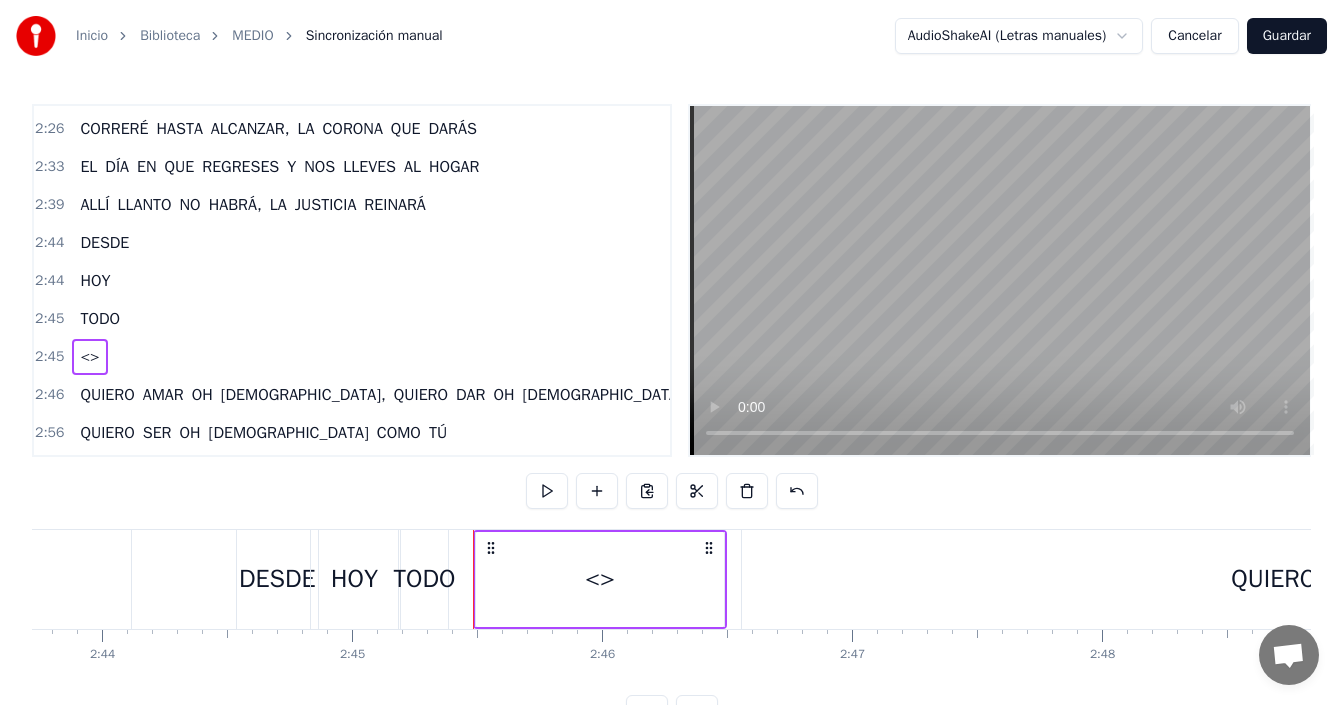click on "<>" at bounding box center (600, 579) 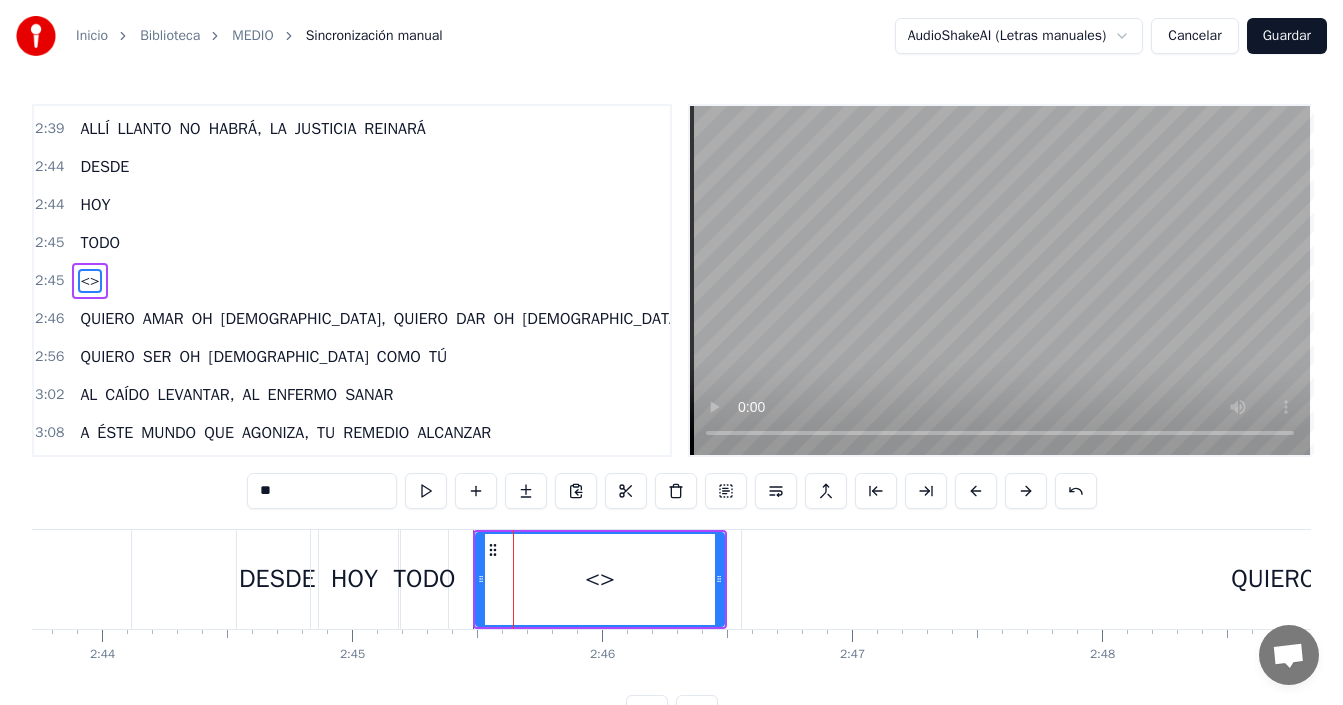 drag, startPoint x: 341, startPoint y: 493, endPoint x: 81, endPoint y: 481, distance: 260.27676 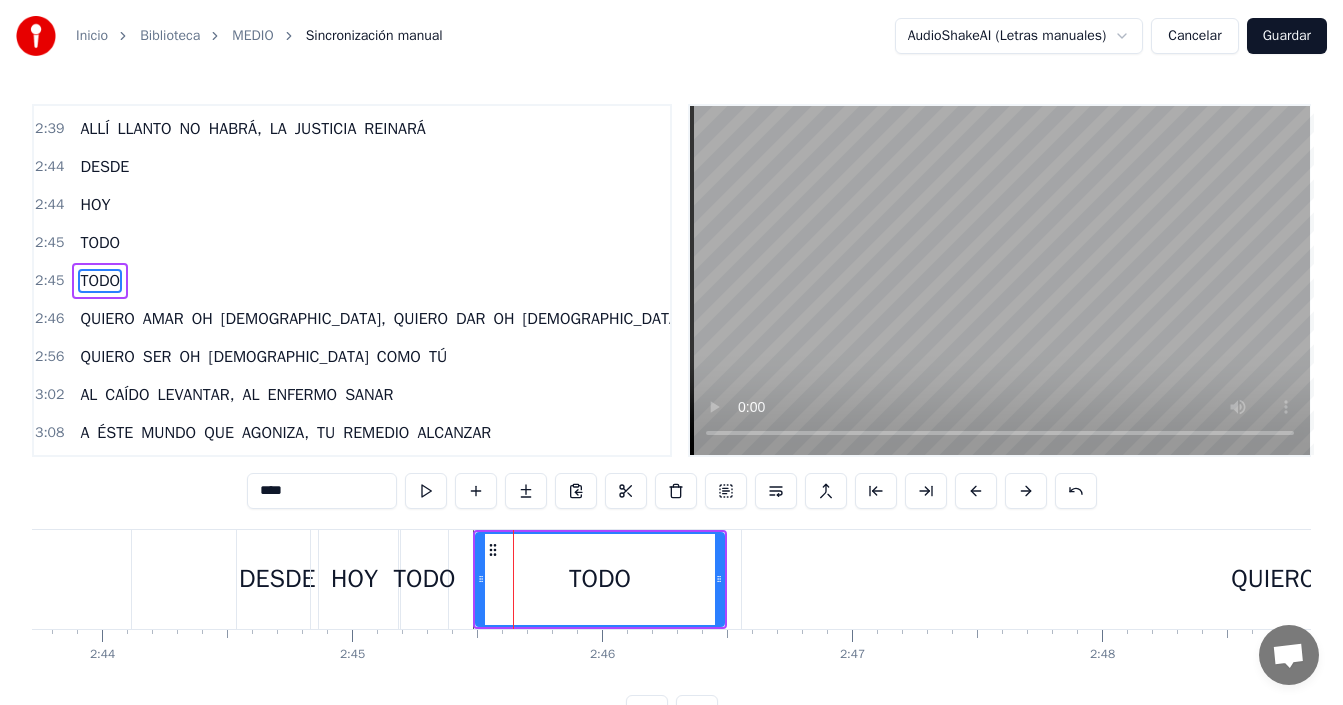 type on "****" 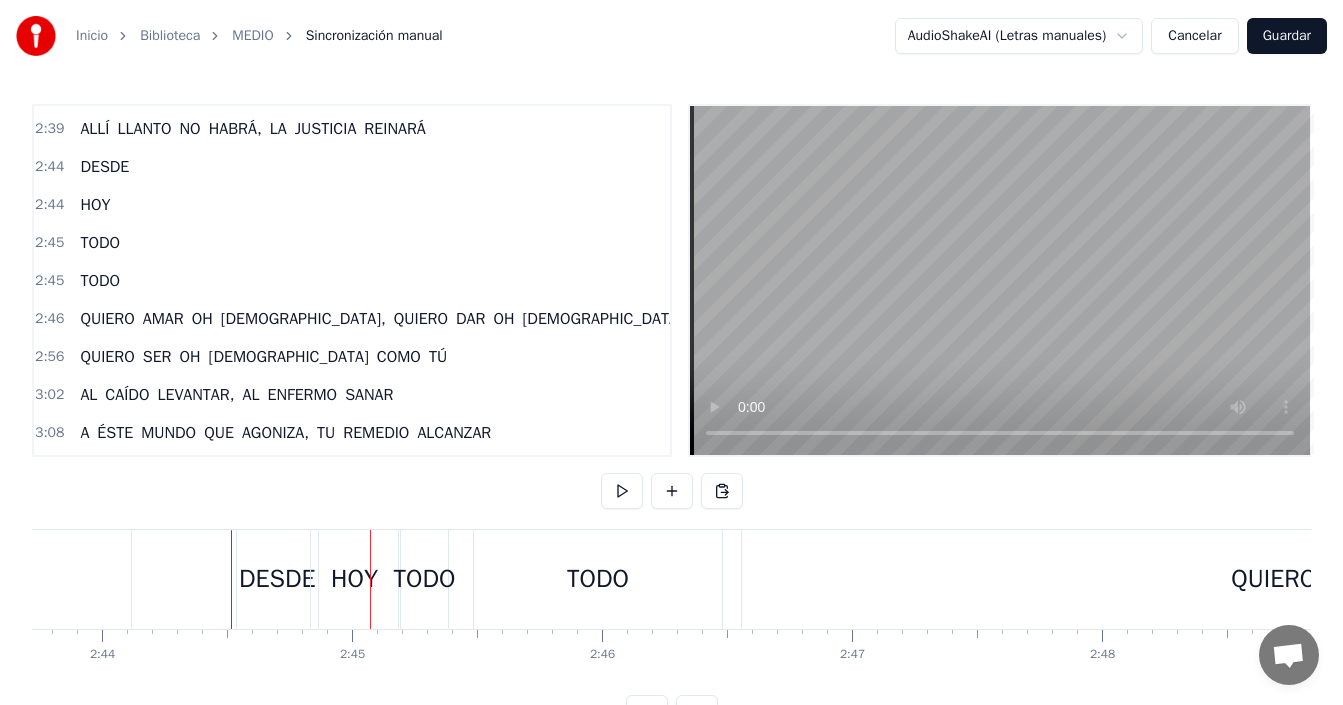 click on "HOY" at bounding box center [354, 579] 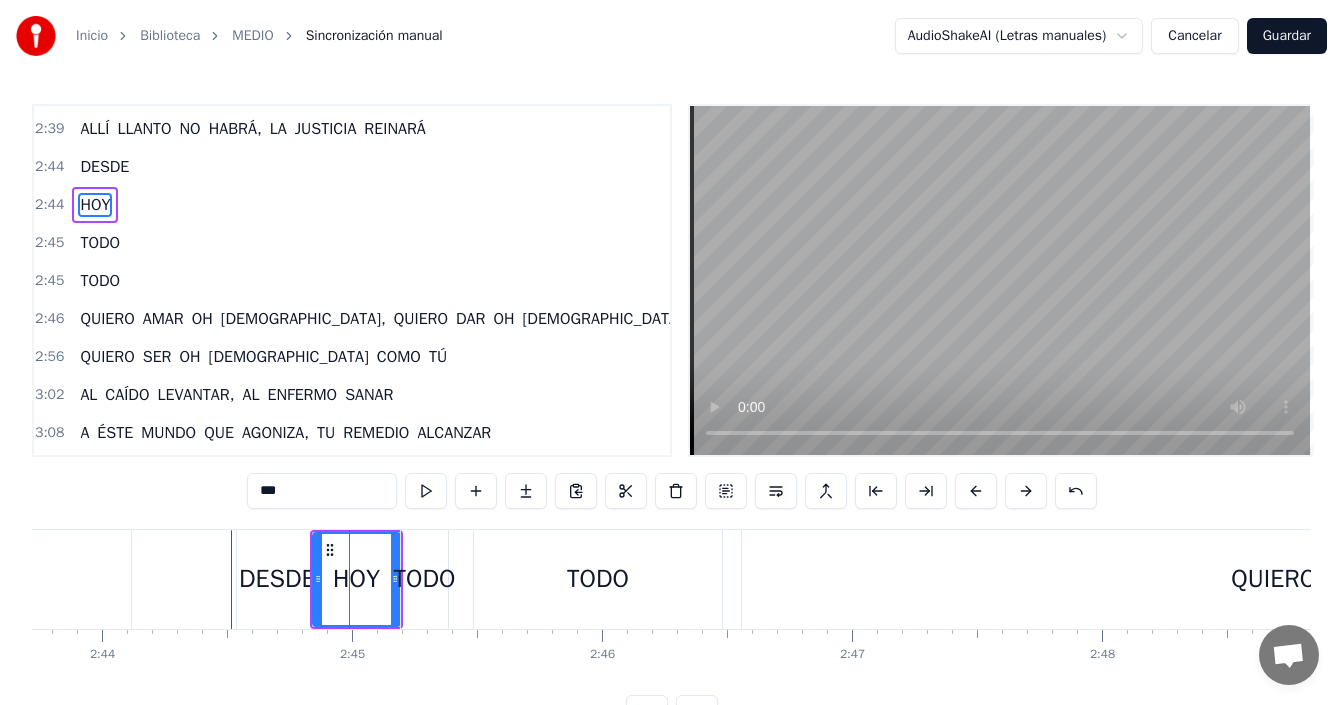 scroll, scrollTop: 756, scrollLeft: 0, axis: vertical 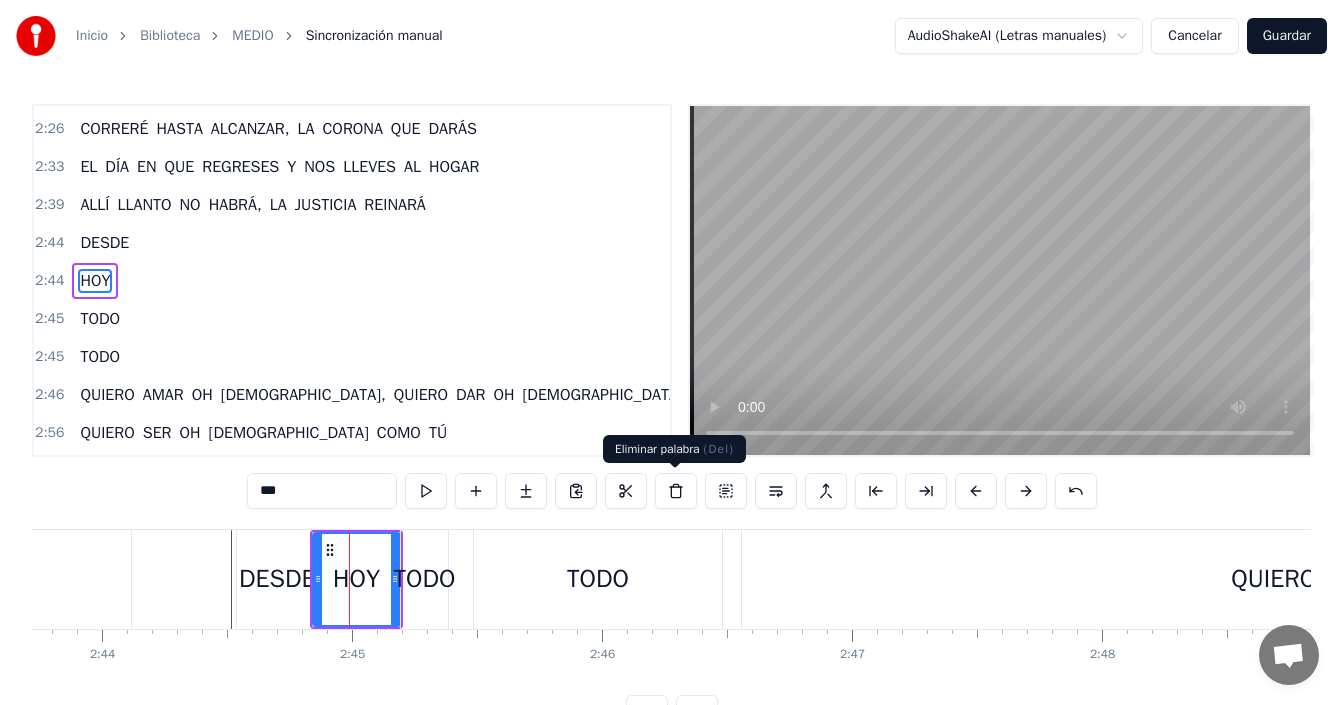 click at bounding box center (676, 491) 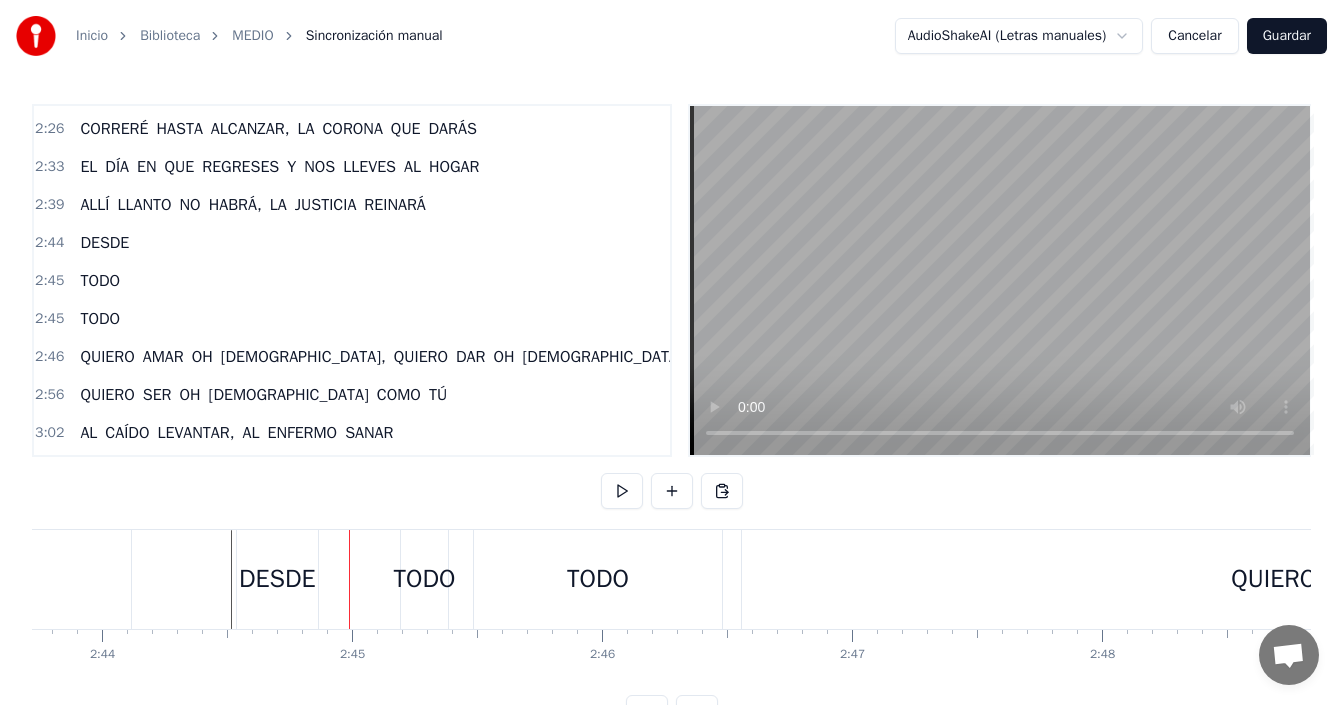click on "TODO" at bounding box center (425, 579) 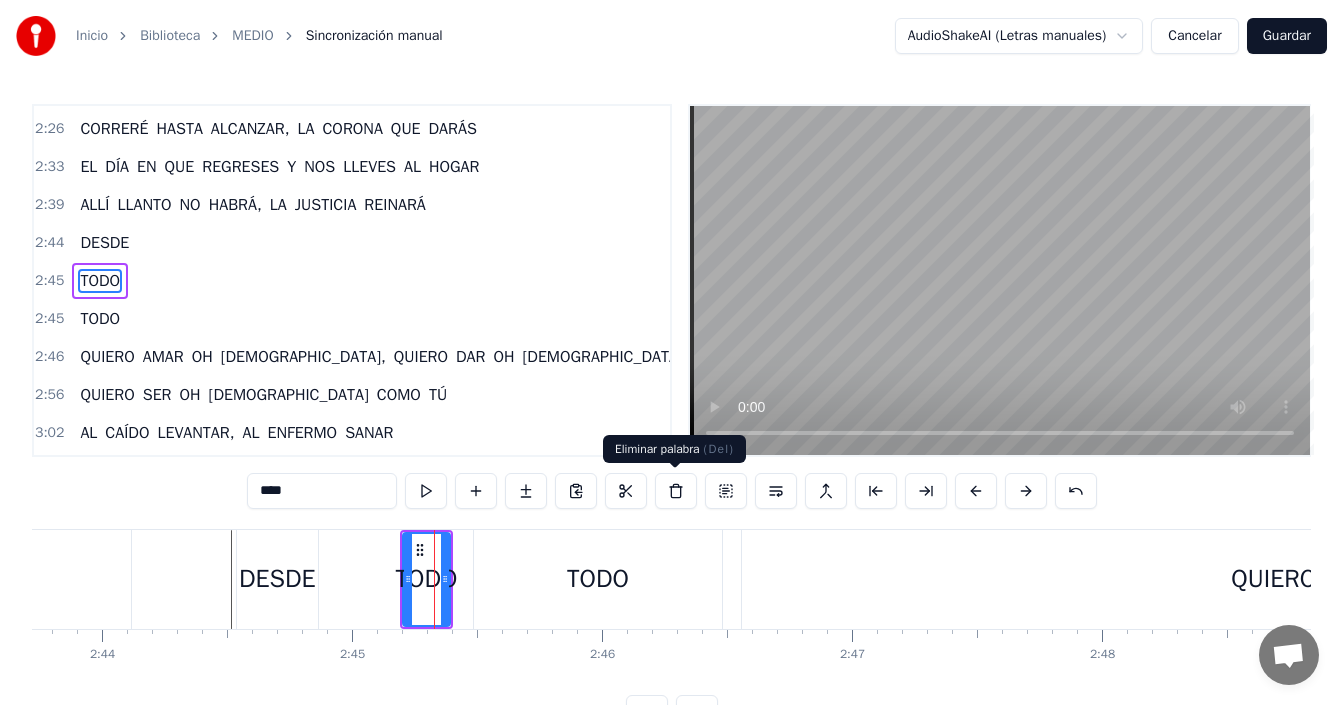 click at bounding box center [676, 491] 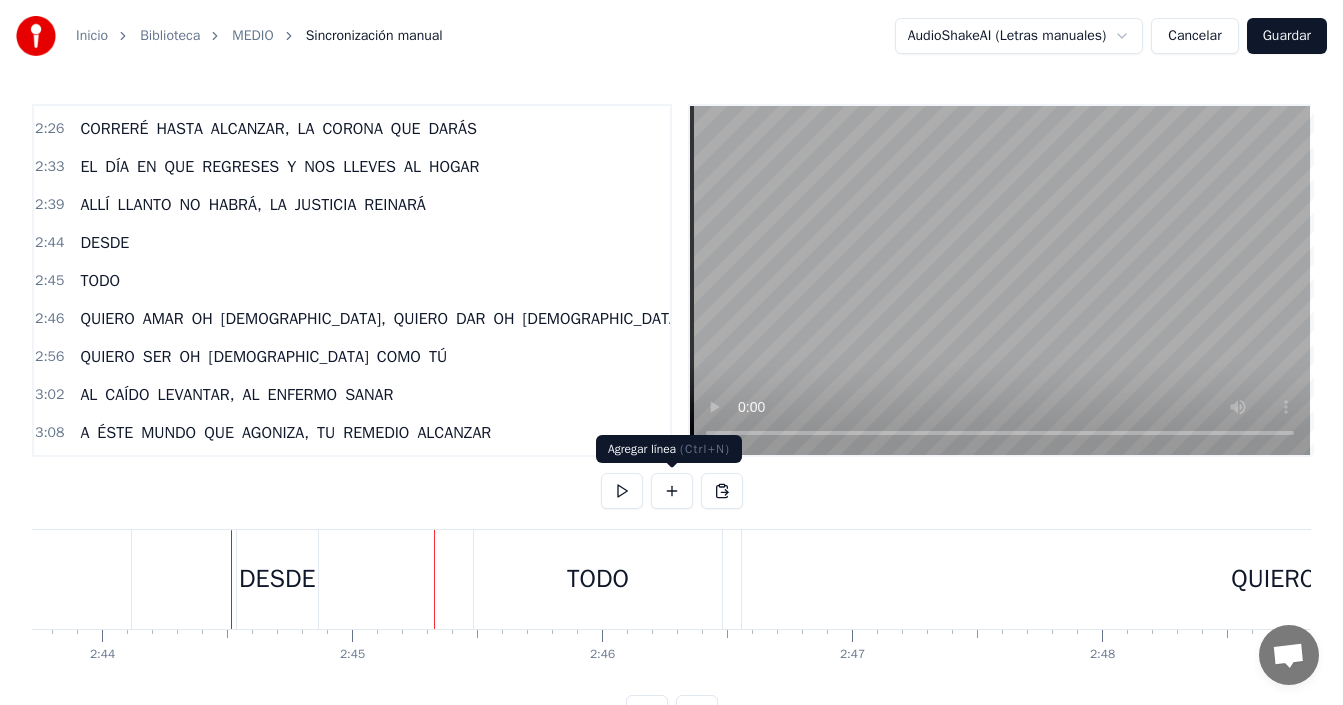 click on "TODO" at bounding box center [598, 579] 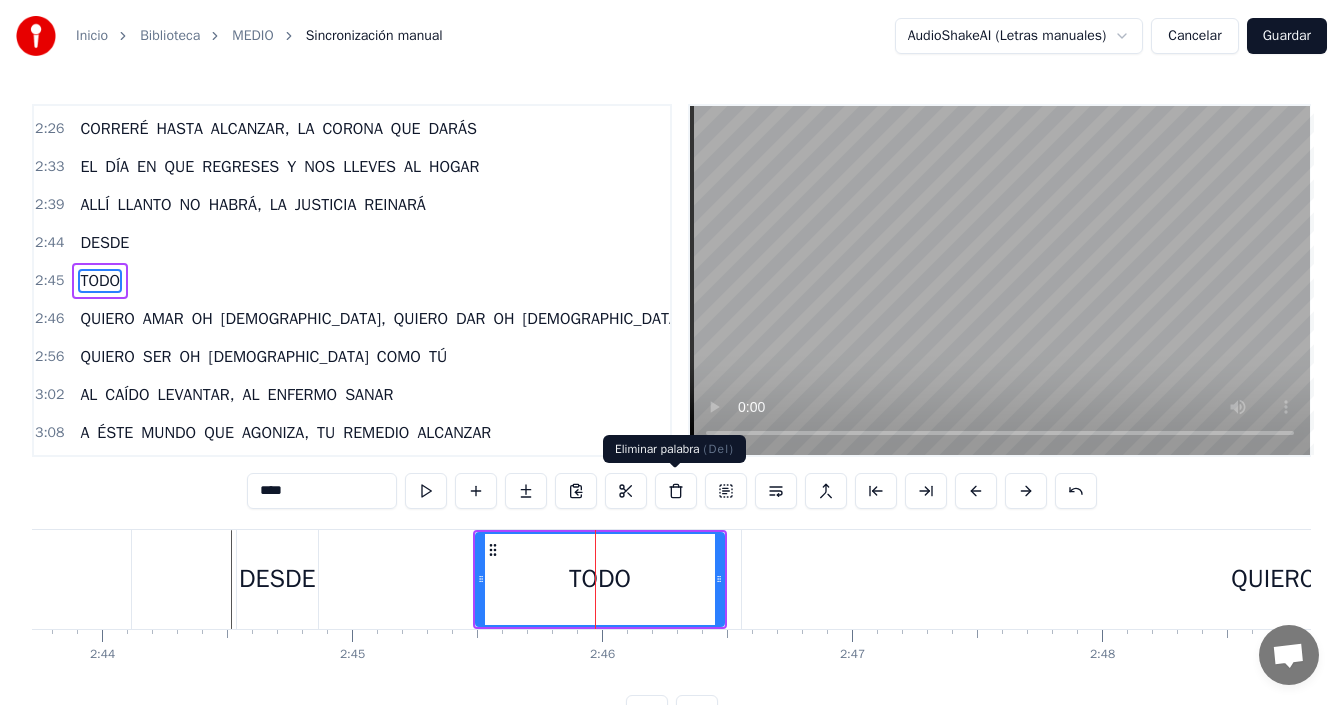 click at bounding box center (676, 491) 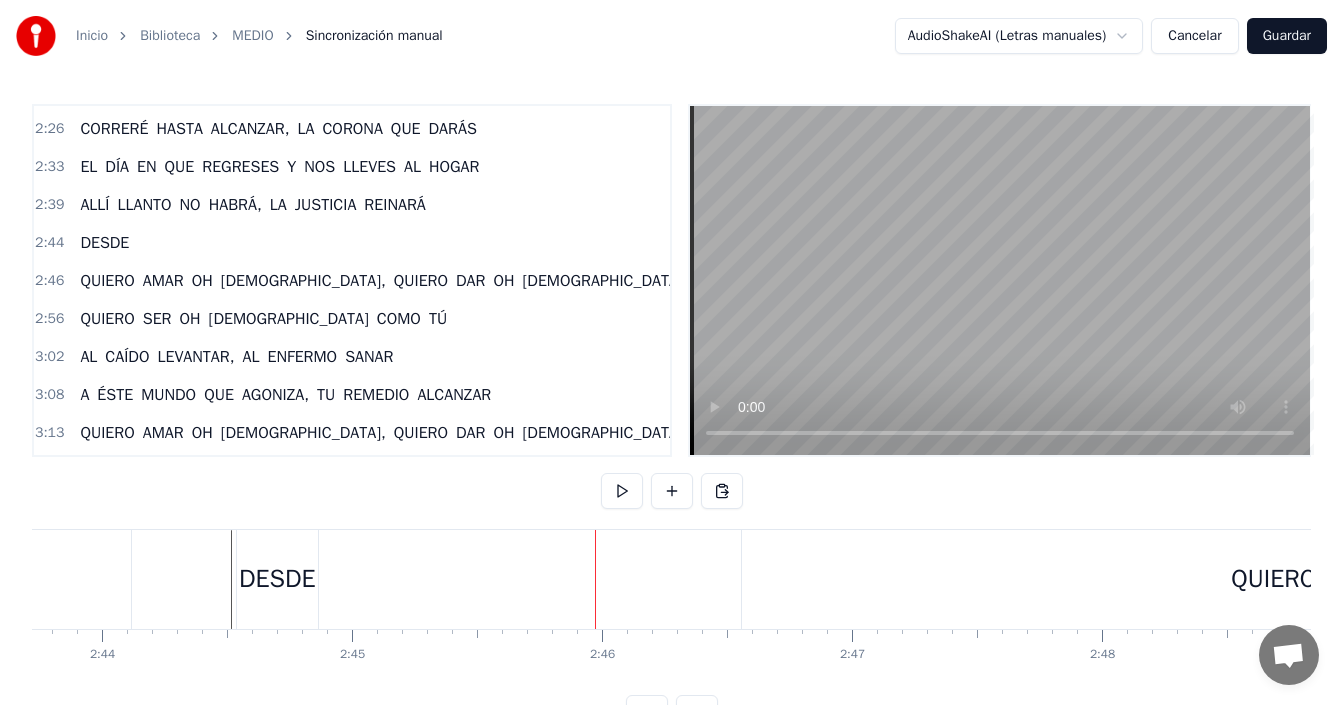 click on "DESDE" at bounding box center (277, 579) 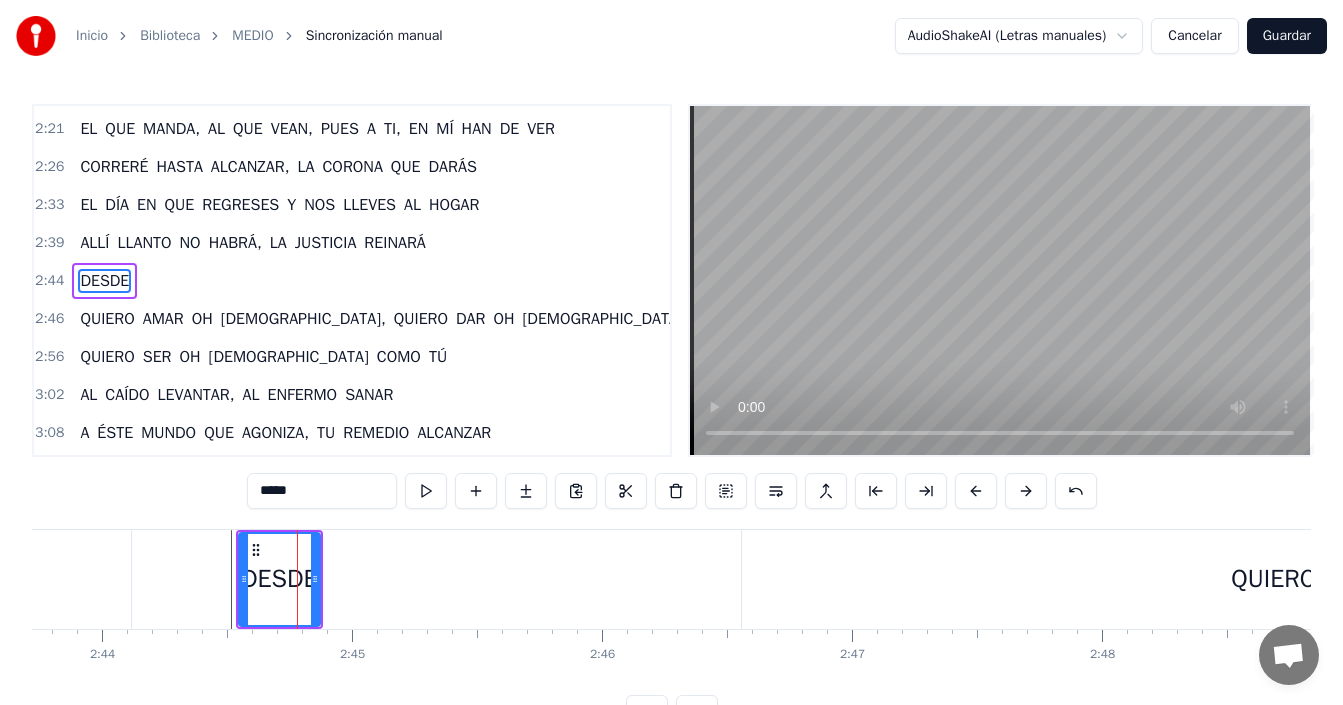 click on "*****" at bounding box center [322, 491] 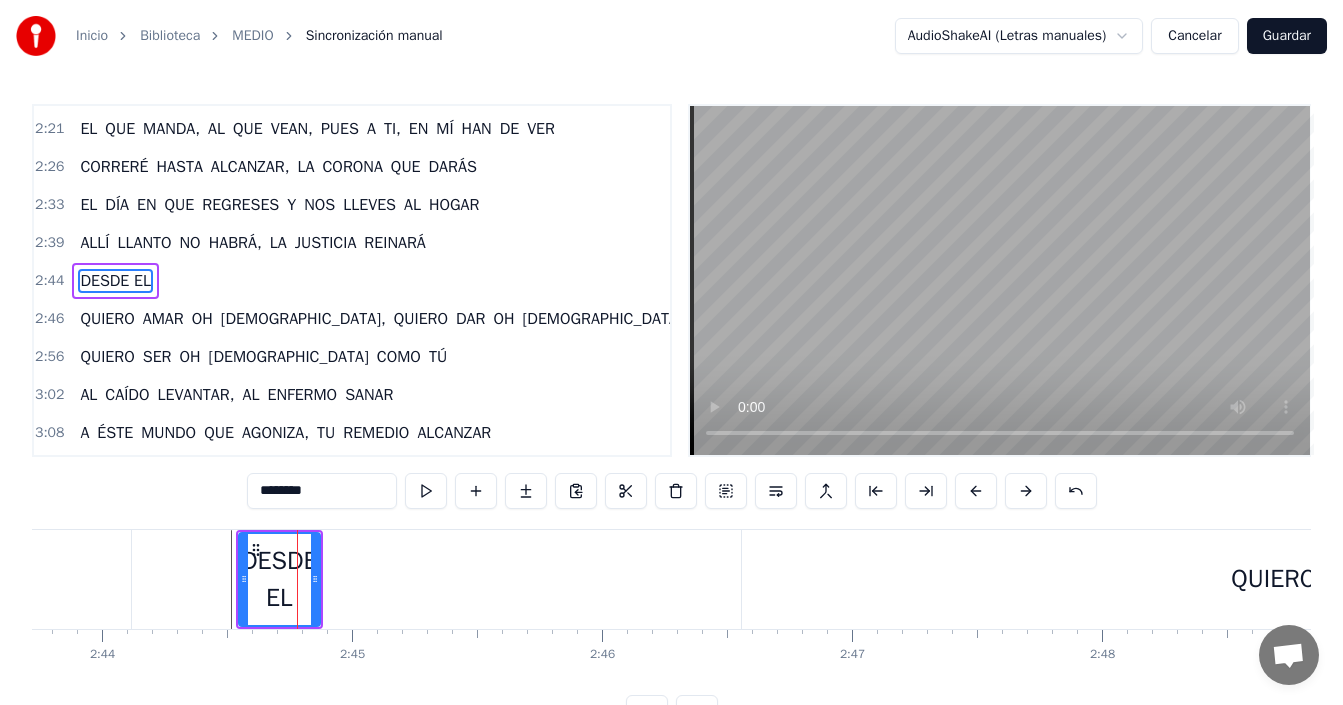 type on "********" 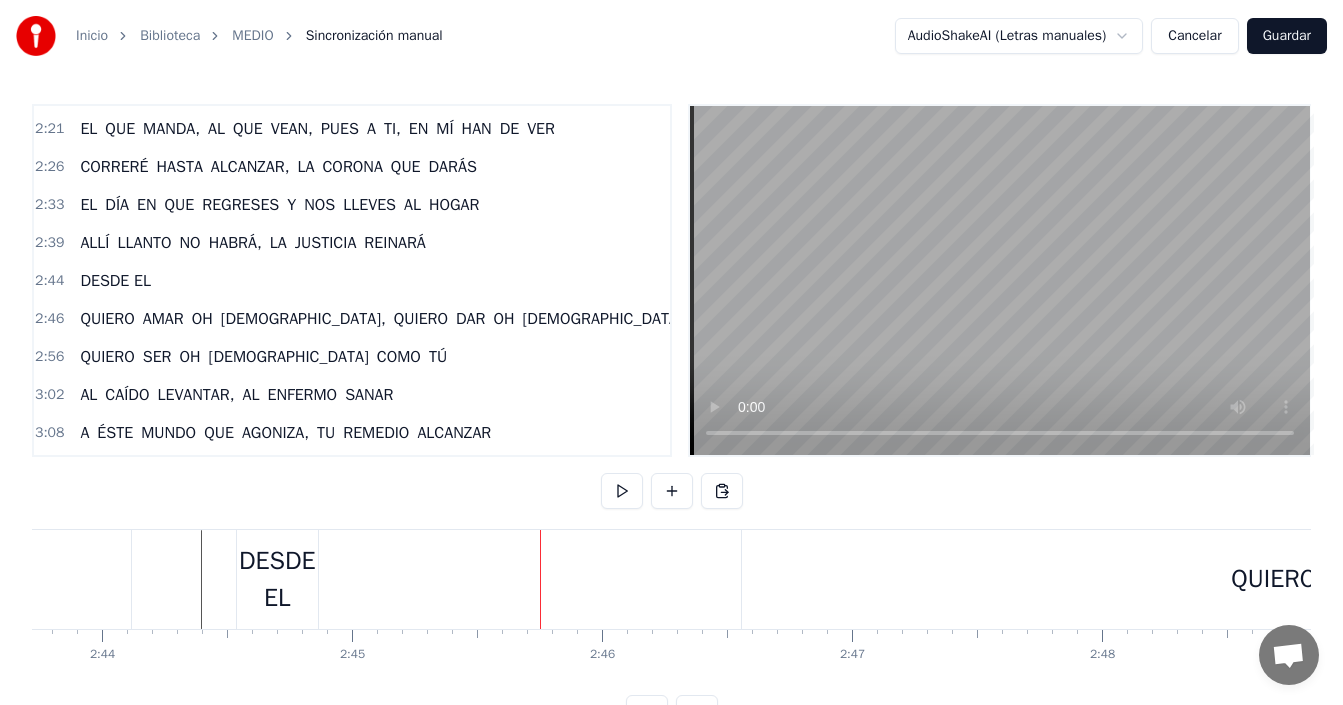 click on "DESDE EL" at bounding box center (277, 579) 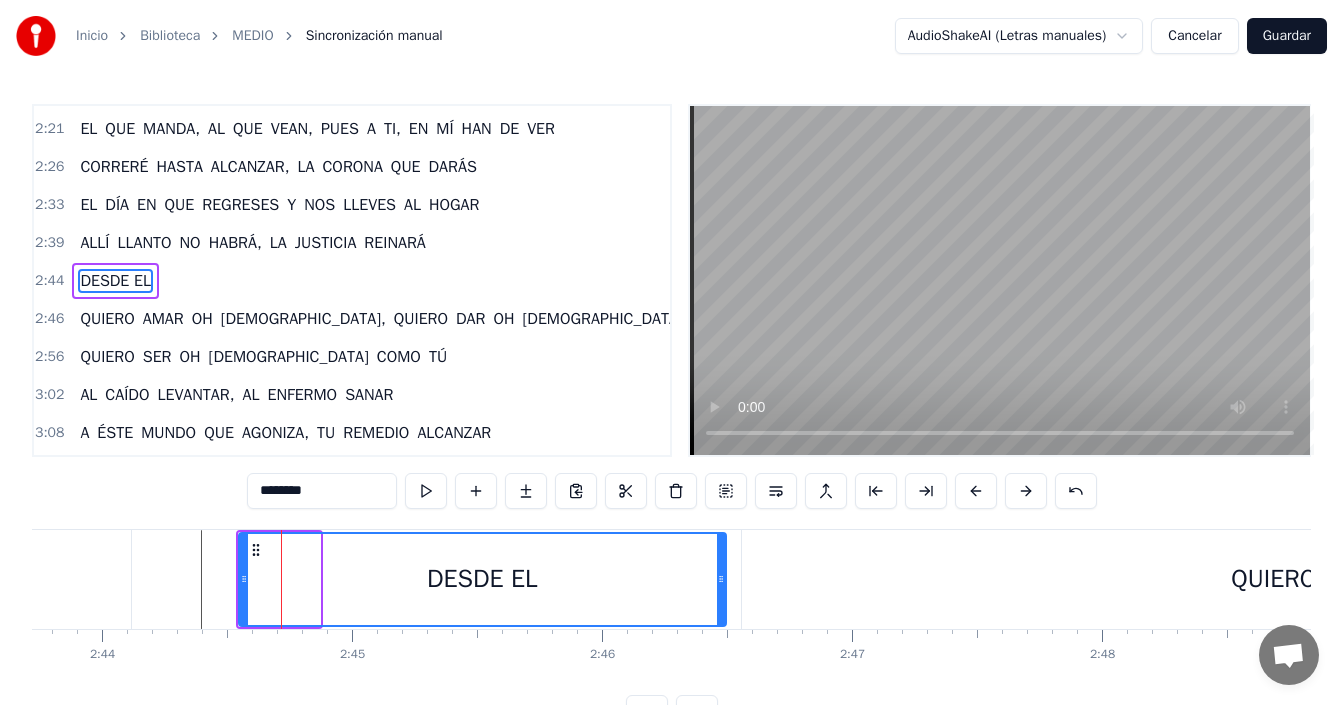 drag, startPoint x: 318, startPoint y: 573, endPoint x: 724, endPoint y: 587, distance: 406.2413 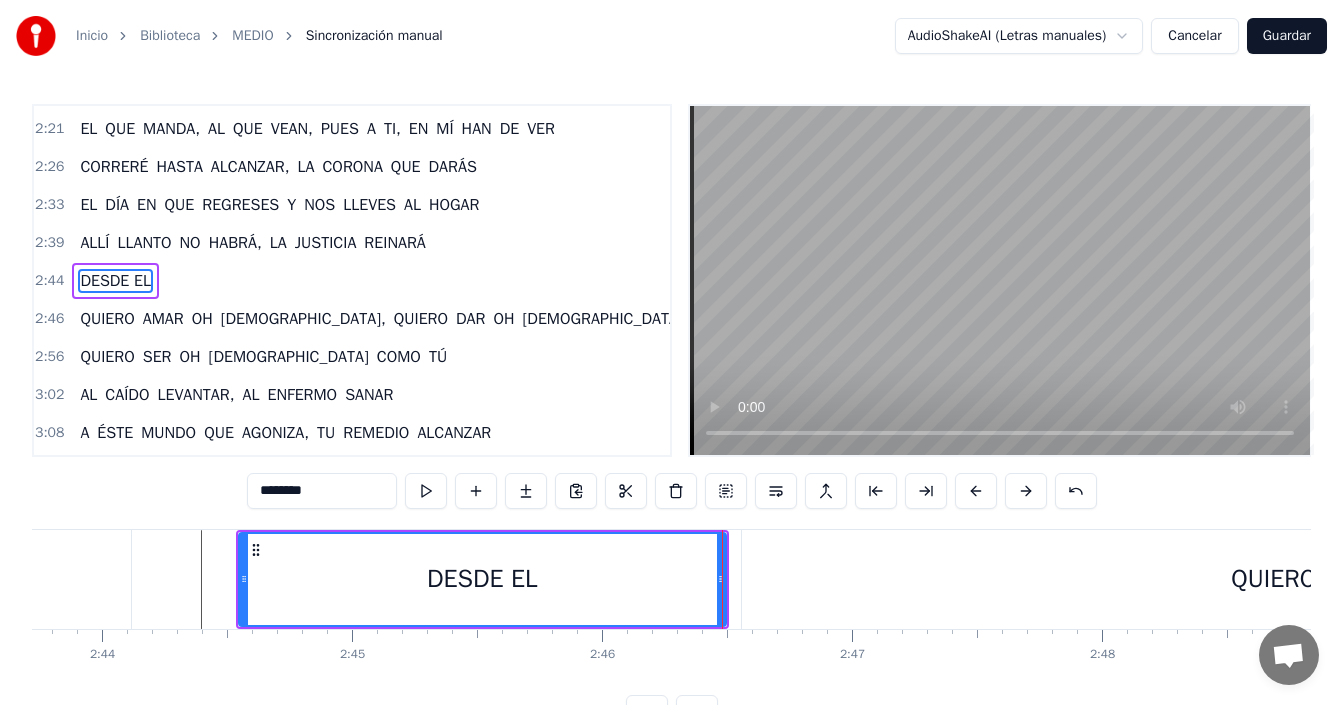 click on "QUIERO" at bounding box center (1273, 579) 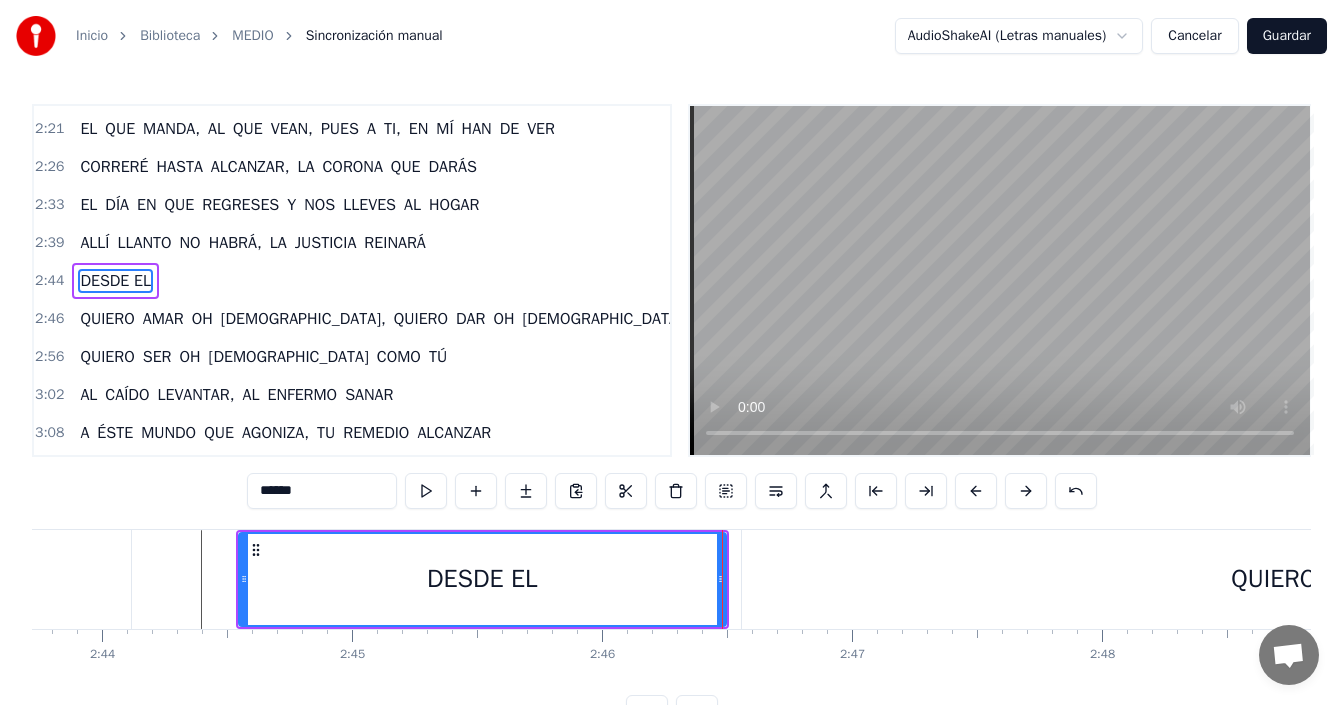 scroll, scrollTop: 756, scrollLeft: 0, axis: vertical 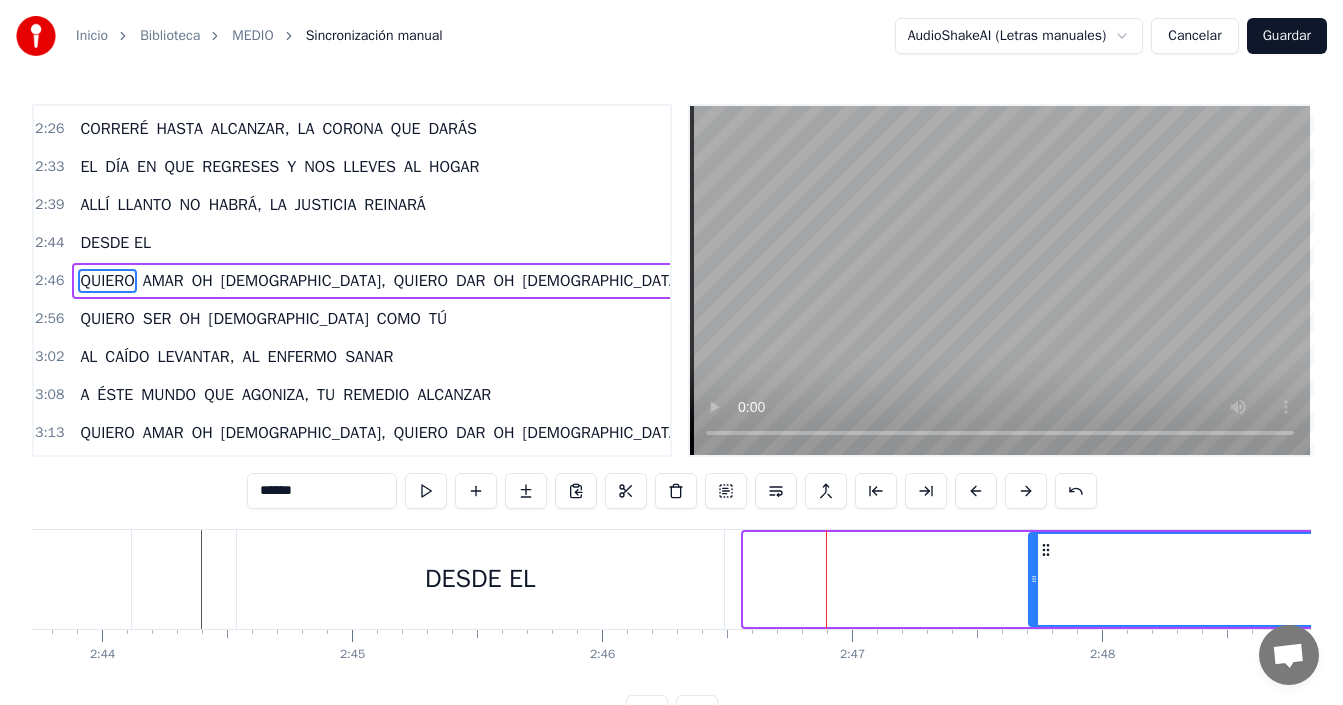 drag, startPoint x: 747, startPoint y: 566, endPoint x: 1032, endPoint y: 565, distance: 285.00174 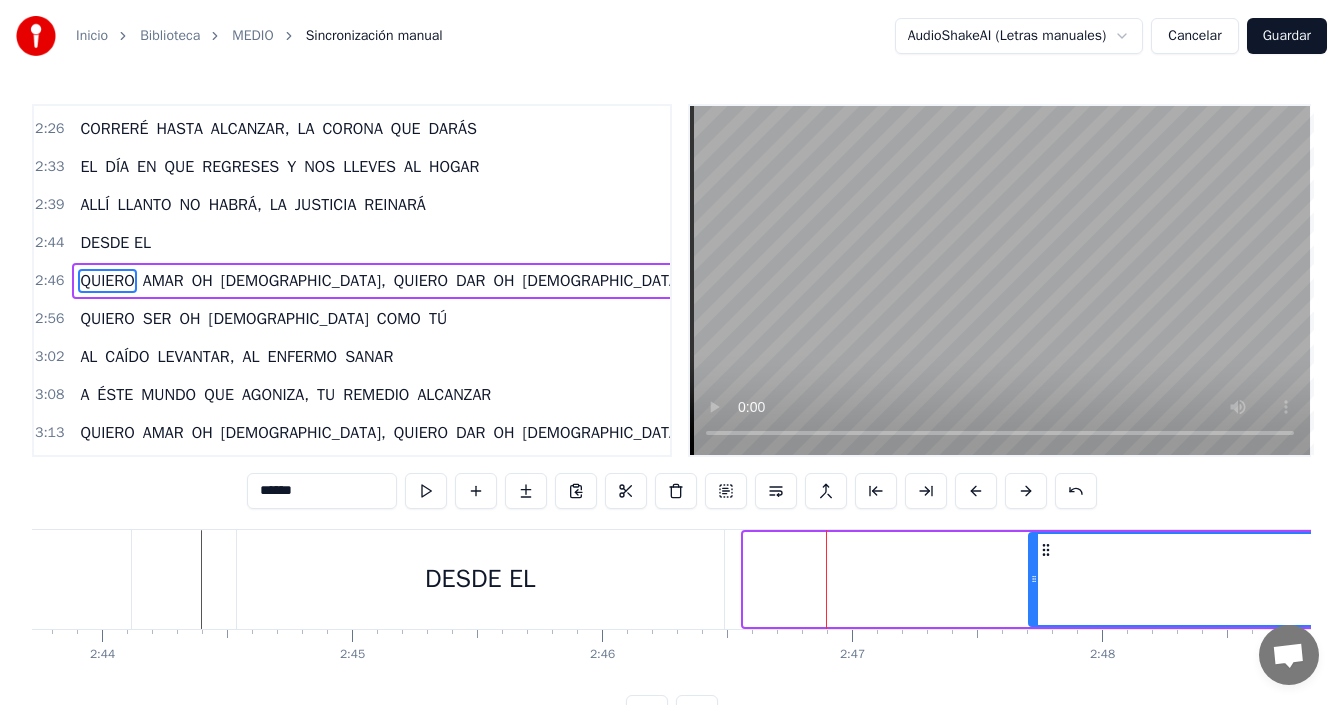 click at bounding box center [1034, 579] 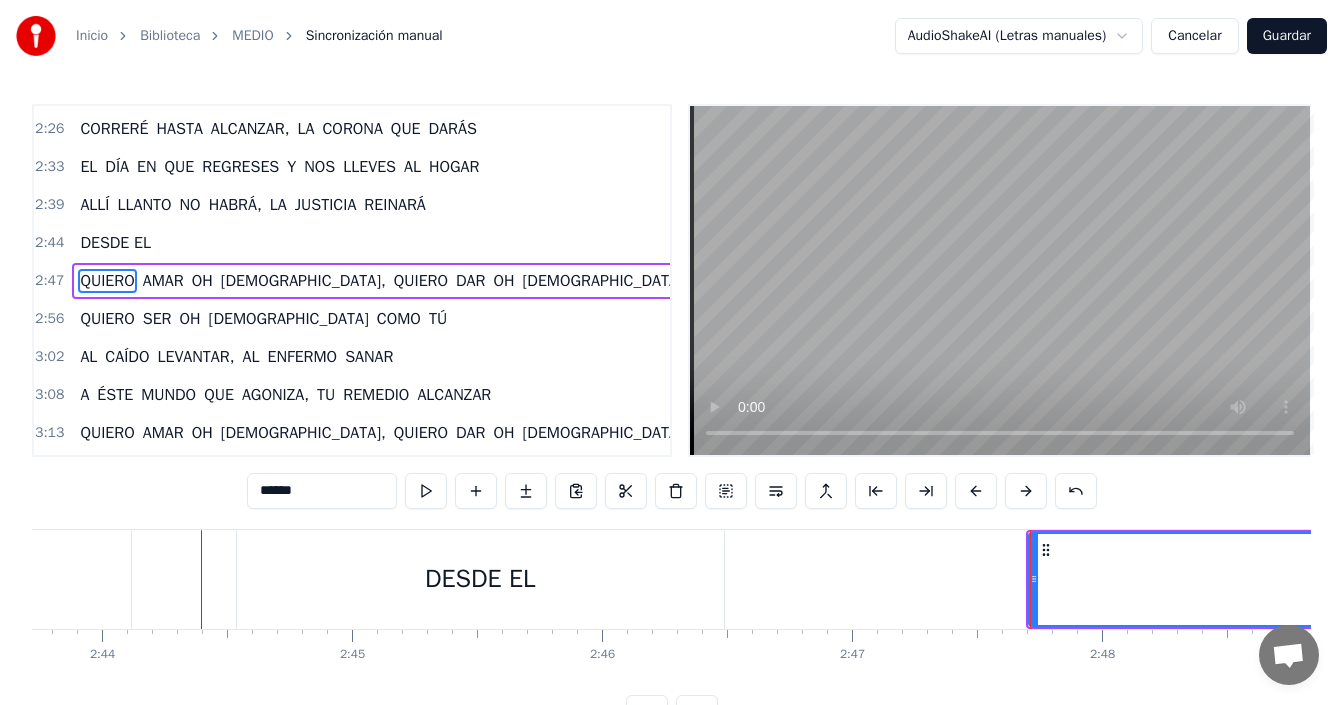 click on "DESDE EL" at bounding box center [480, 579] 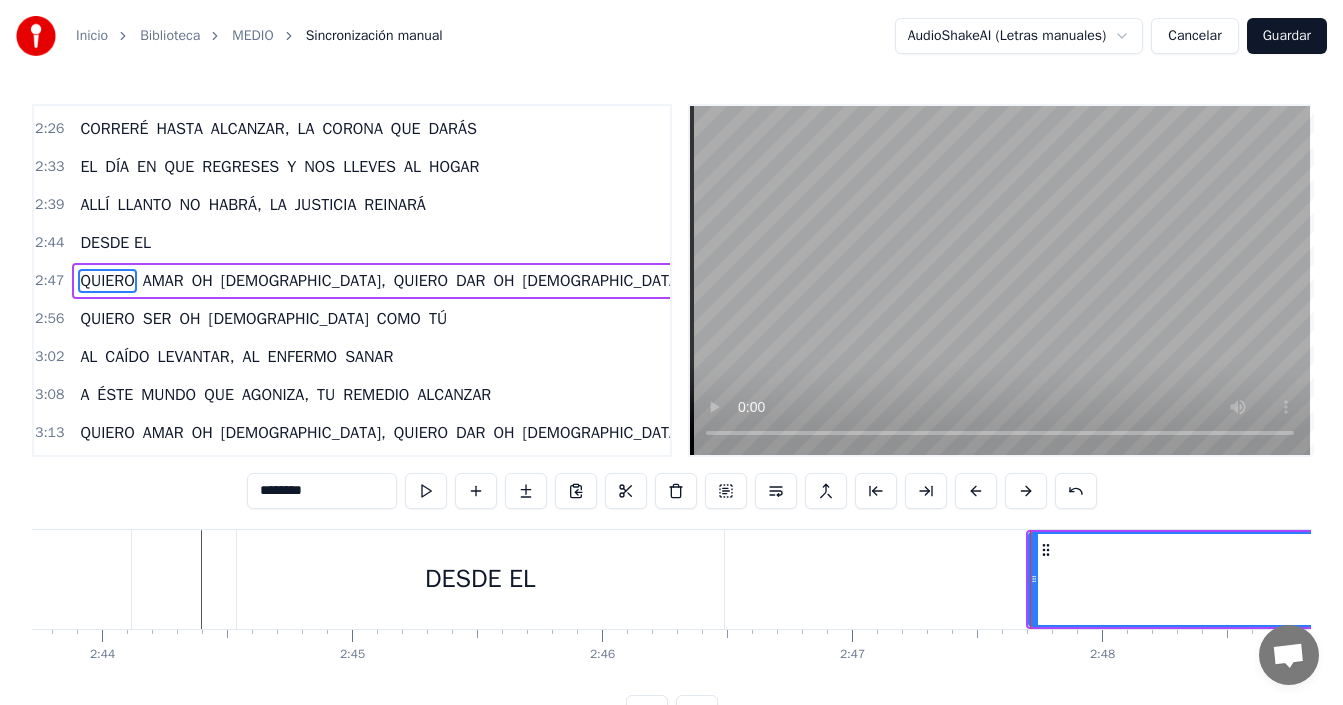 scroll, scrollTop: 718, scrollLeft: 0, axis: vertical 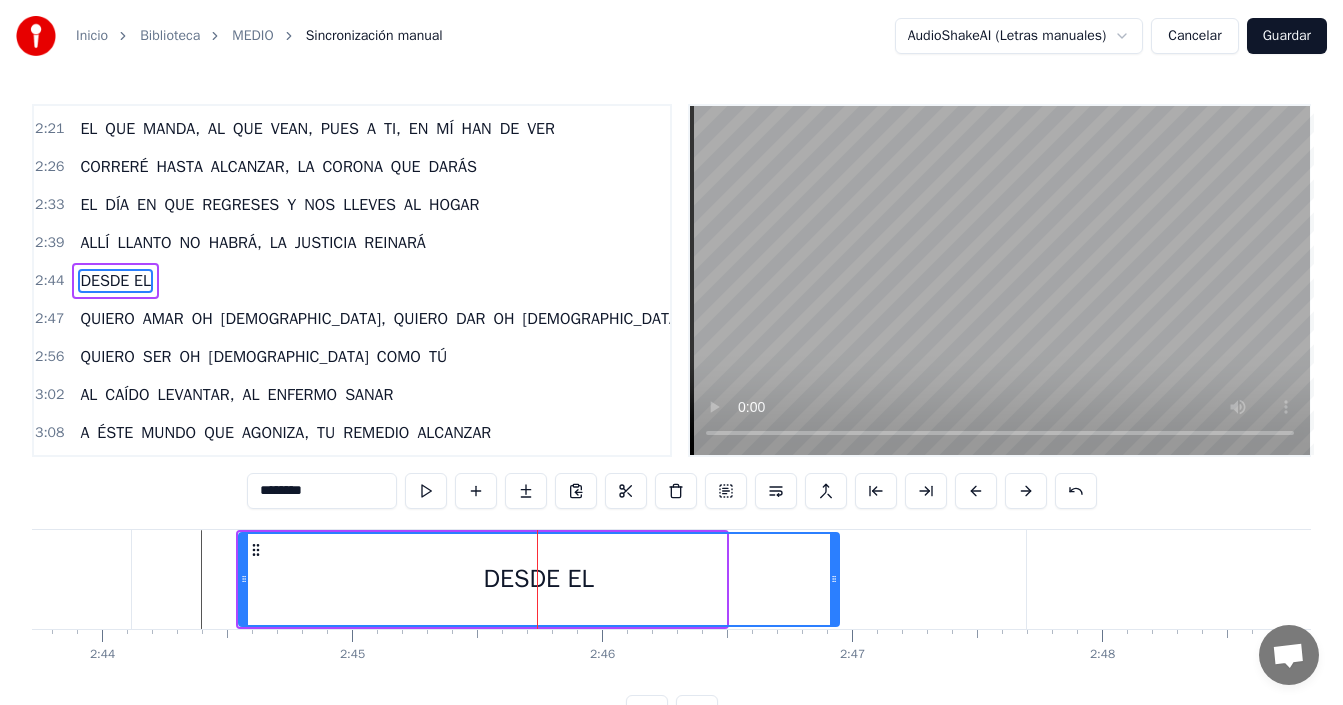 drag, startPoint x: 723, startPoint y: 573, endPoint x: 835, endPoint y: 576, distance: 112.04017 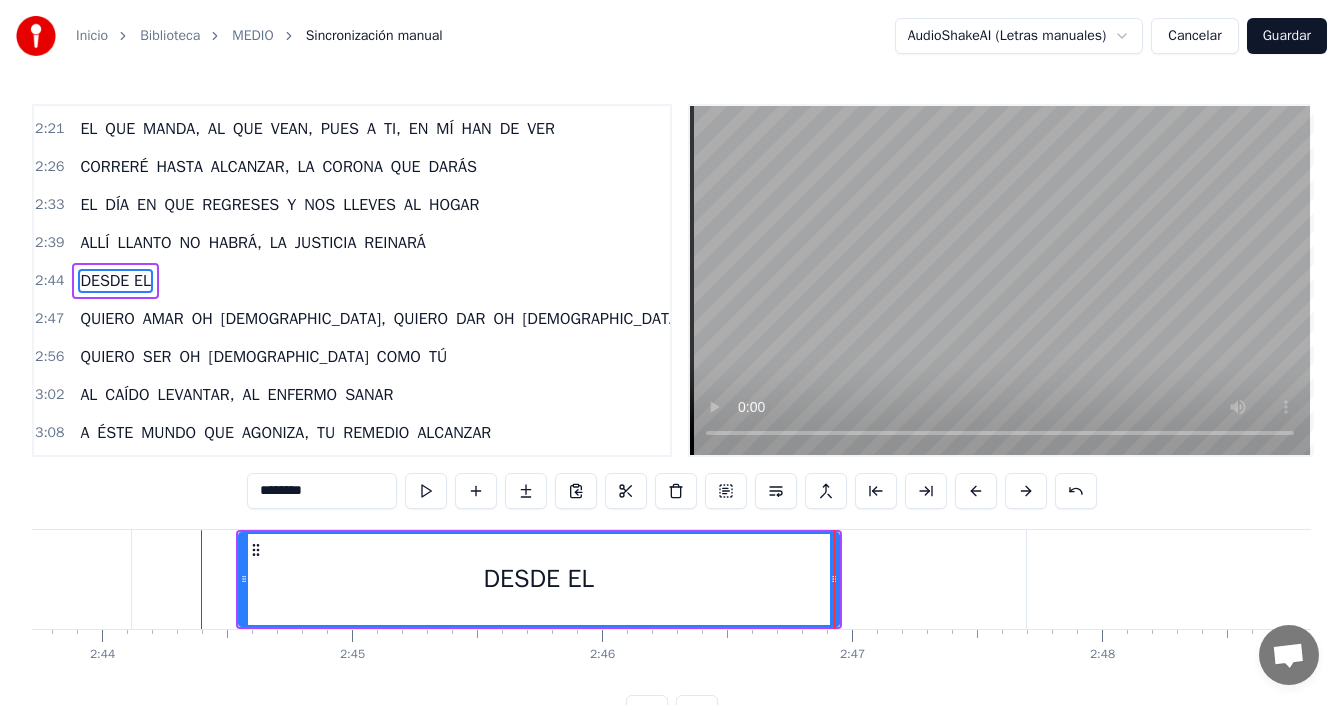 click on "********" at bounding box center (322, 491) 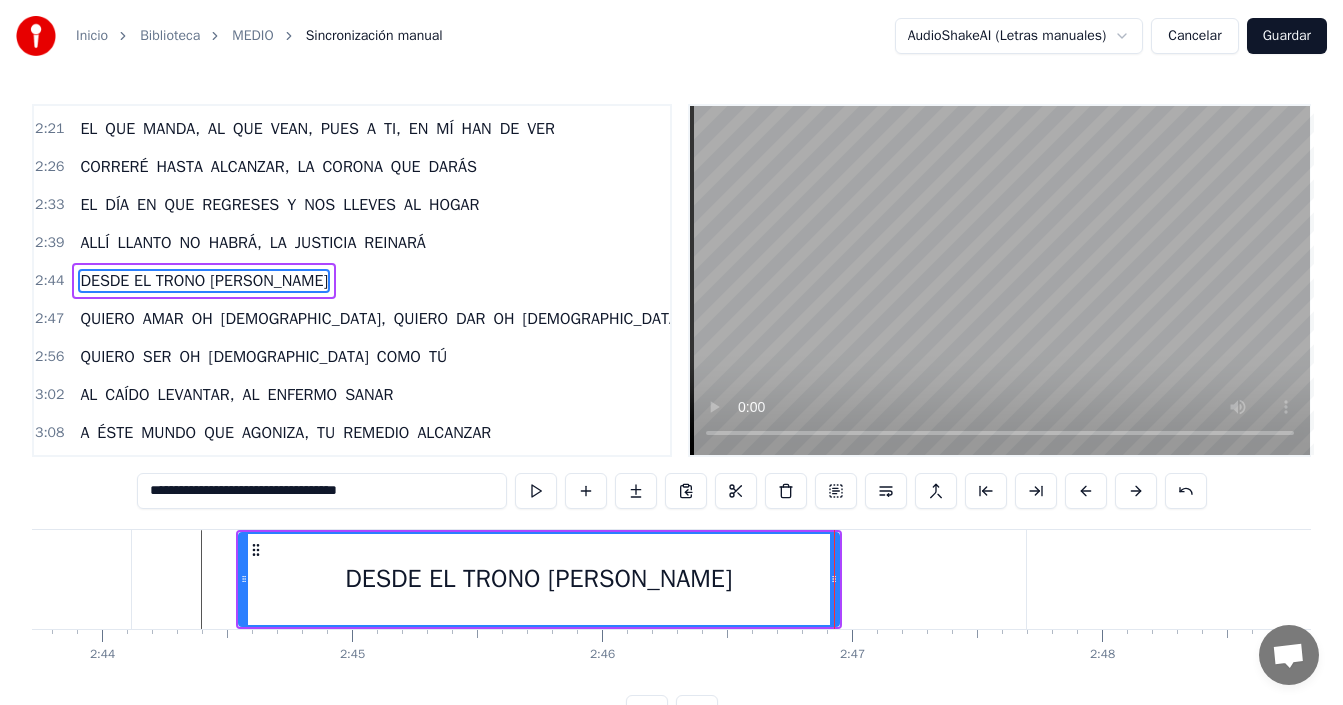 type on "**********" 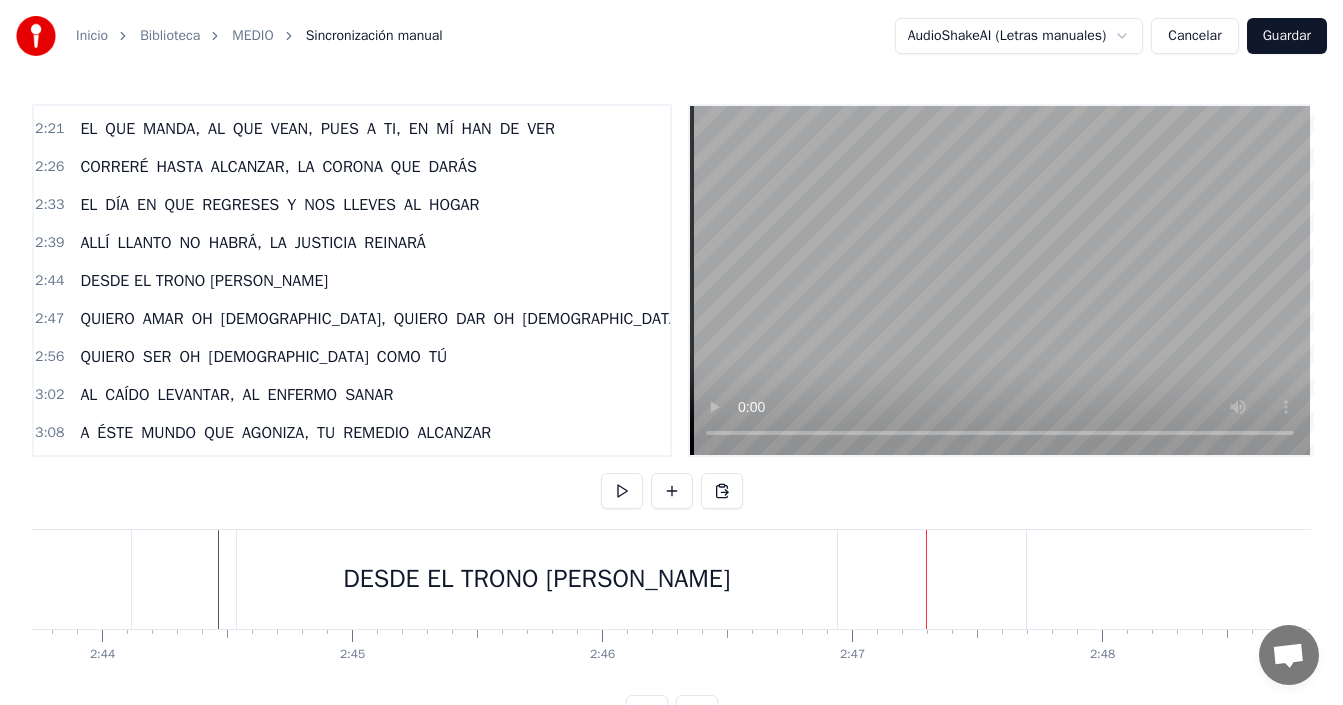 click on "DESDE EL TRONO [PERSON_NAME]" at bounding box center [536, 579] 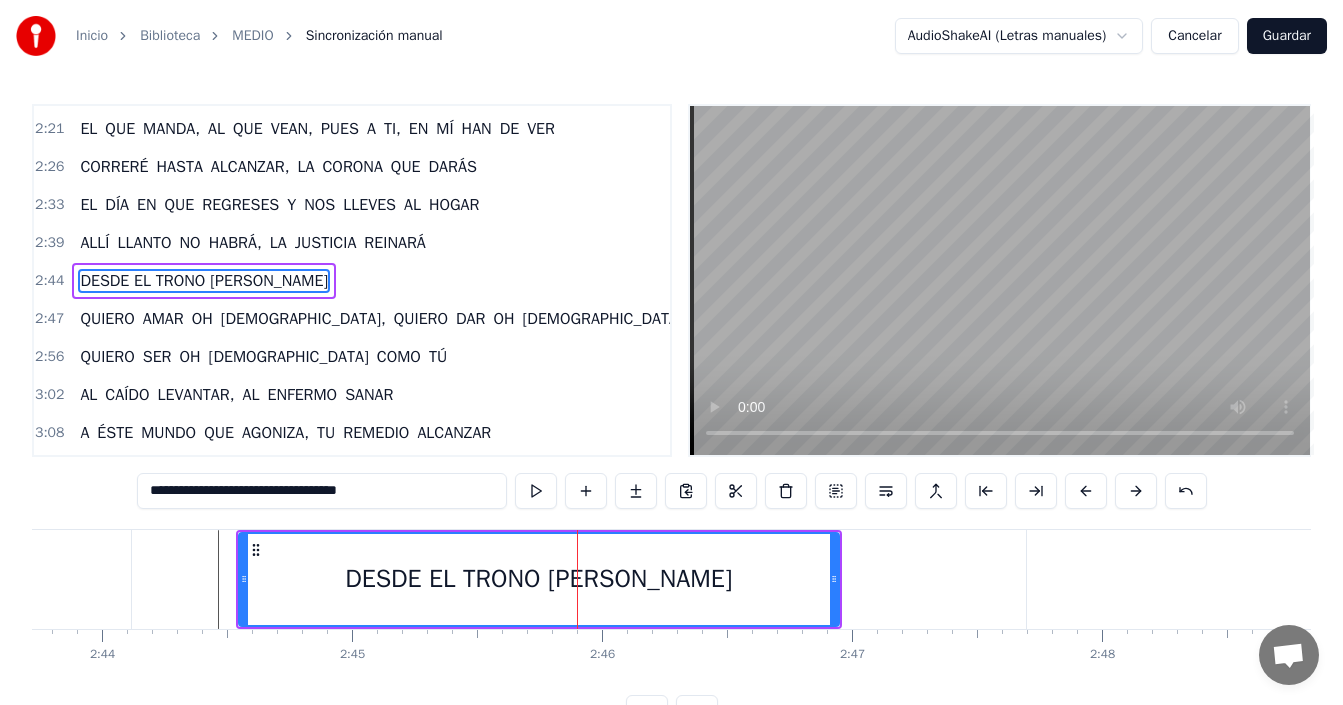 drag, startPoint x: 450, startPoint y: 491, endPoint x: 309, endPoint y: 495, distance: 141.05673 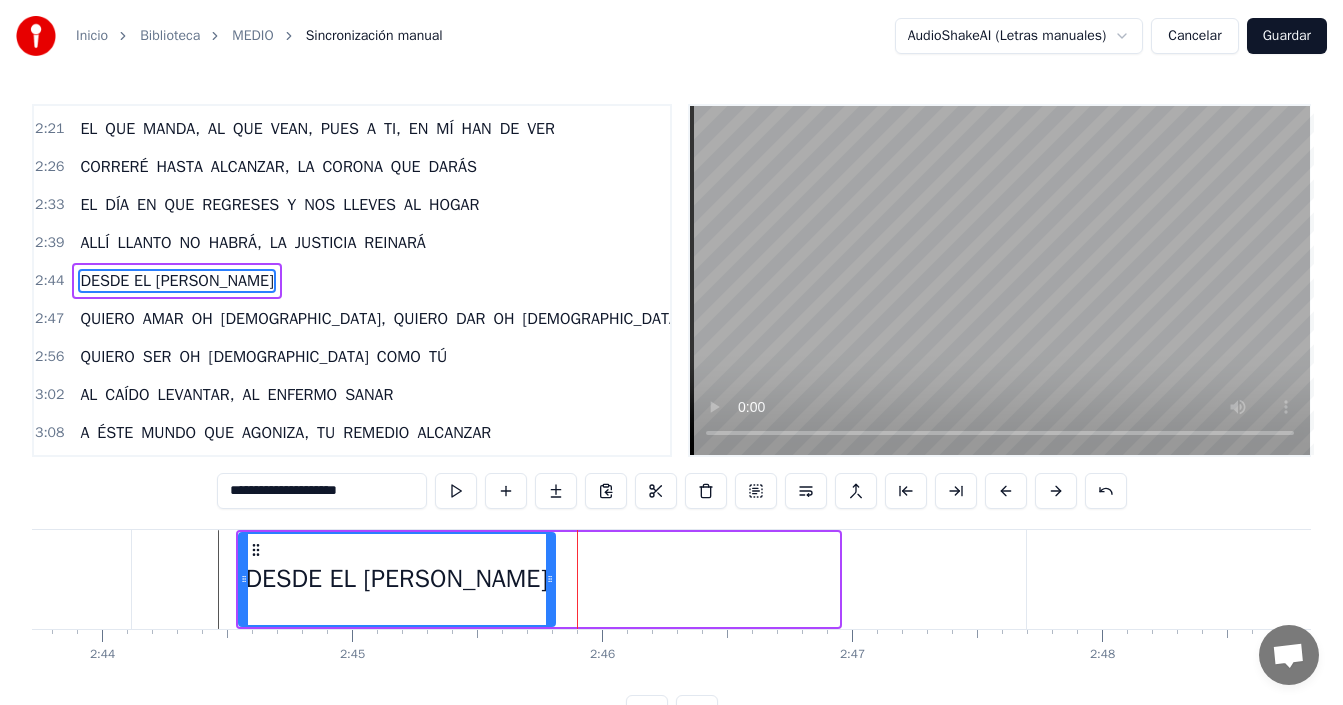drag, startPoint x: 834, startPoint y: 570, endPoint x: 551, endPoint y: 584, distance: 283.34607 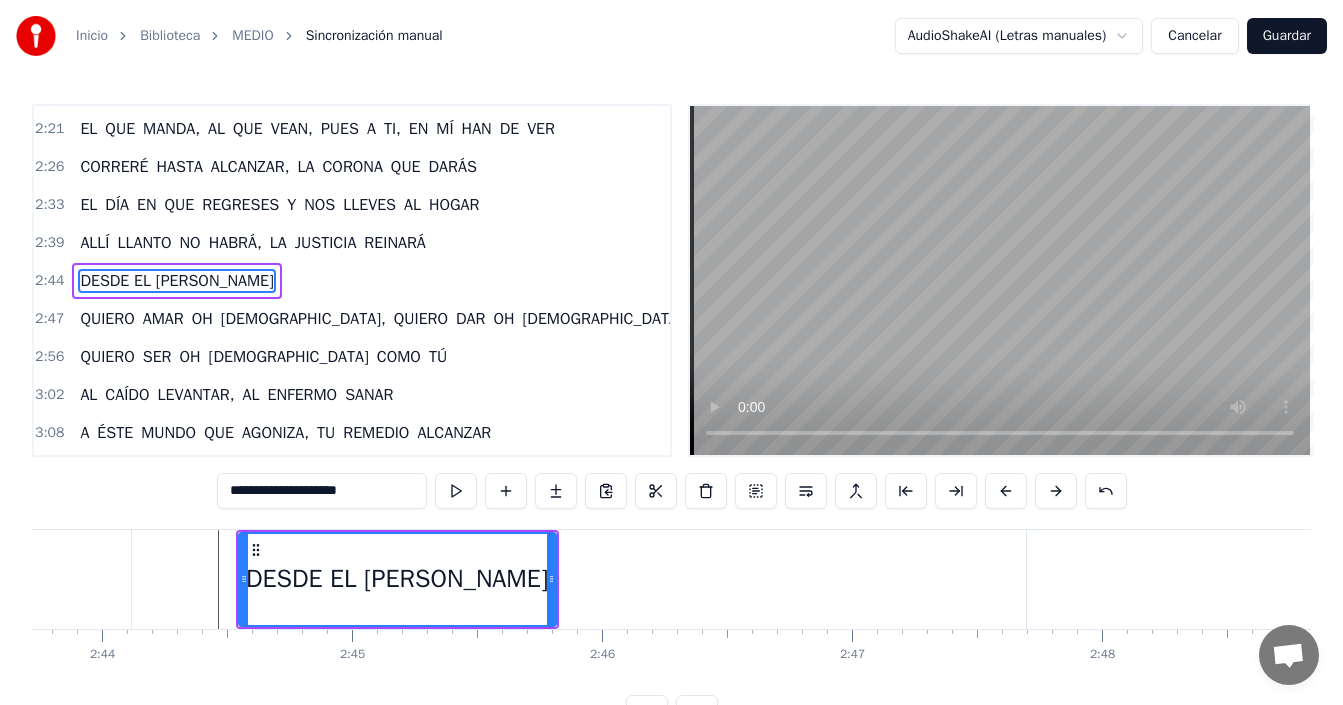 type on "**********" 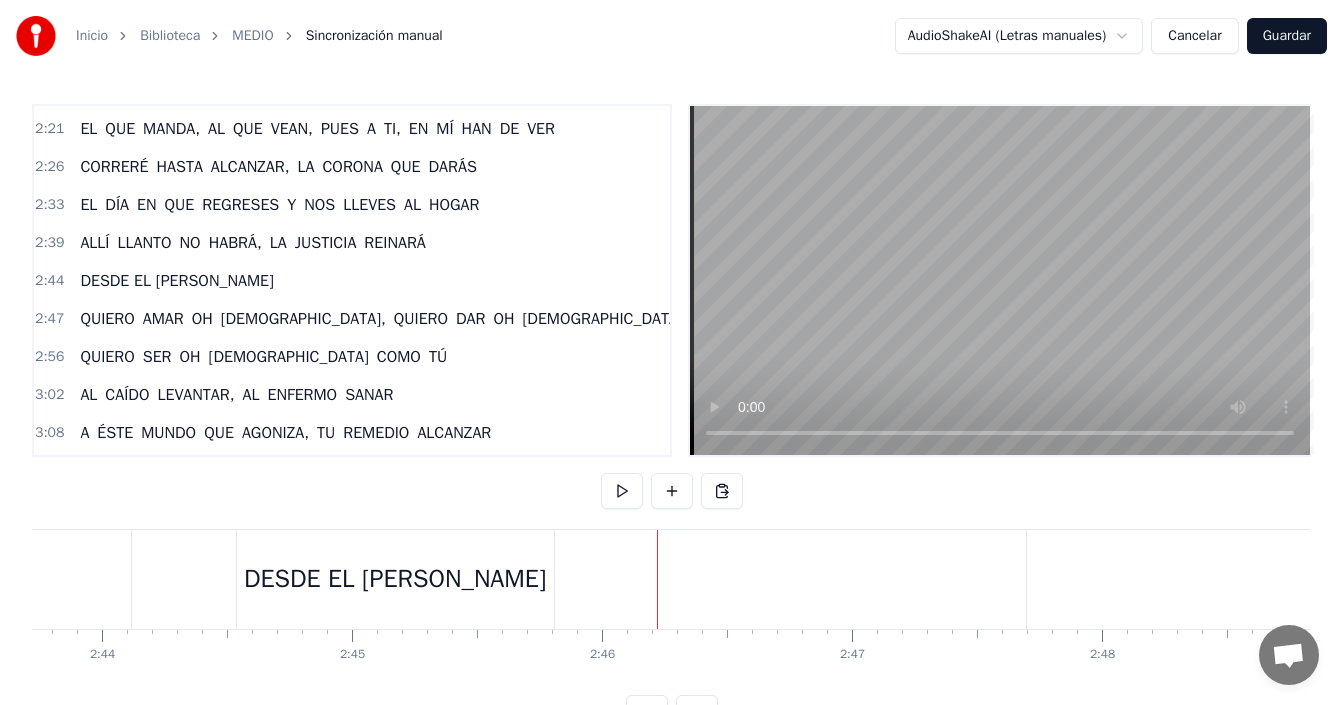 click on "DESDE EL [PERSON_NAME]" at bounding box center (395, 579) 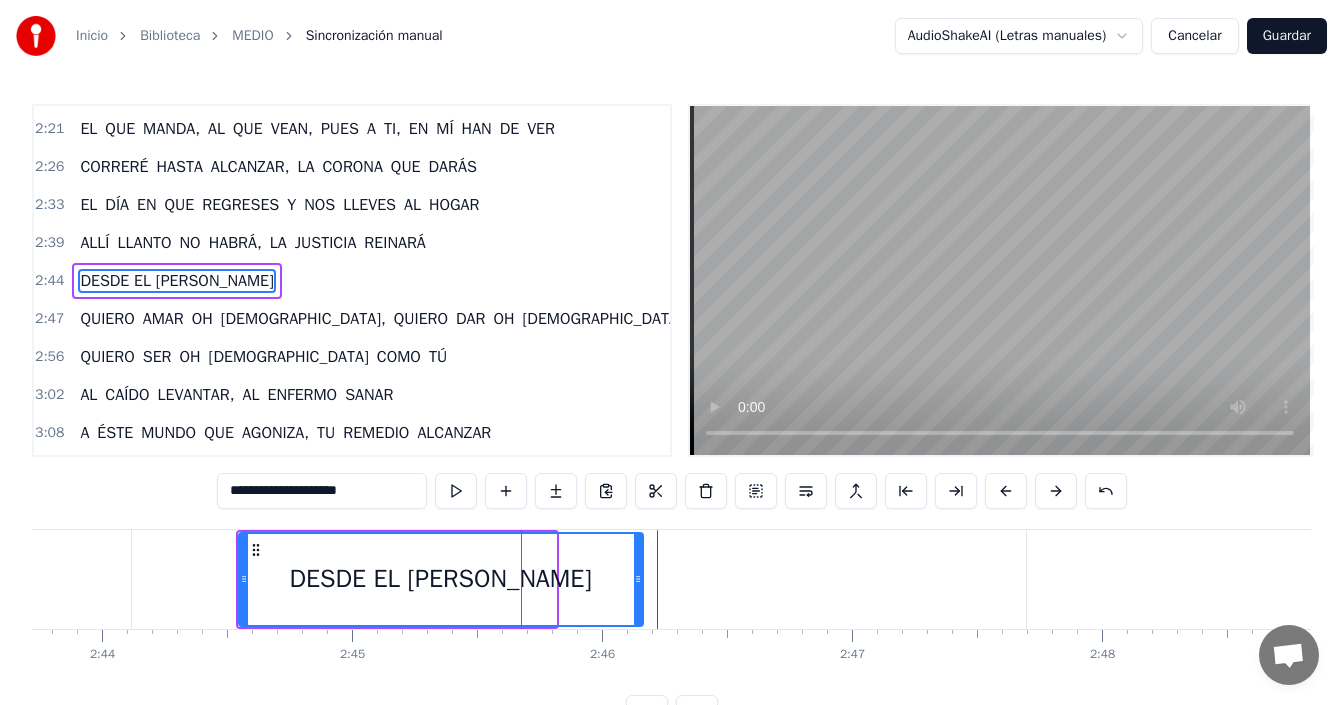 drag, startPoint x: 554, startPoint y: 590, endPoint x: 641, endPoint y: 605, distance: 88.28363 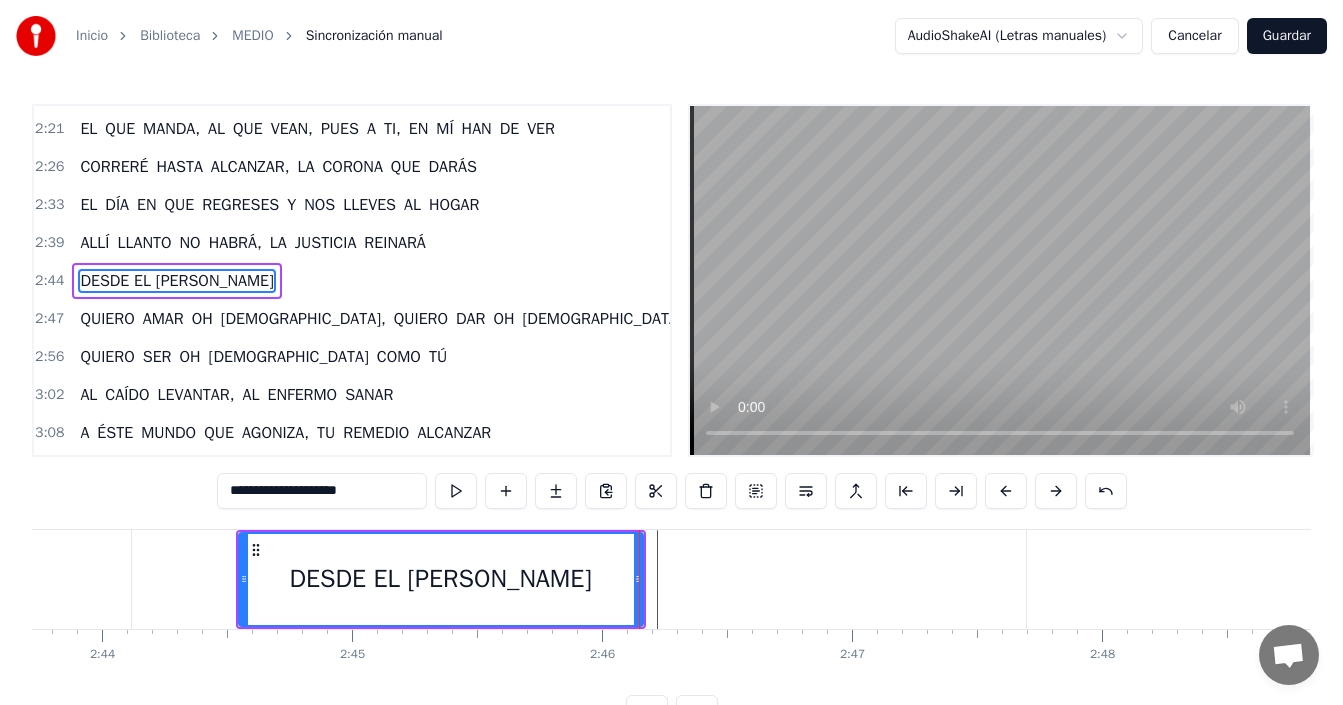 click at bounding box center [-7950, 579] 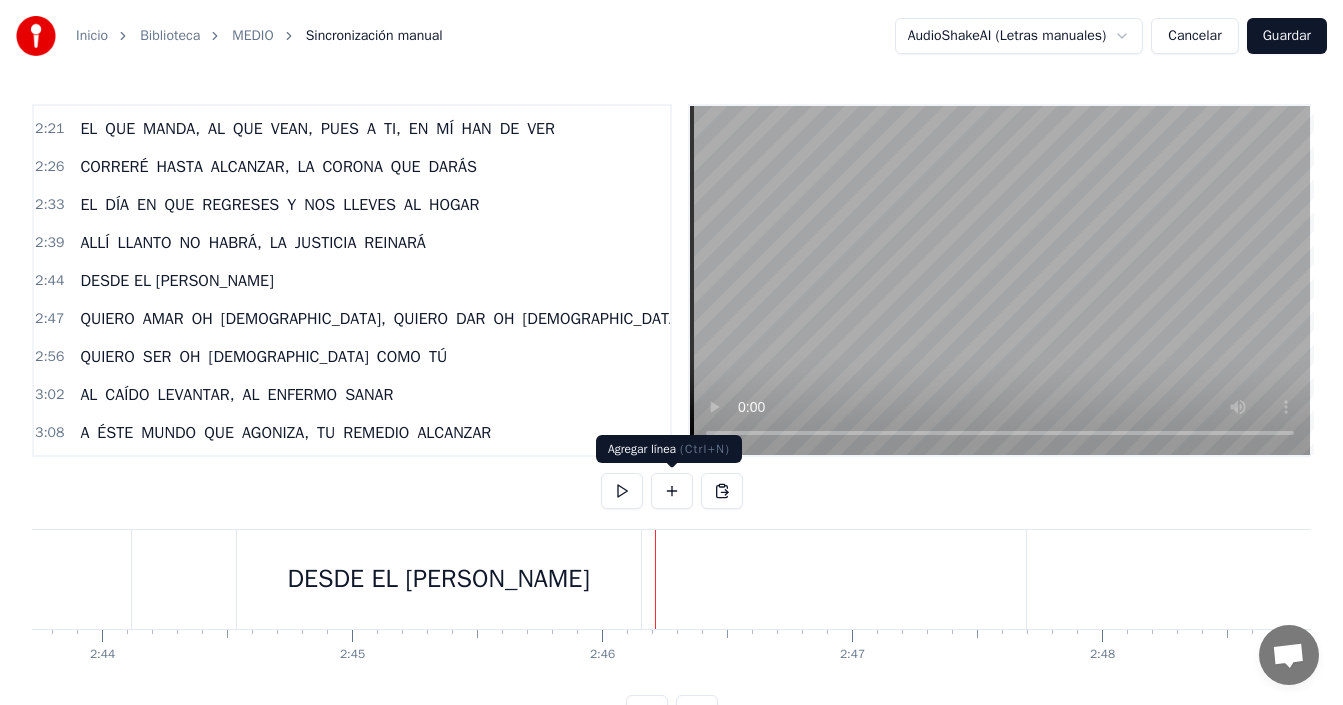 click at bounding box center [672, 491] 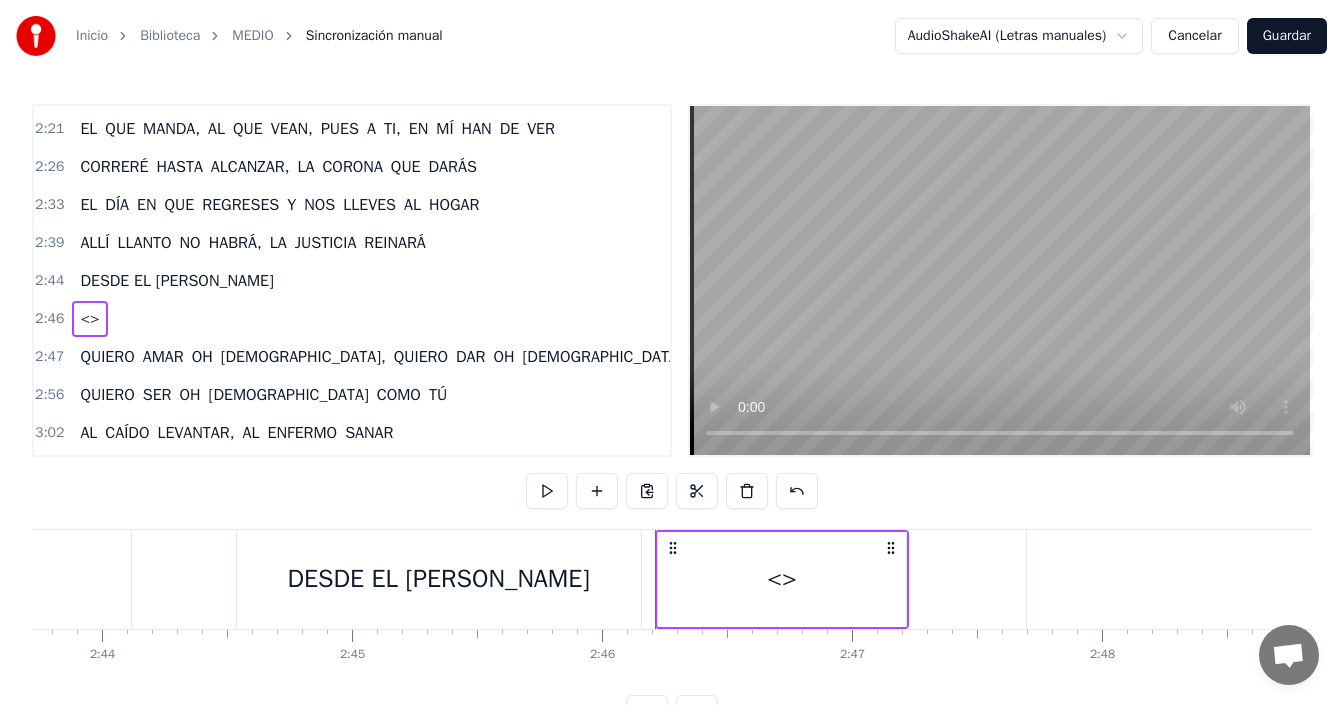 click on "<>" at bounding box center [782, 579] 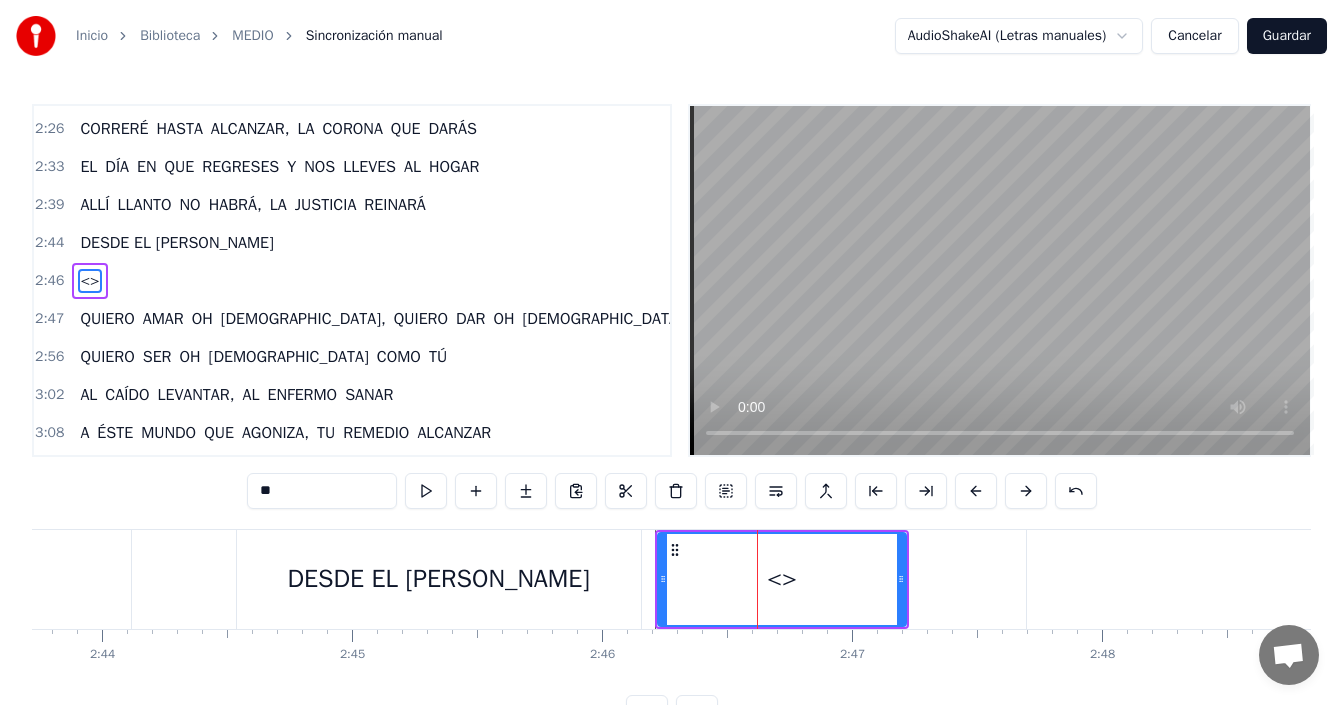 drag, startPoint x: 152, startPoint y: 494, endPoint x: 285, endPoint y: 524, distance: 136.34148 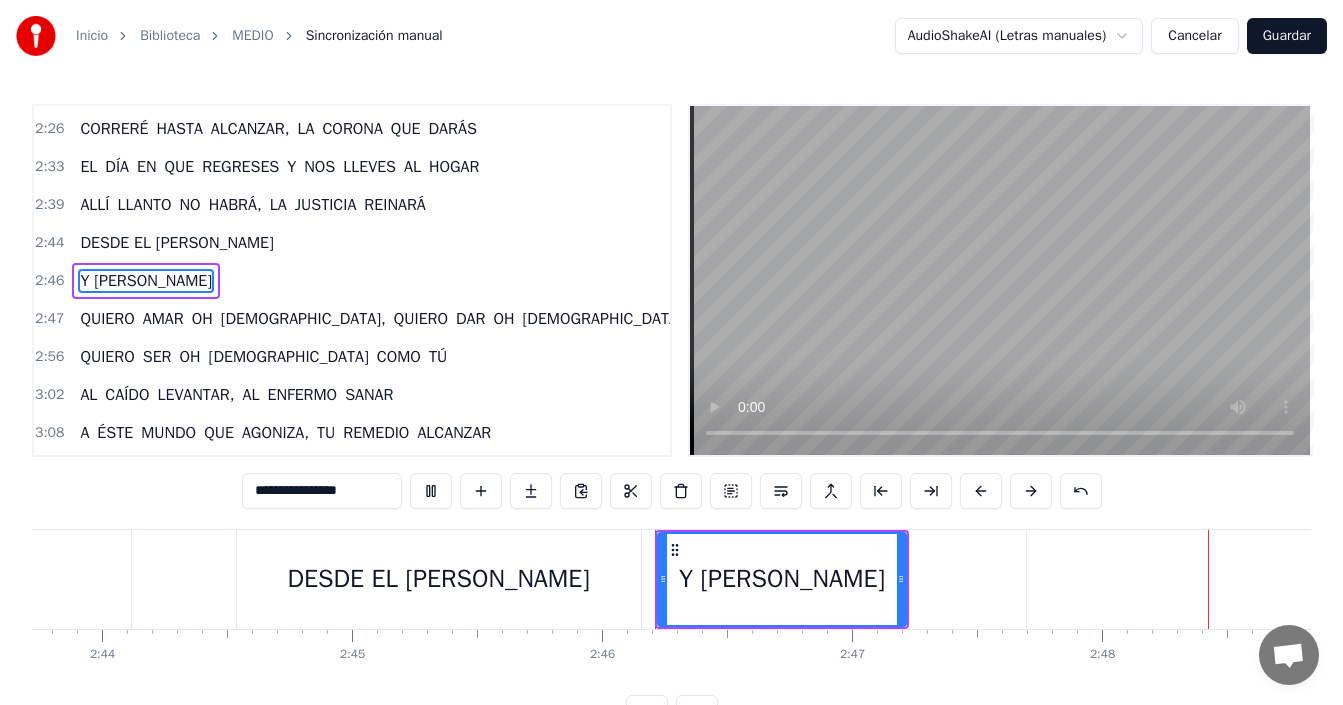 scroll, scrollTop: 0, scrollLeft: 42027, axis: horizontal 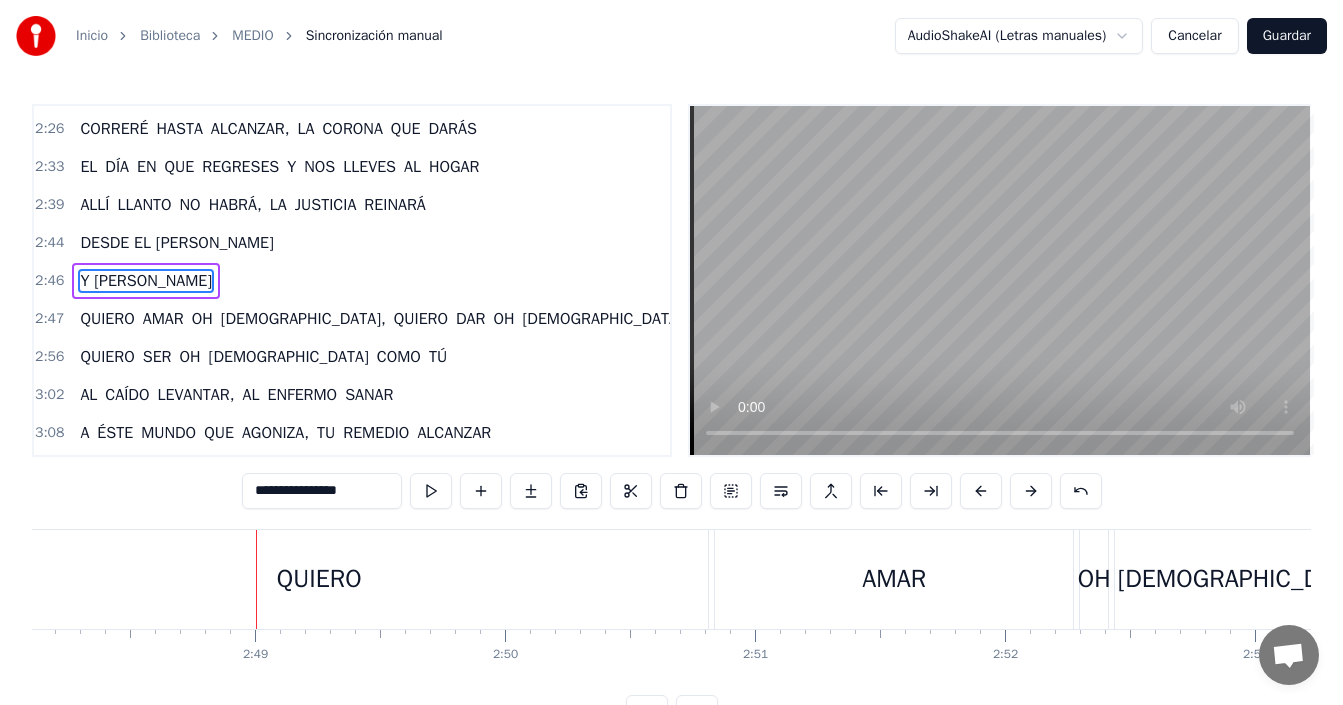 click on "QUIERO" at bounding box center [319, 579] 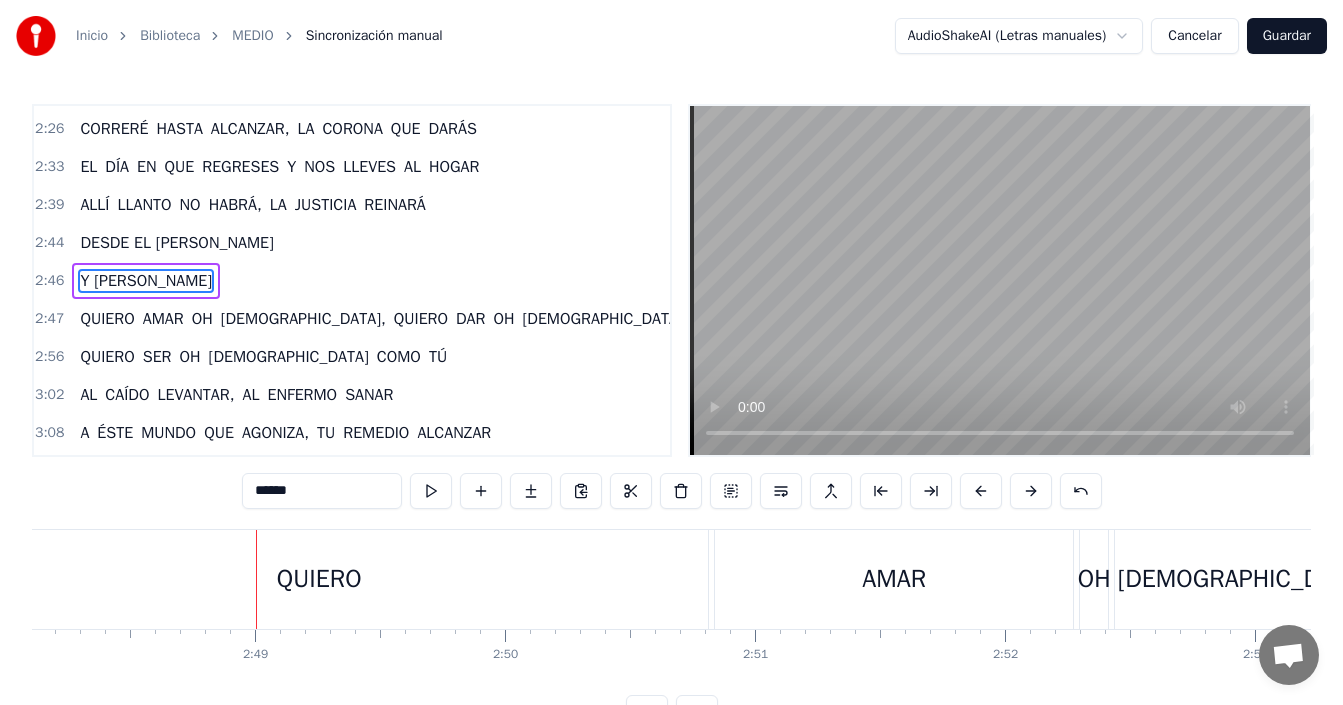 scroll, scrollTop: 794, scrollLeft: 0, axis: vertical 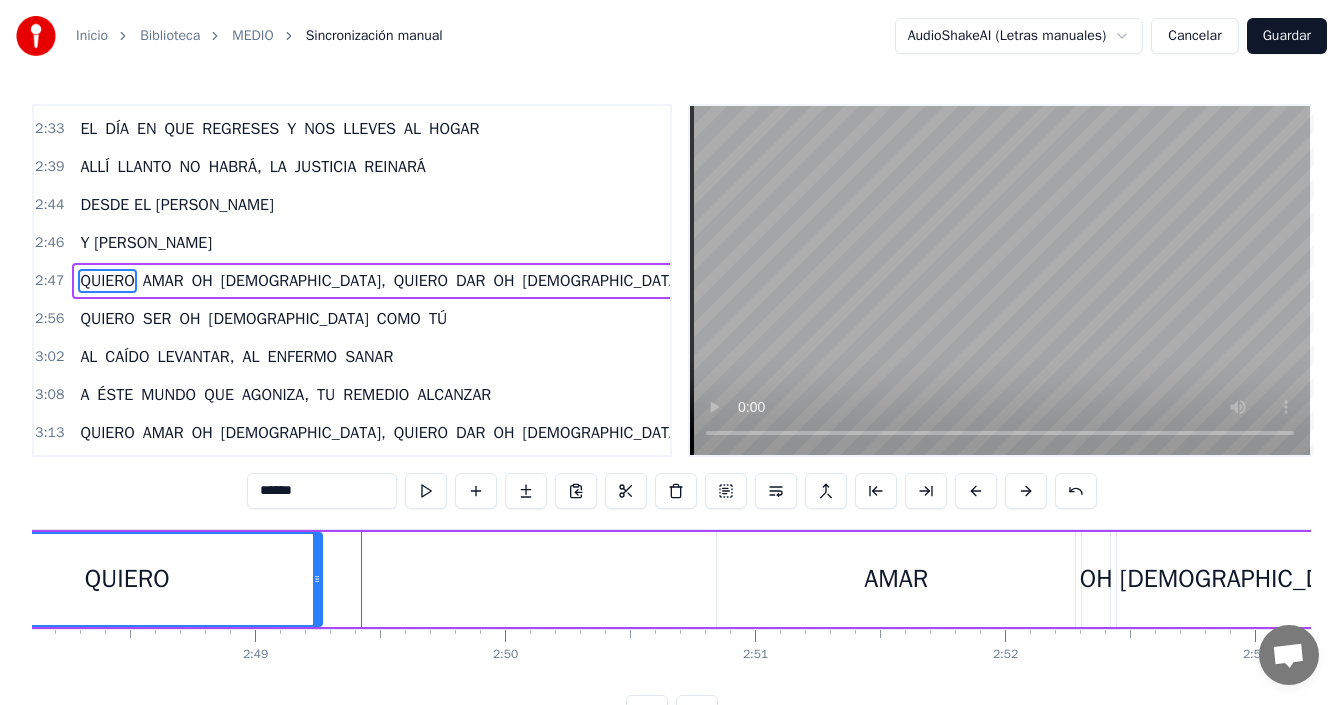 drag, startPoint x: 704, startPoint y: 563, endPoint x: 197, endPoint y: 614, distance: 509.55862 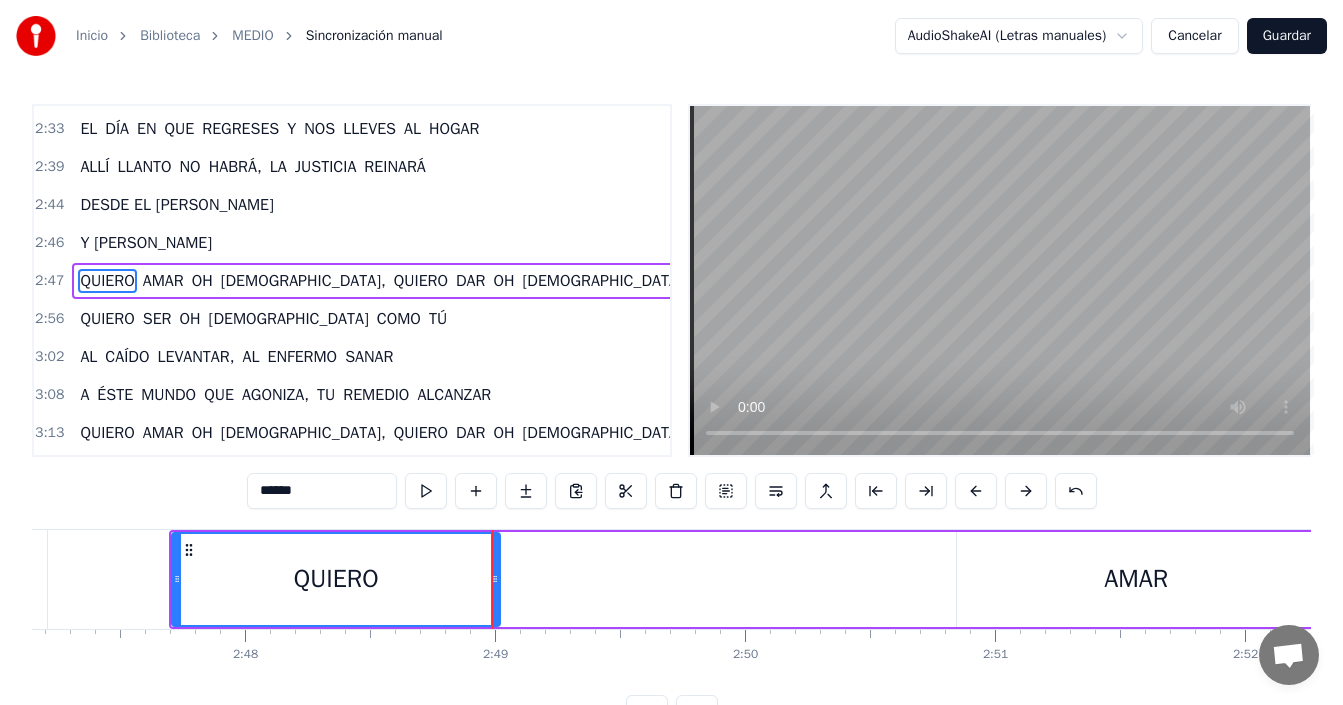 scroll, scrollTop: 0, scrollLeft: 41627, axis: horizontal 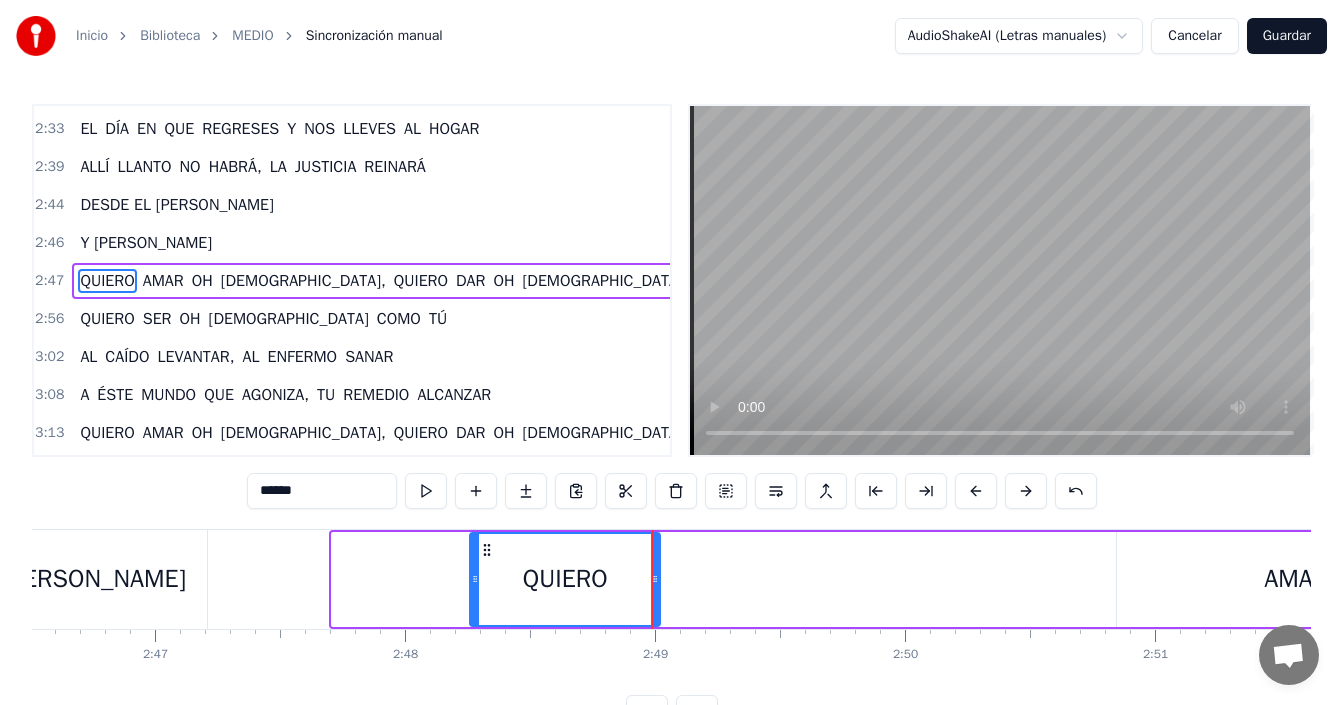 drag, startPoint x: 335, startPoint y: 565, endPoint x: 474, endPoint y: 563, distance: 139.01439 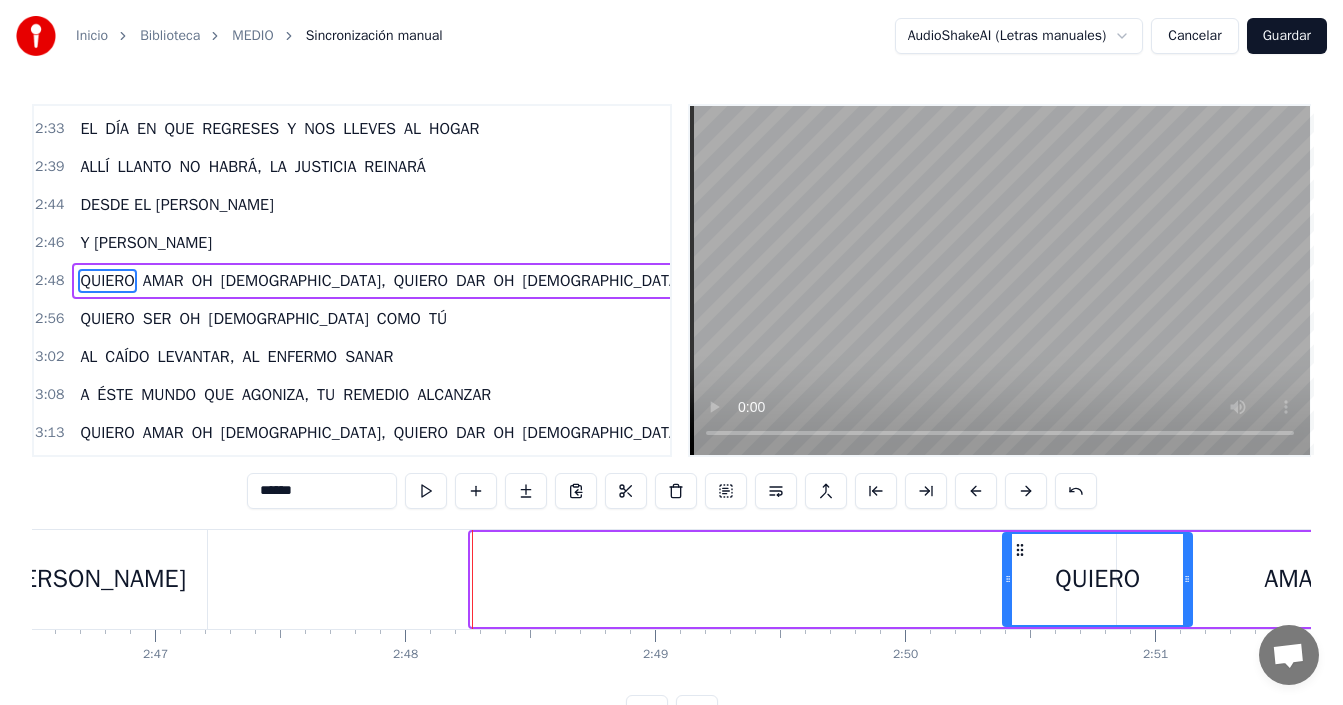 drag, startPoint x: 485, startPoint y: 550, endPoint x: 1016, endPoint y: 557, distance: 531.04614 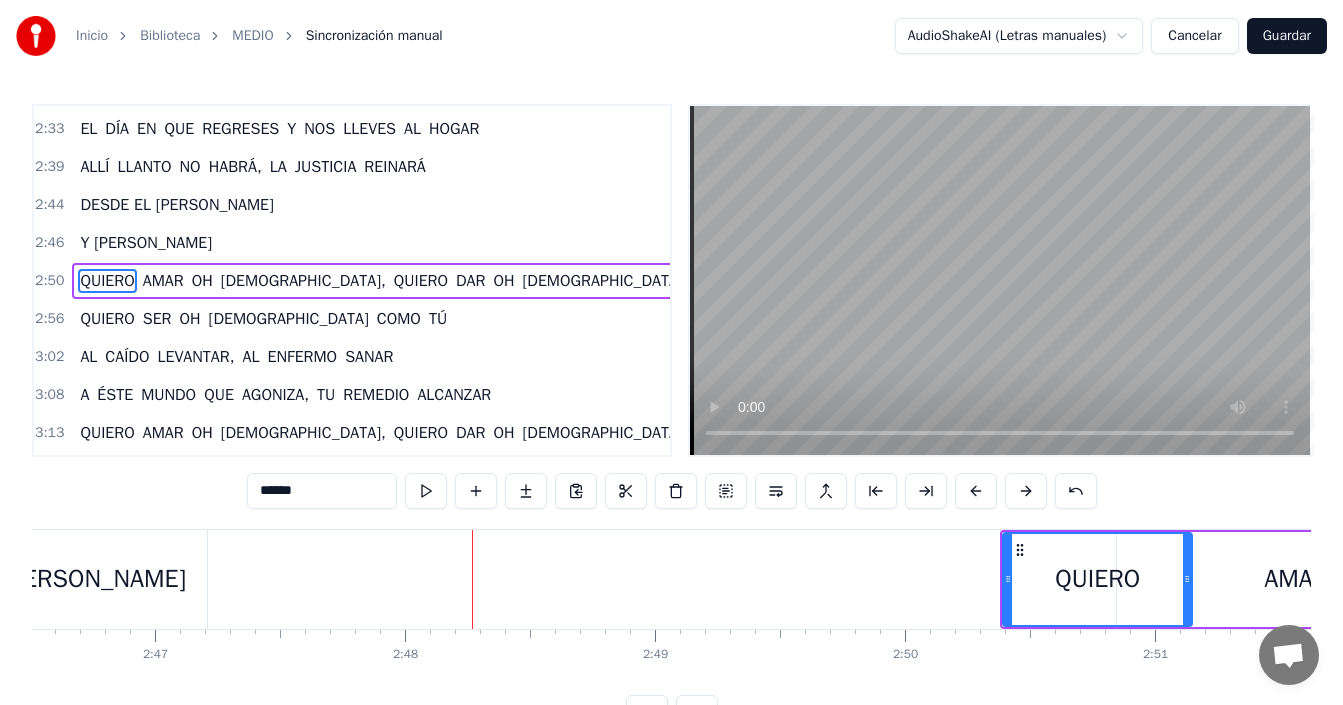 click on "Y [PERSON_NAME]" at bounding box center [83, 579] 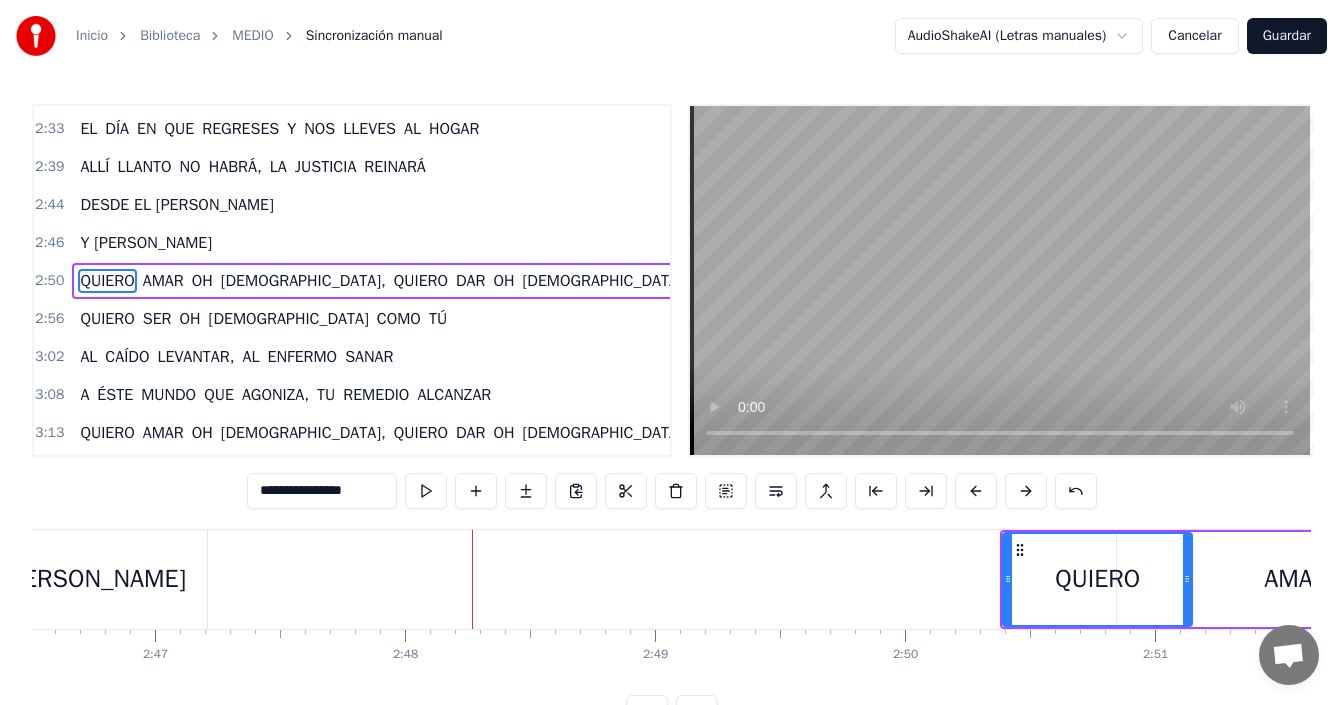 scroll, scrollTop: 756, scrollLeft: 0, axis: vertical 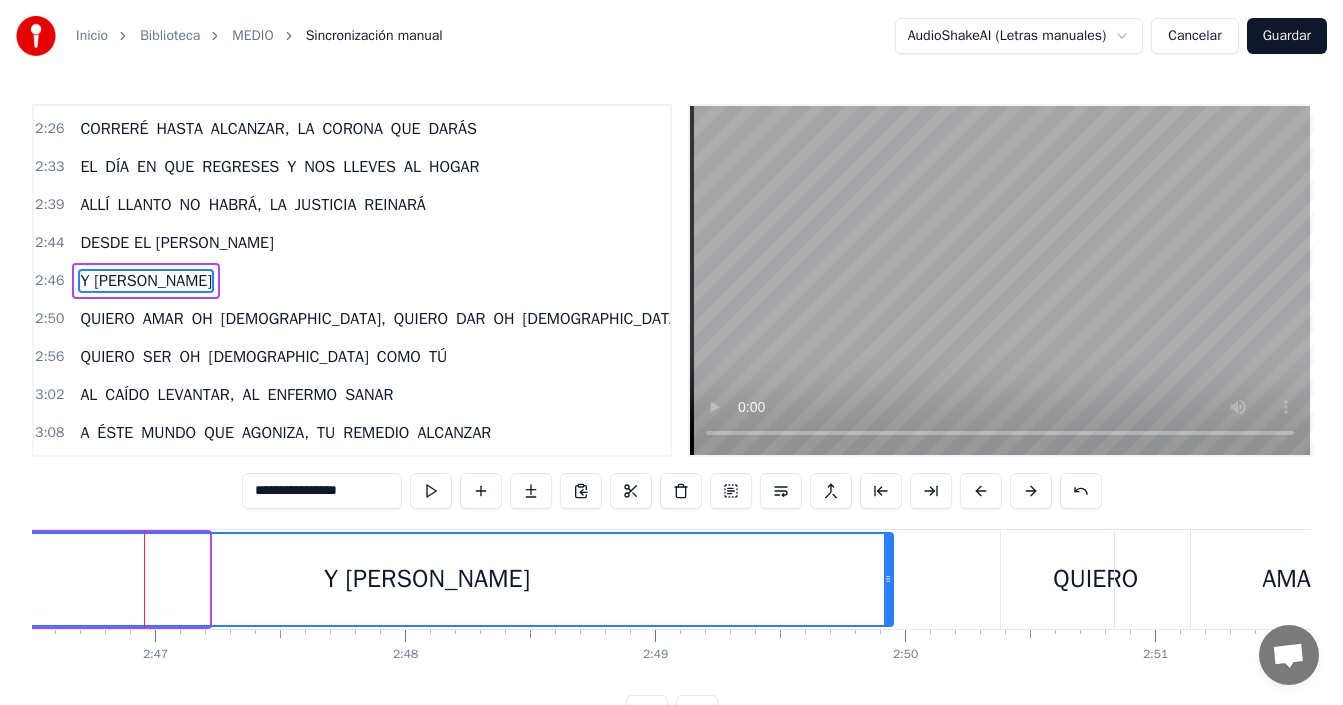 drag, startPoint x: 203, startPoint y: 585, endPoint x: 882, endPoint y: 621, distance: 679.9537 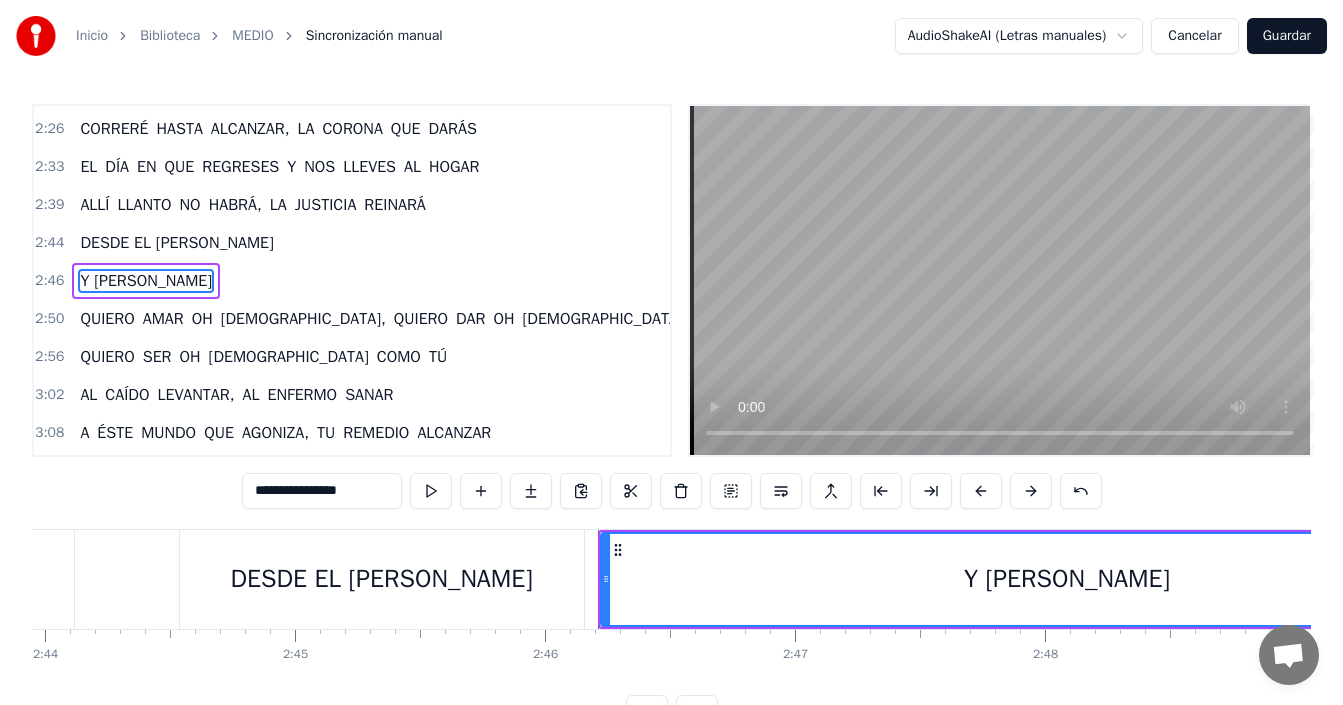 scroll, scrollTop: 0, scrollLeft: 40907, axis: horizontal 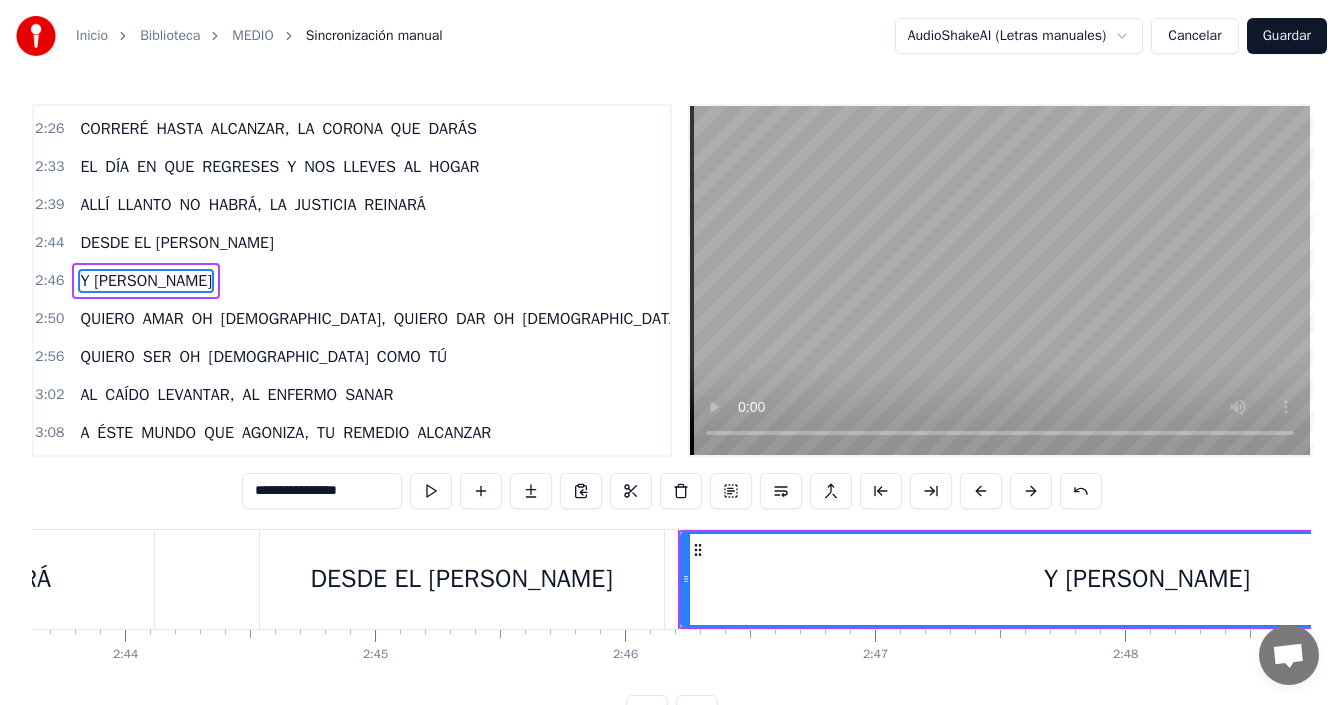 click at bounding box center (-7927, 579) 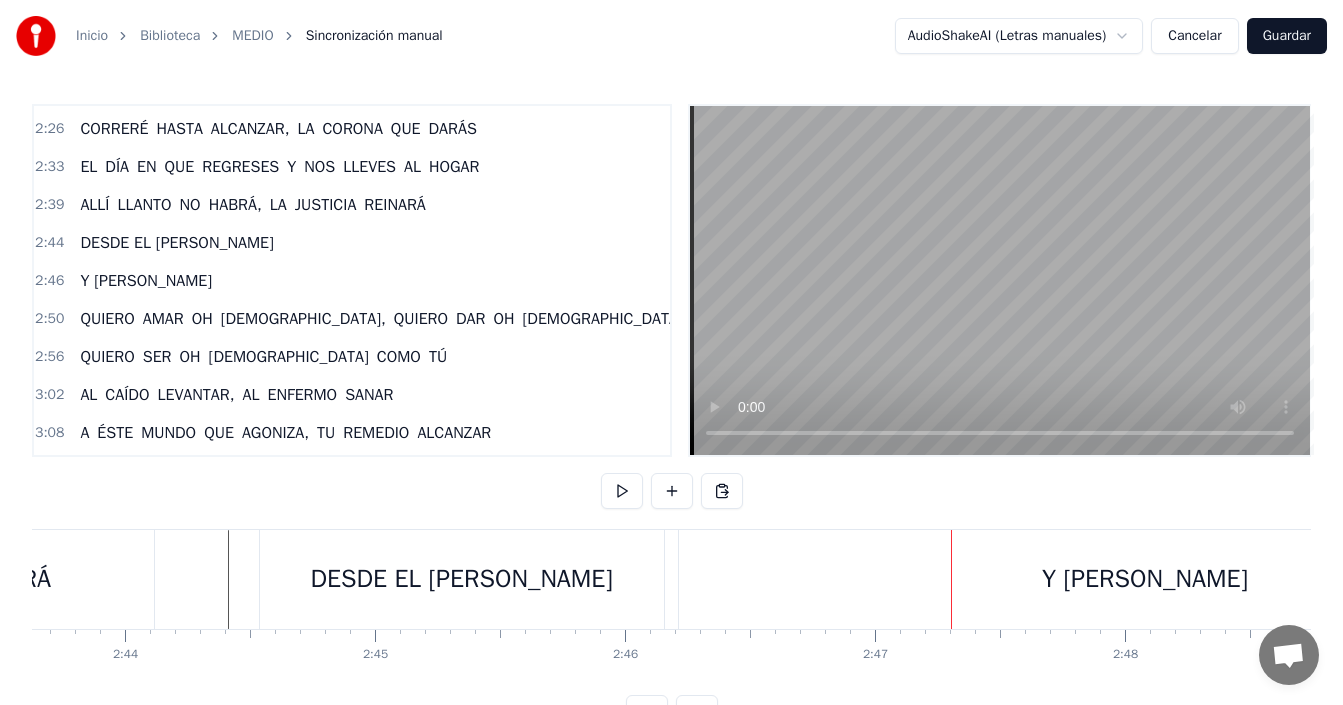 click on "Y [PERSON_NAME]" at bounding box center (1145, 579) 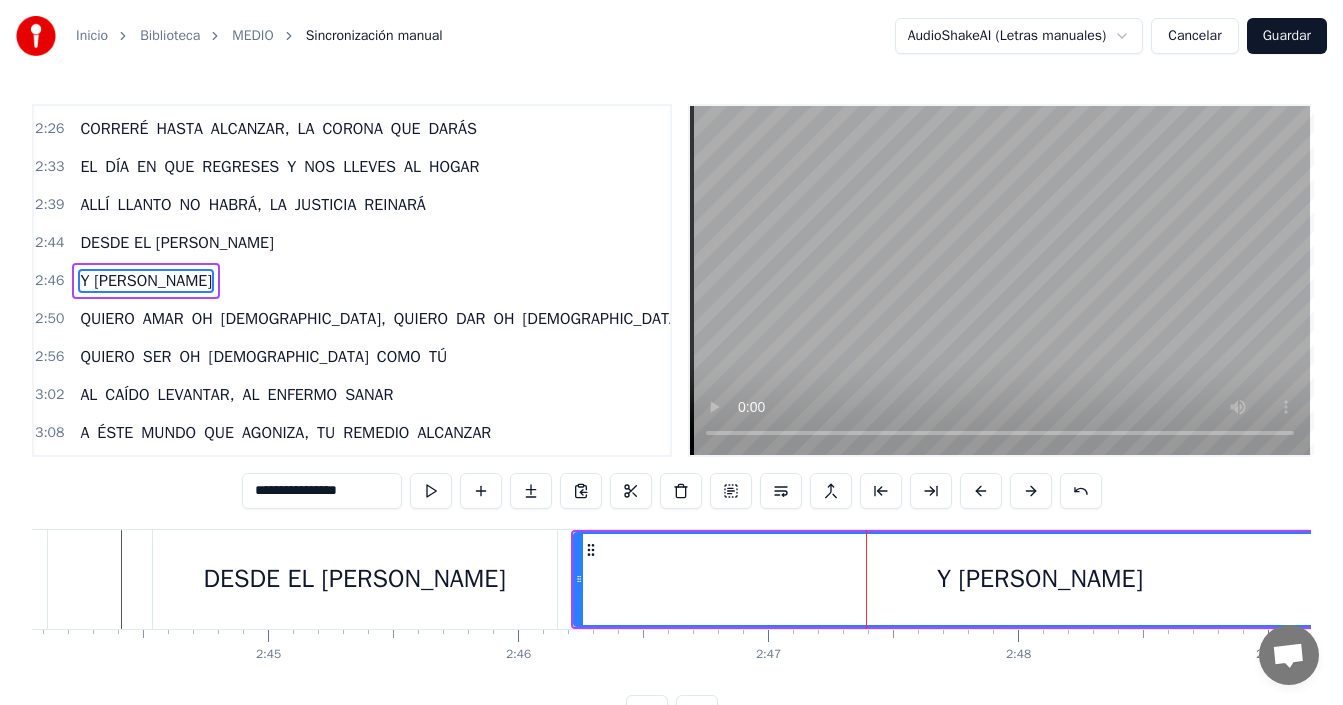 scroll, scrollTop: 0, scrollLeft: 41067, axis: horizontal 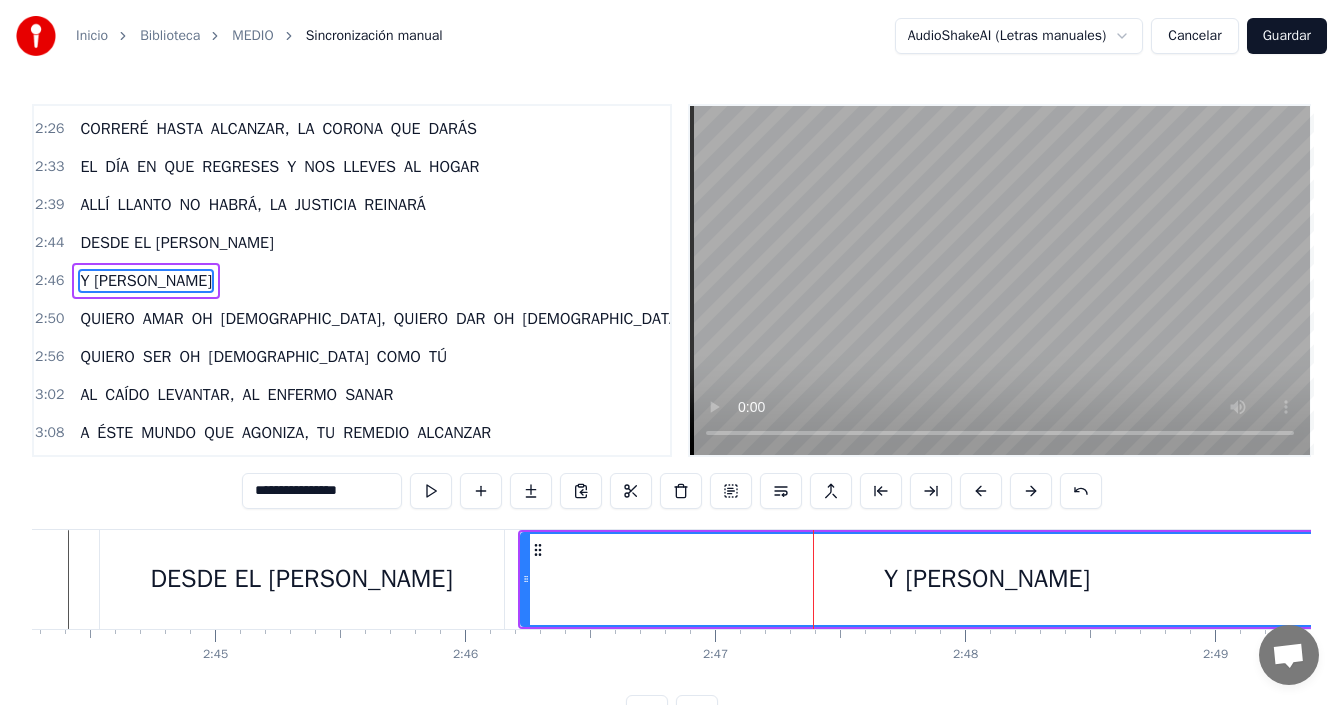 click on "Y [PERSON_NAME]" at bounding box center [987, 579] 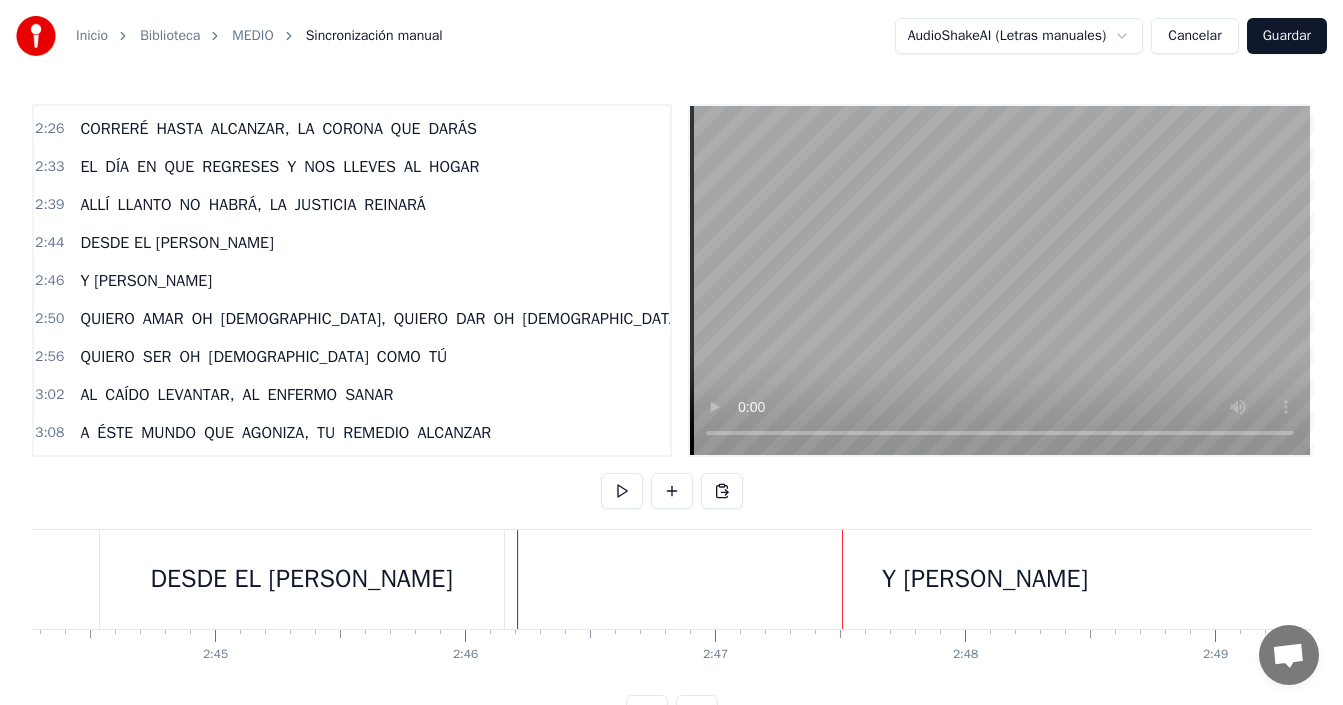 click on "Y [PERSON_NAME]" at bounding box center (985, 579) 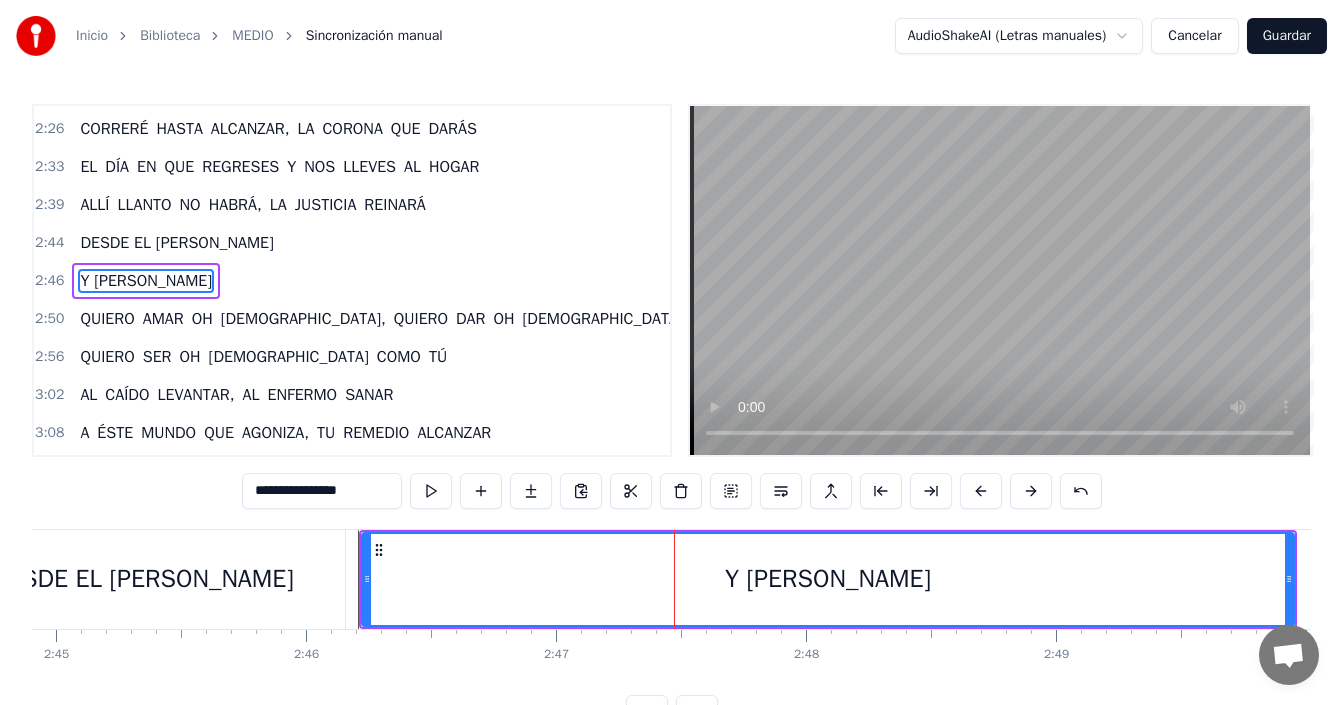 scroll, scrollTop: 0, scrollLeft: 41332, axis: horizontal 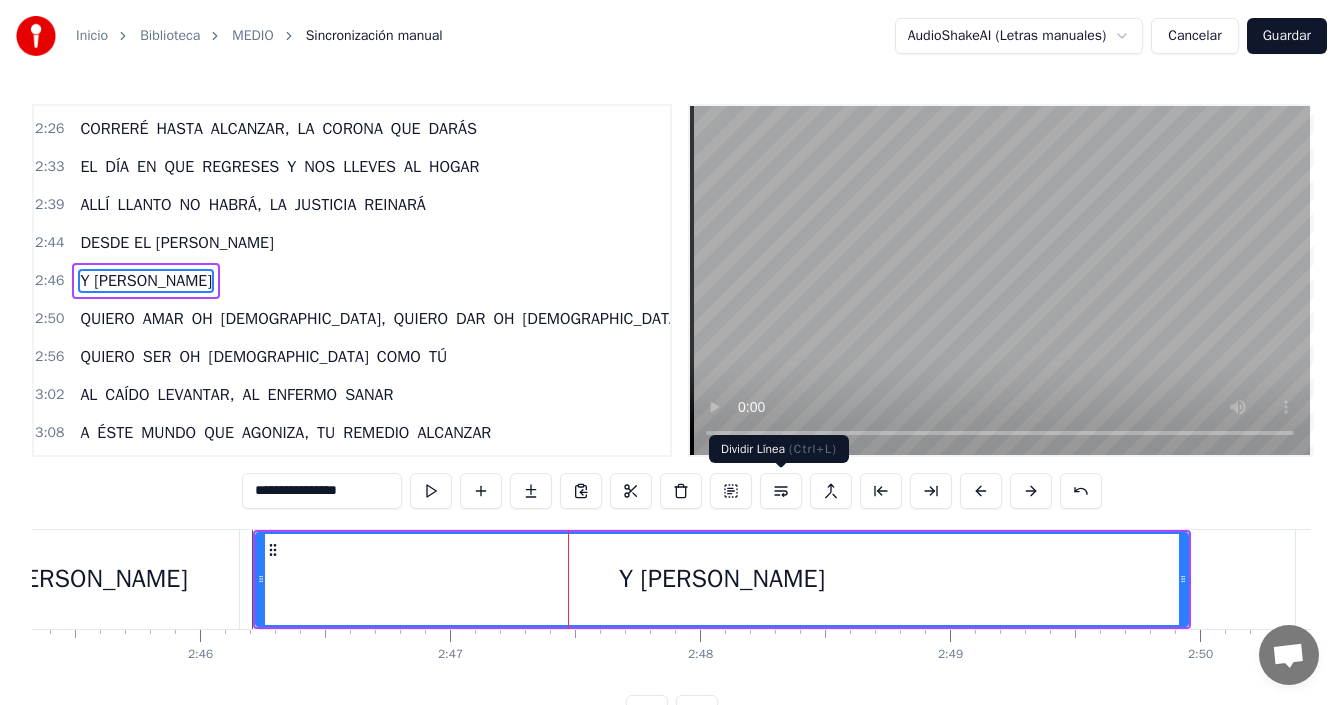 click at bounding box center (781, 491) 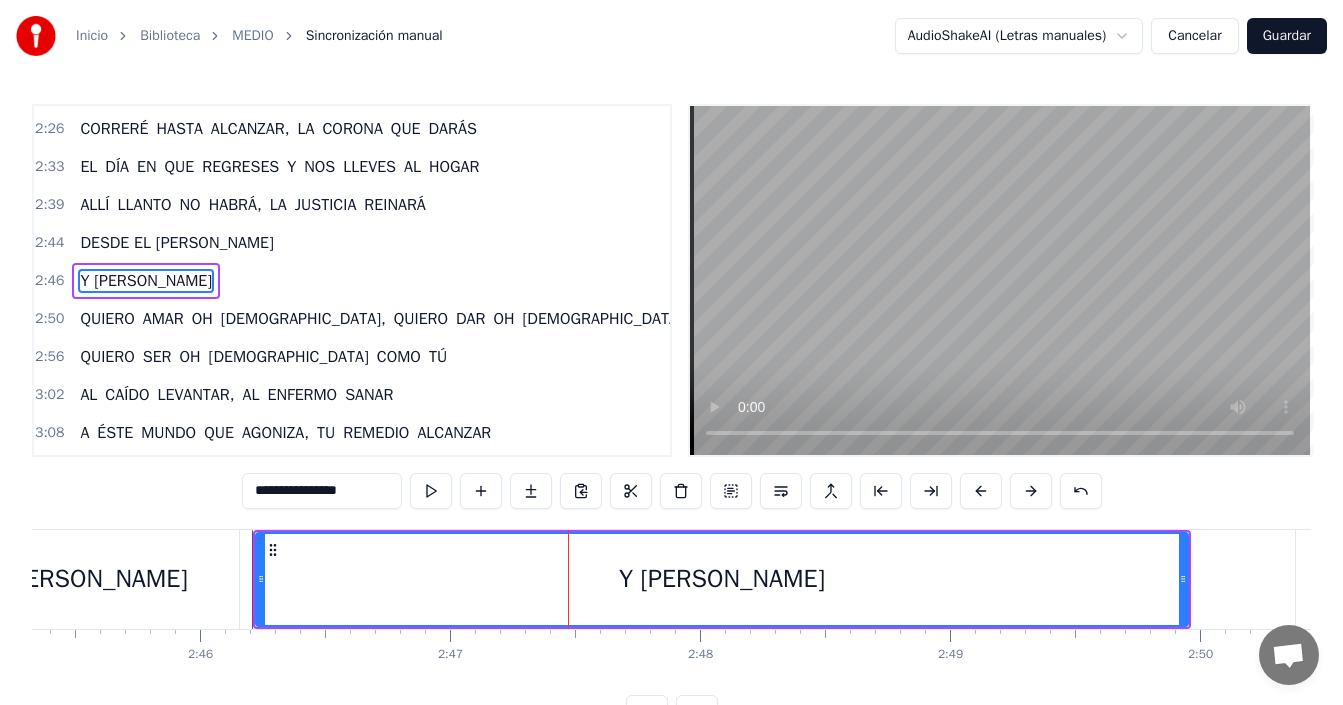 click on "Y [PERSON_NAME]" at bounding box center [722, 579] 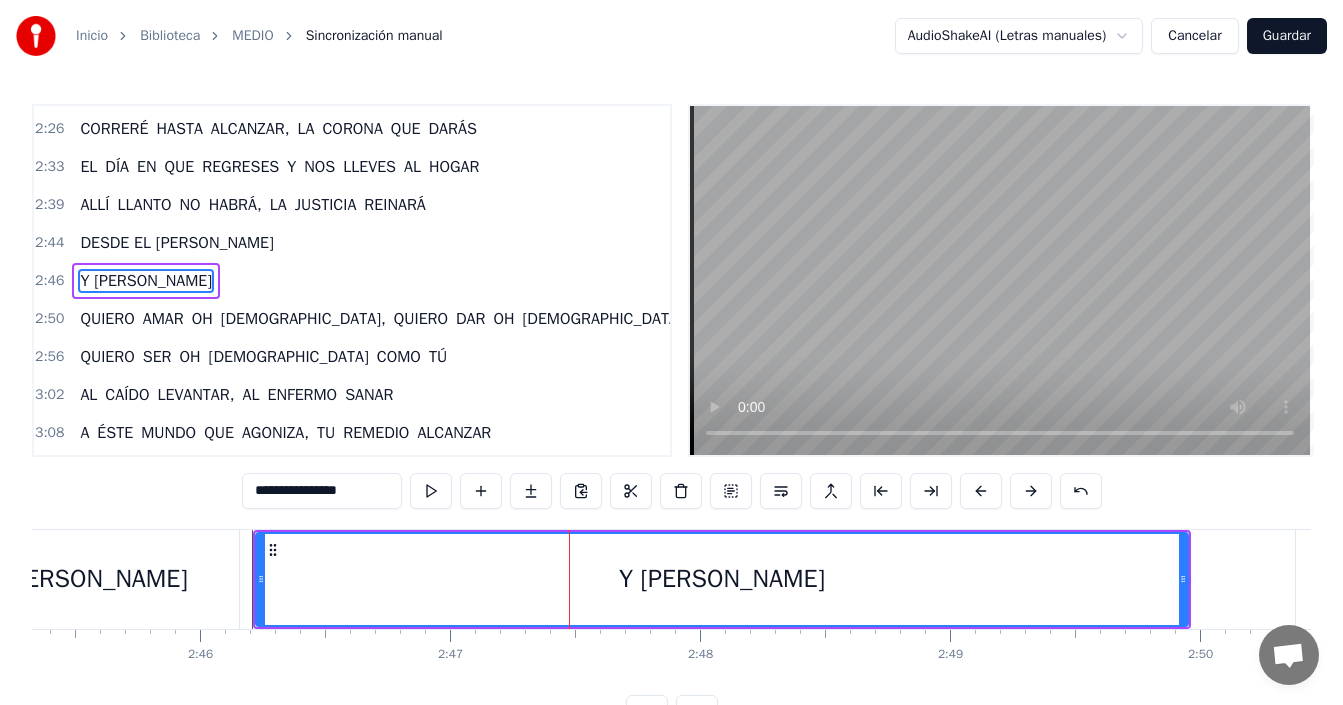 click on "Y [PERSON_NAME]" at bounding box center (722, 579) 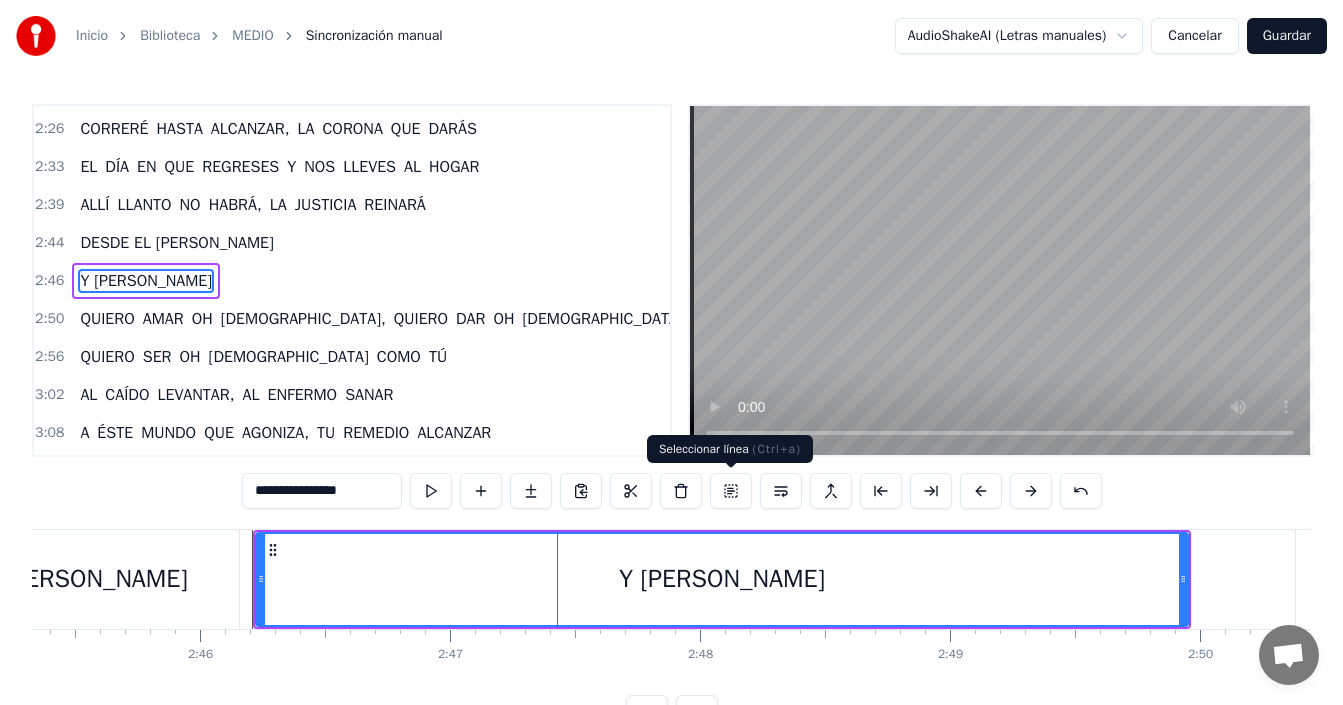 click at bounding box center [731, 491] 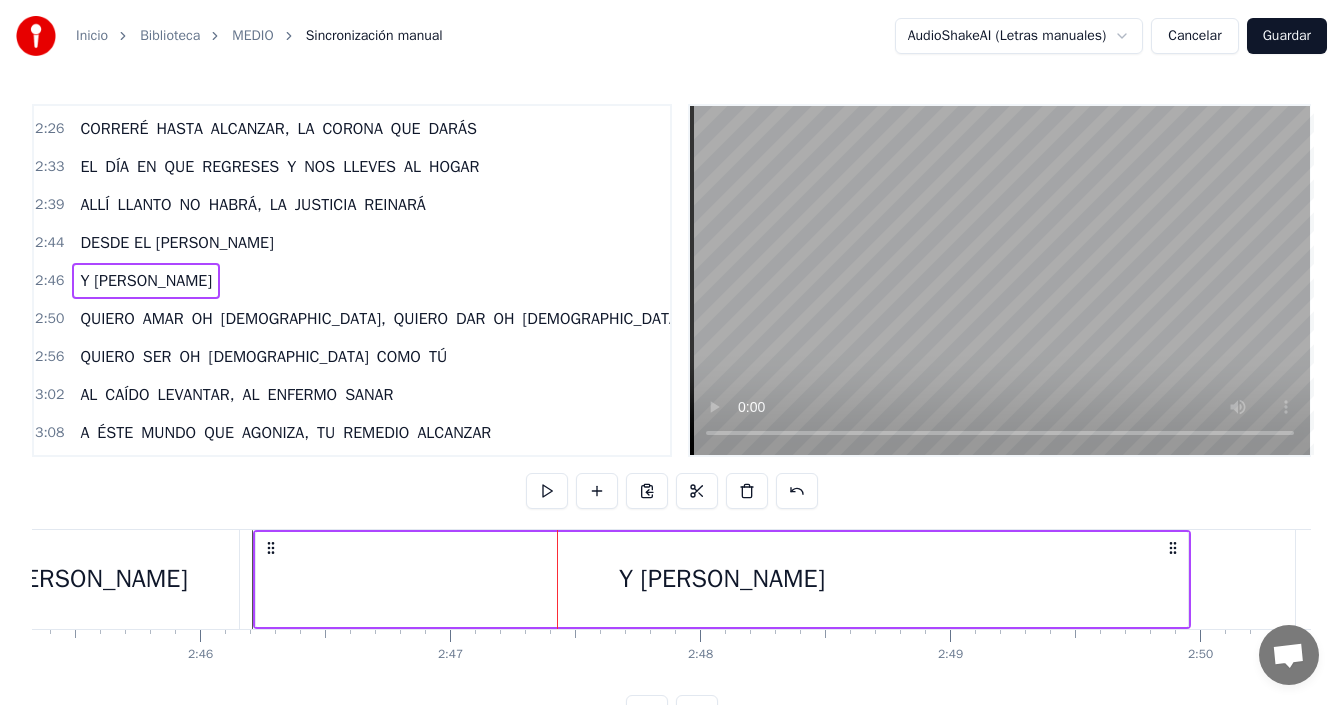 click at bounding box center (672, 491) 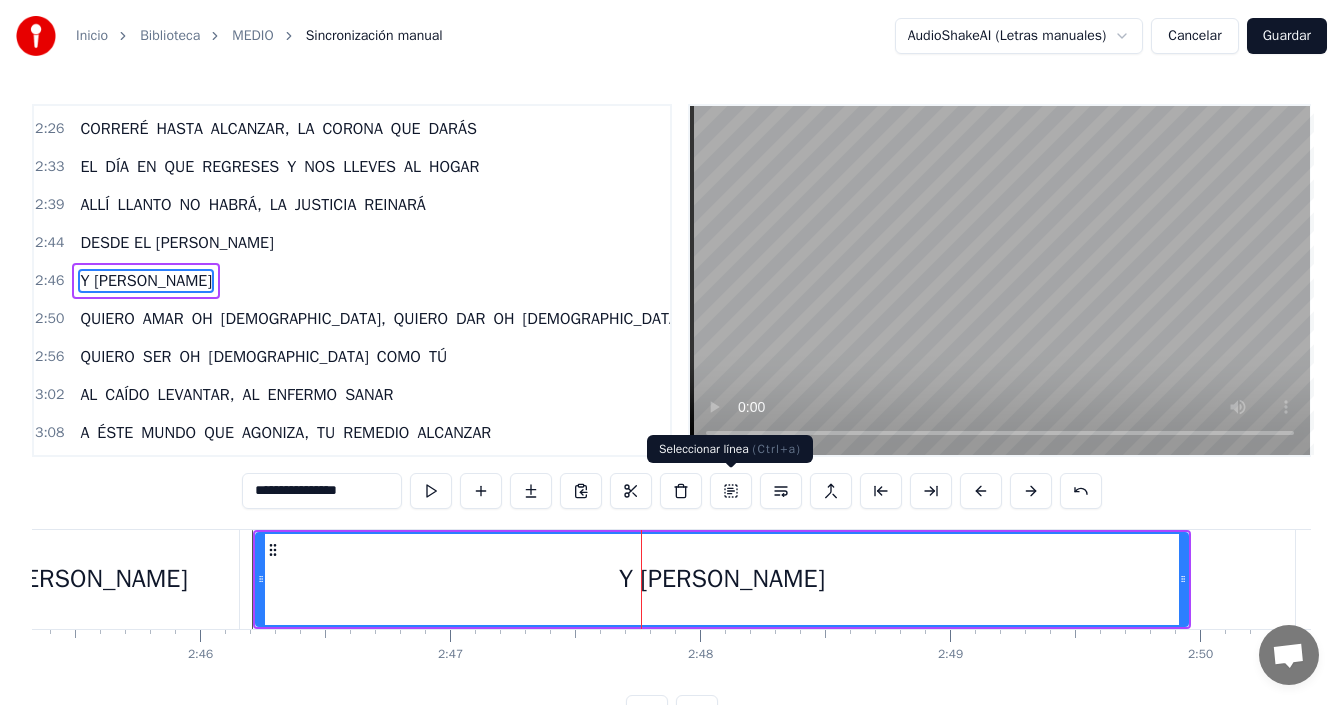 click at bounding box center (731, 491) 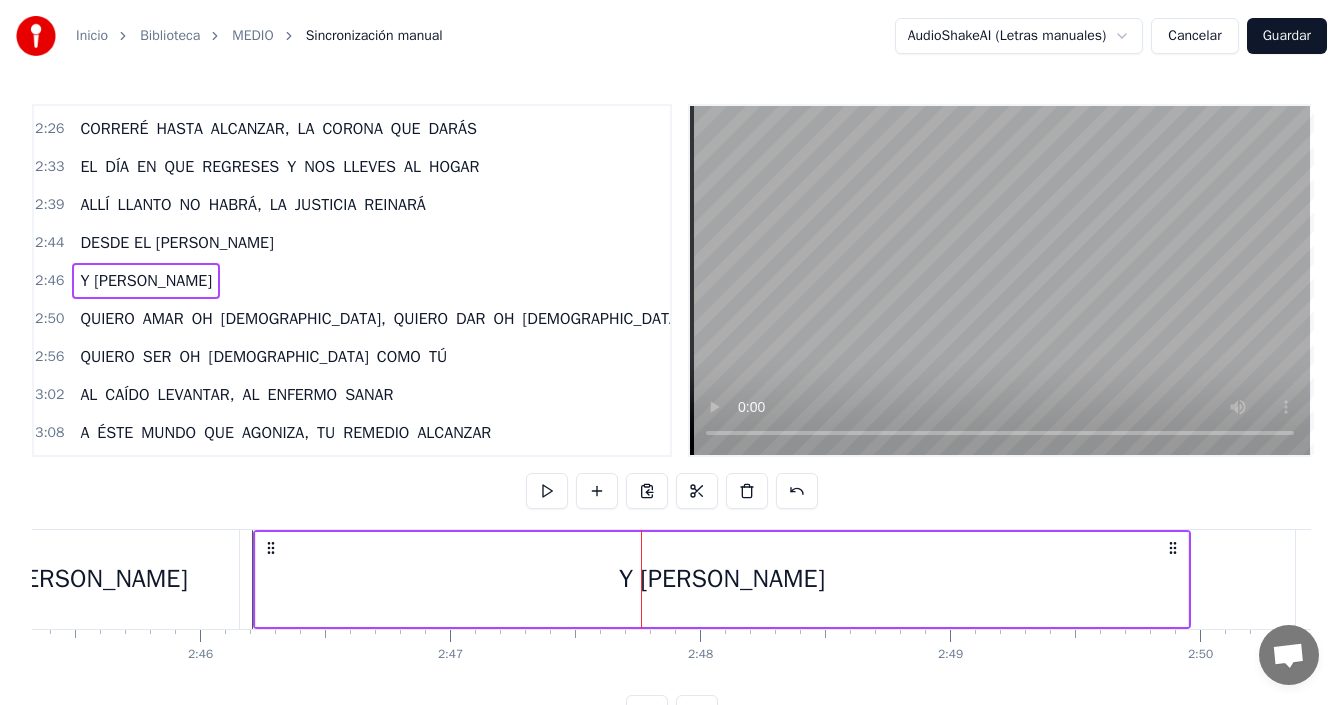 click on "Y [PERSON_NAME]" at bounding box center [722, 579] 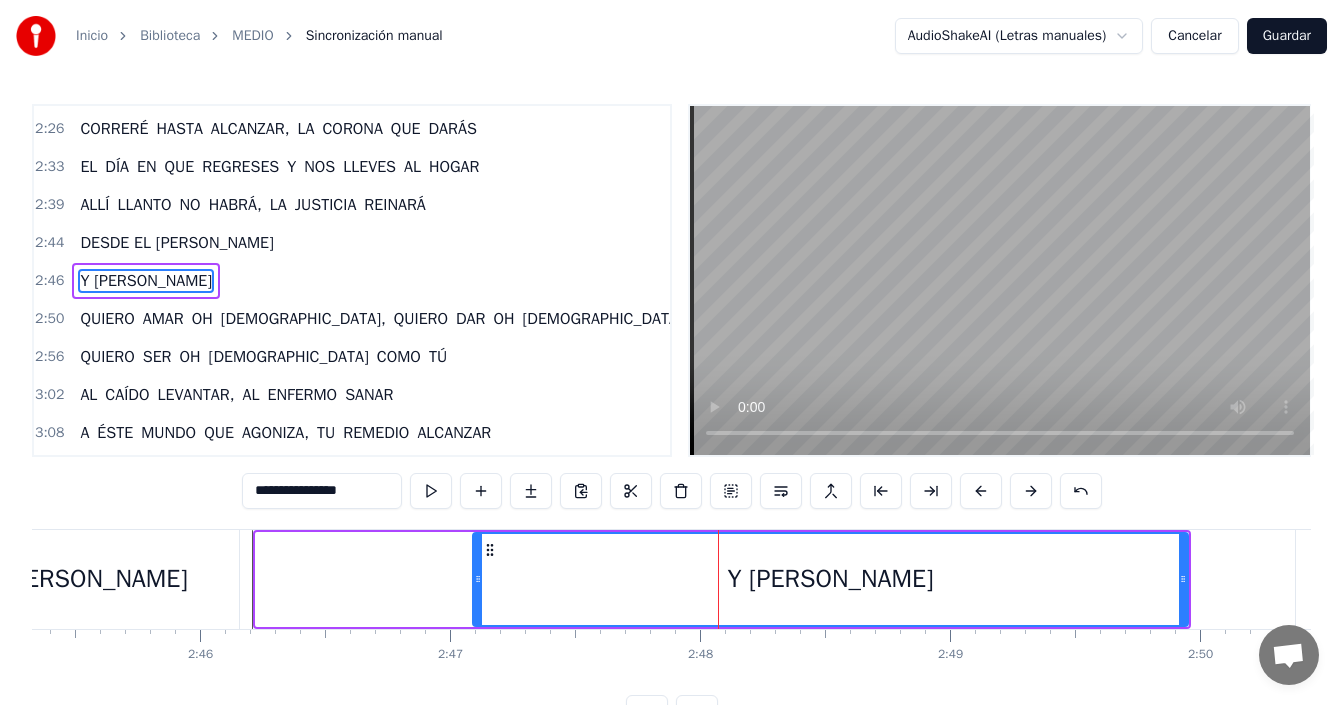 drag, startPoint x: 265, startPoint y: 554, endPoint x: 479, endPoint y: 553, distance: 214.00233 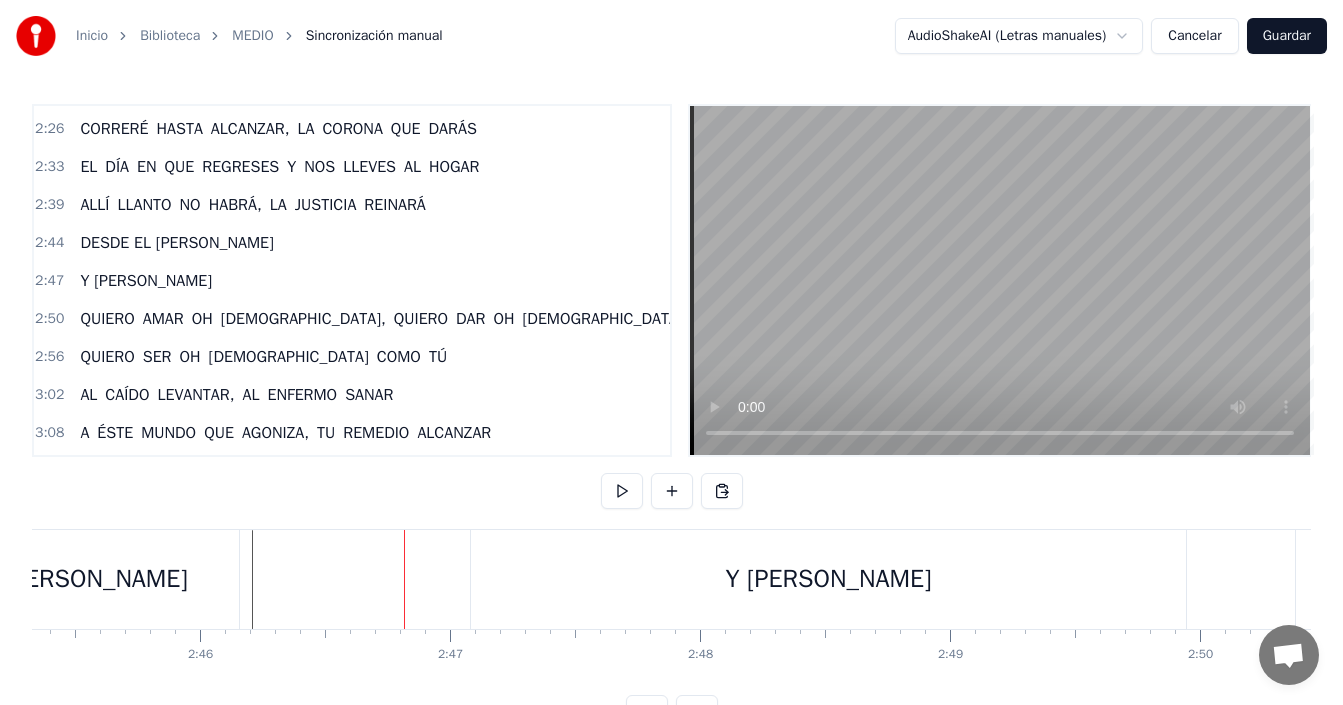 click on "Y [PERSON_NAME]" at bounding box center (828, 579) 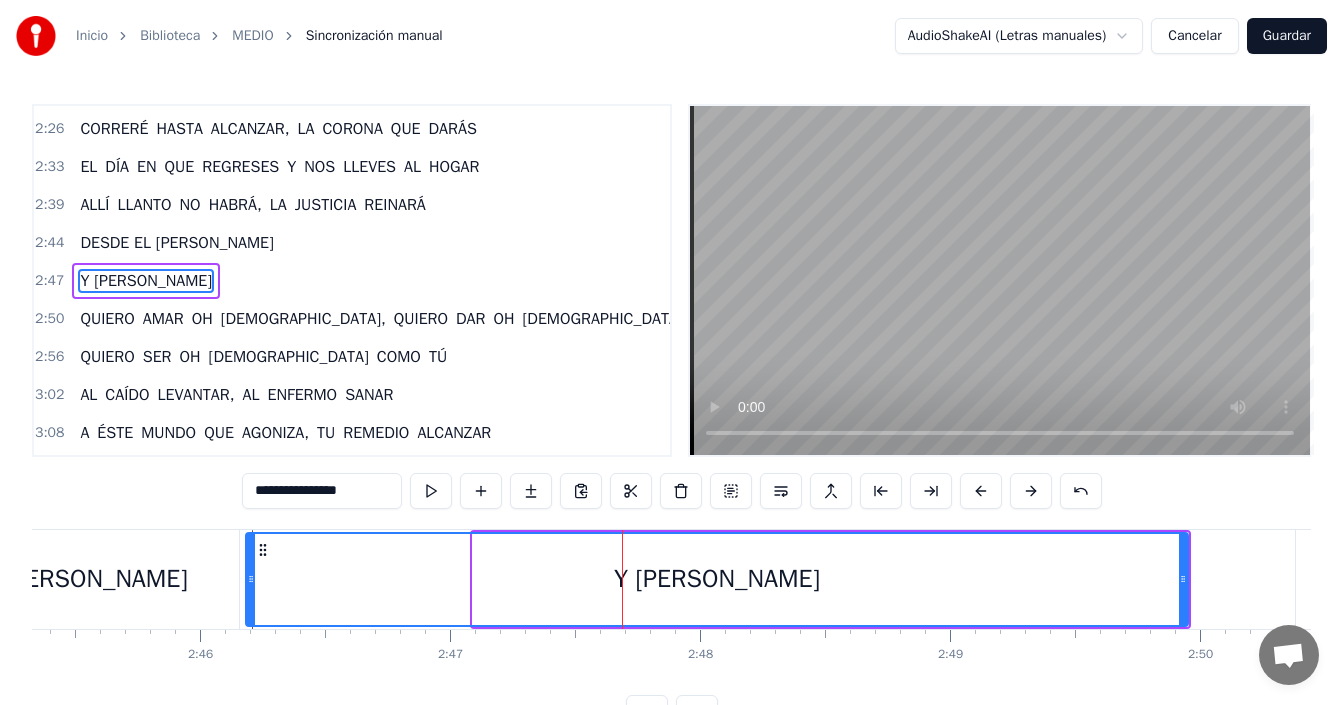 drag, startPoint x: 477, startPoint y: 575, endPoint x: 250, endPoint y: 594, distance: 227.79376 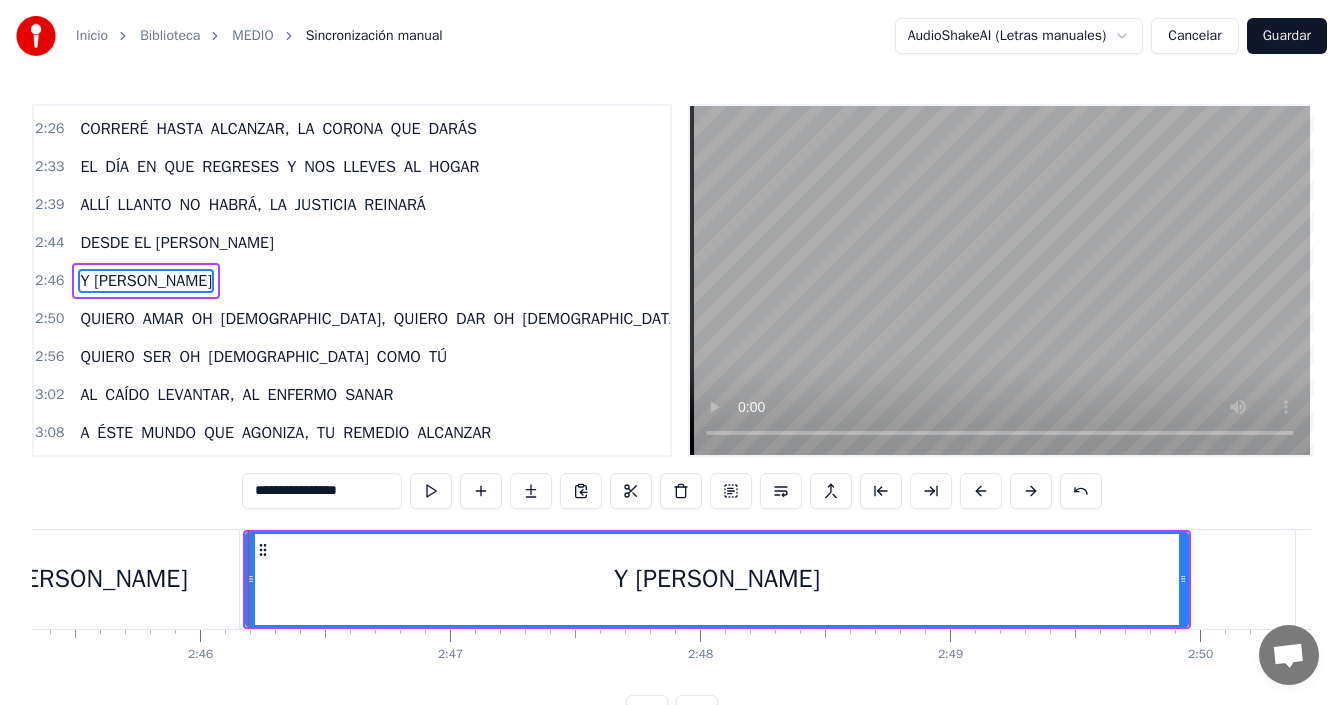 drag, startPoint x: 304, startPoint y: 497, endPoint x: 401, endPoint y: 489, distance: 97.32934 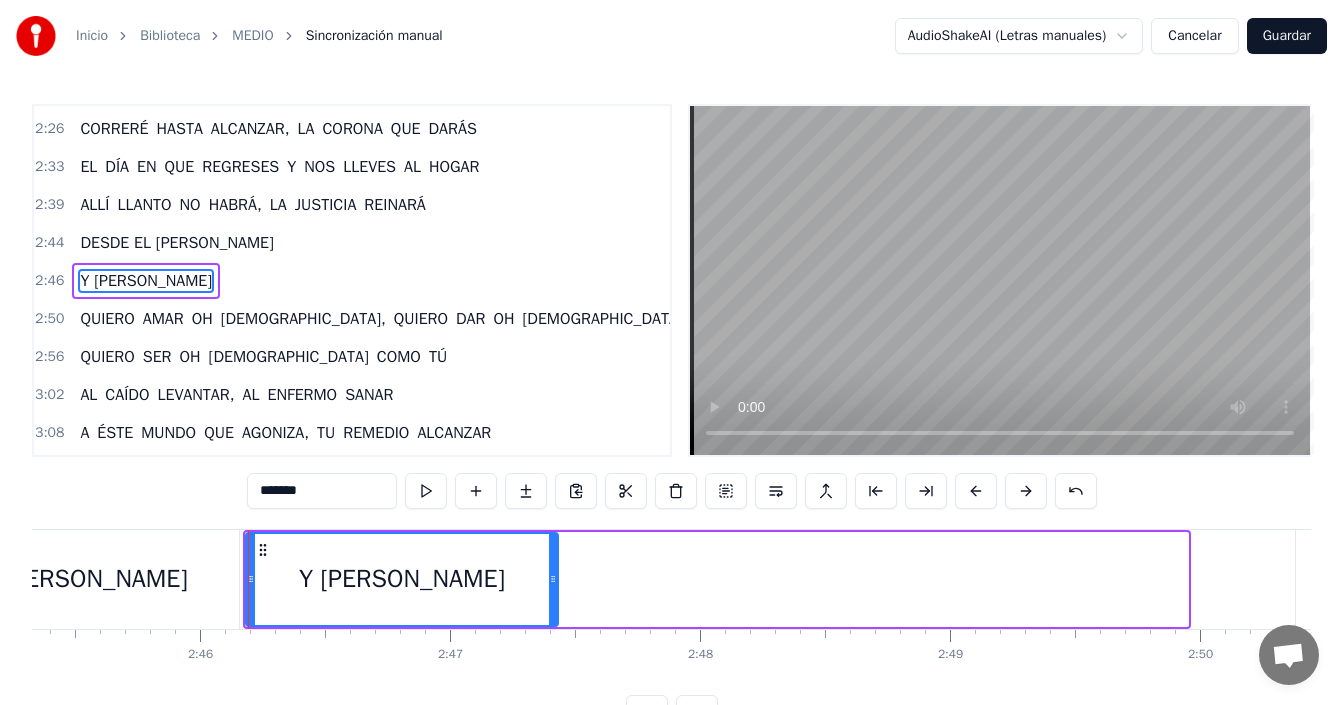 drag, startPoint x: 1183, startPoint y: 559, endPoint x: 553, endPoint y: 588, distance: 630.6671 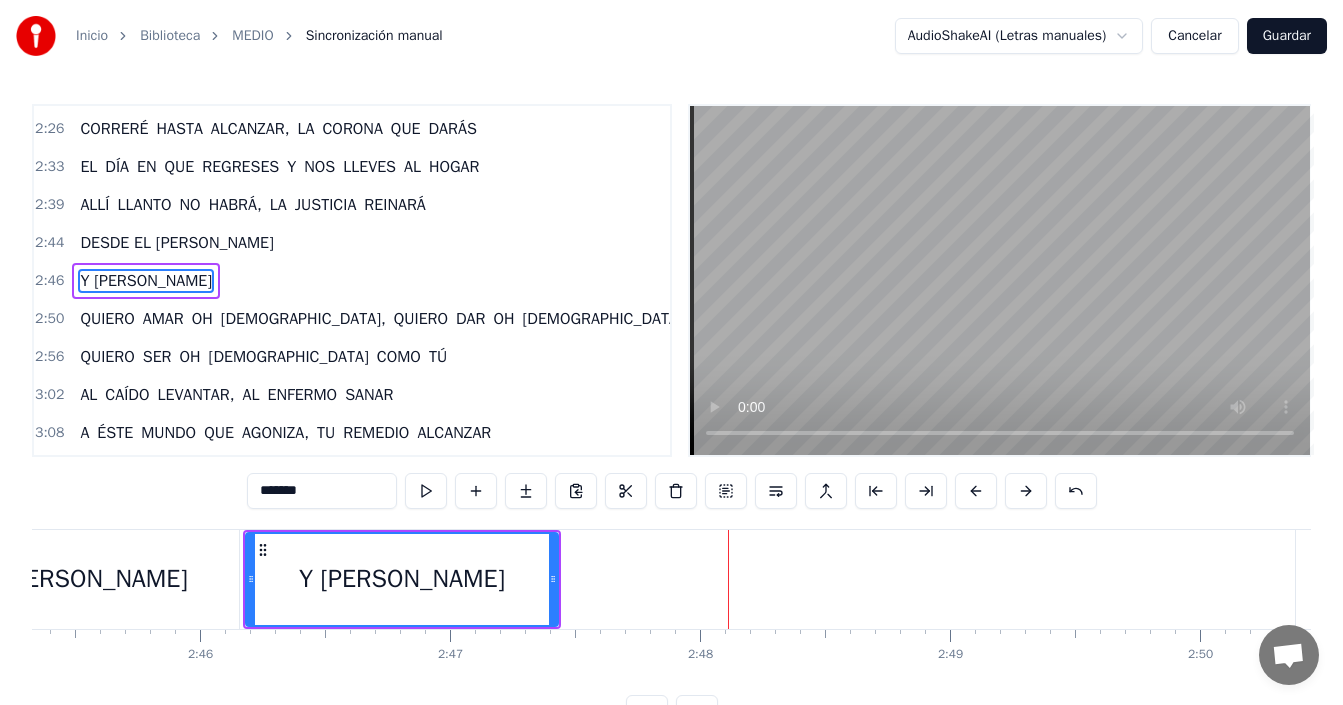click on "DESDE EL [PERSON_NAME]" at bounding box center [37, 579] 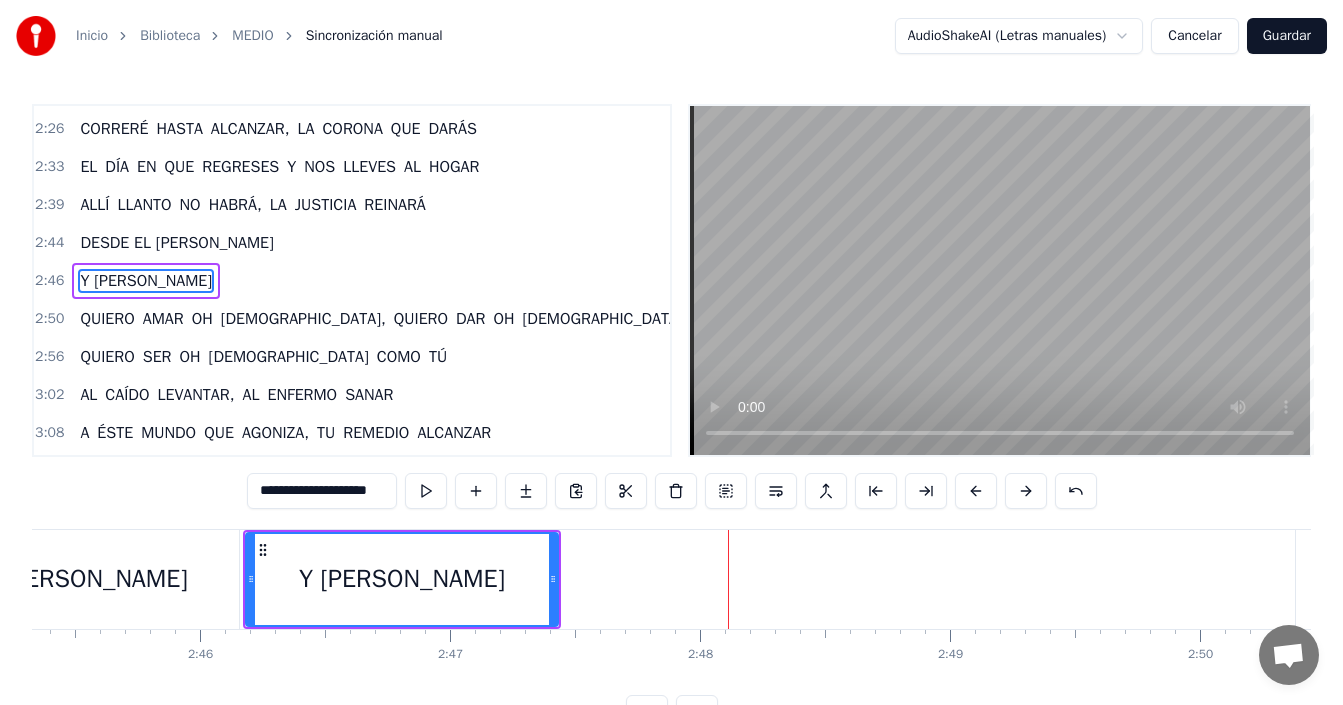 scroll, scrollTop: 718, scrollLeft: 0, axis: vertical 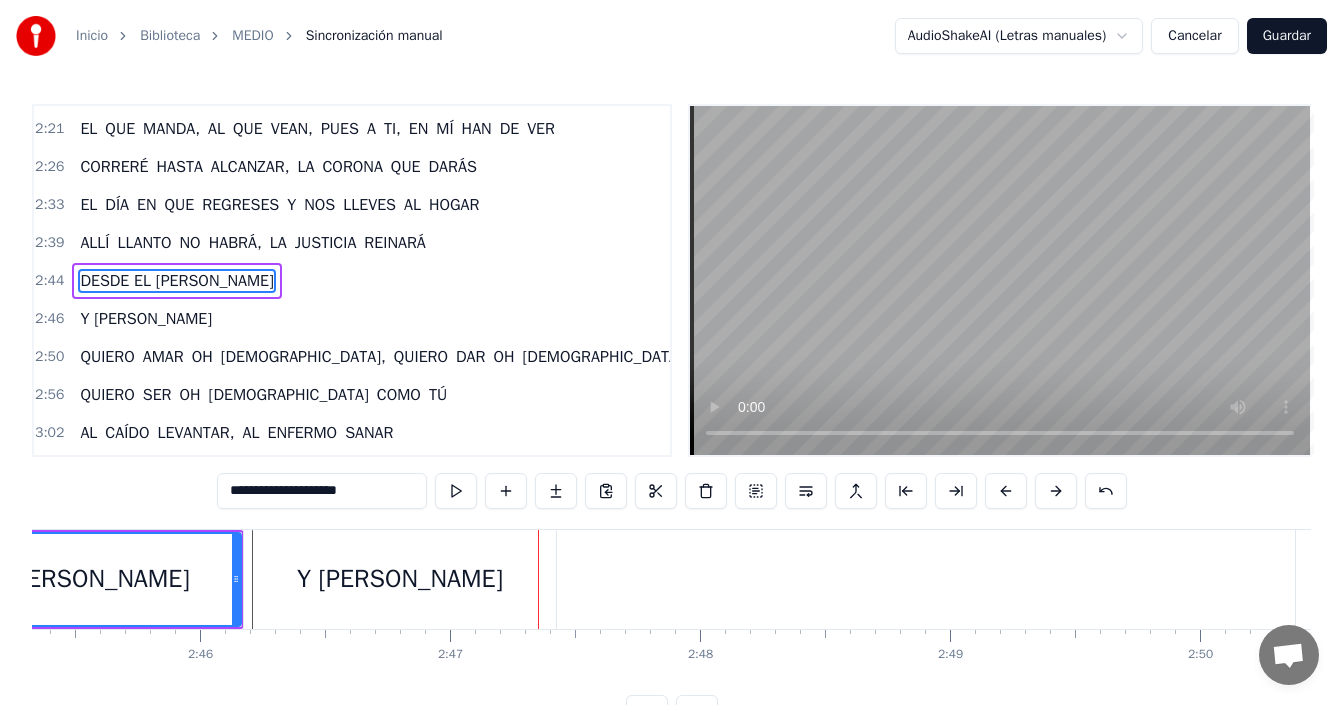 click on "Y [PERSON_NAME]" at bounding box center (402, 579) 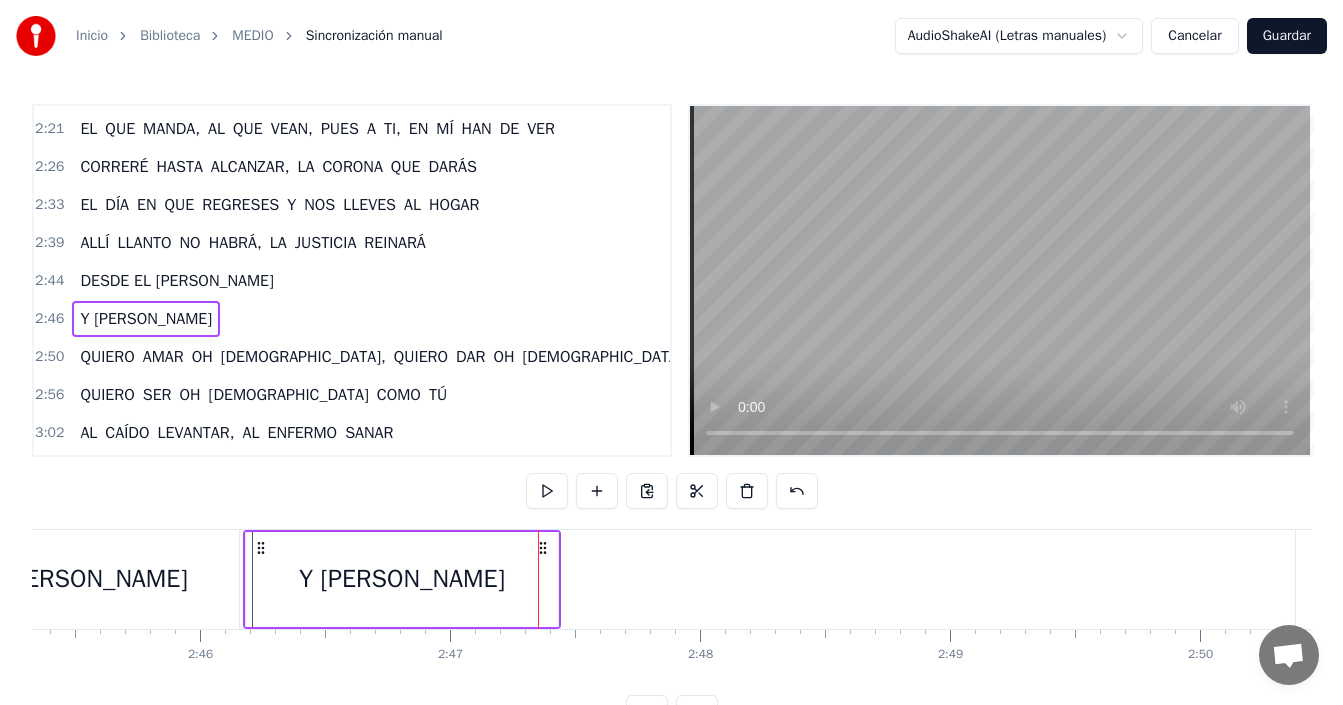 click on "Y [PERSON_NAME]" at bounding box center [402, 579] 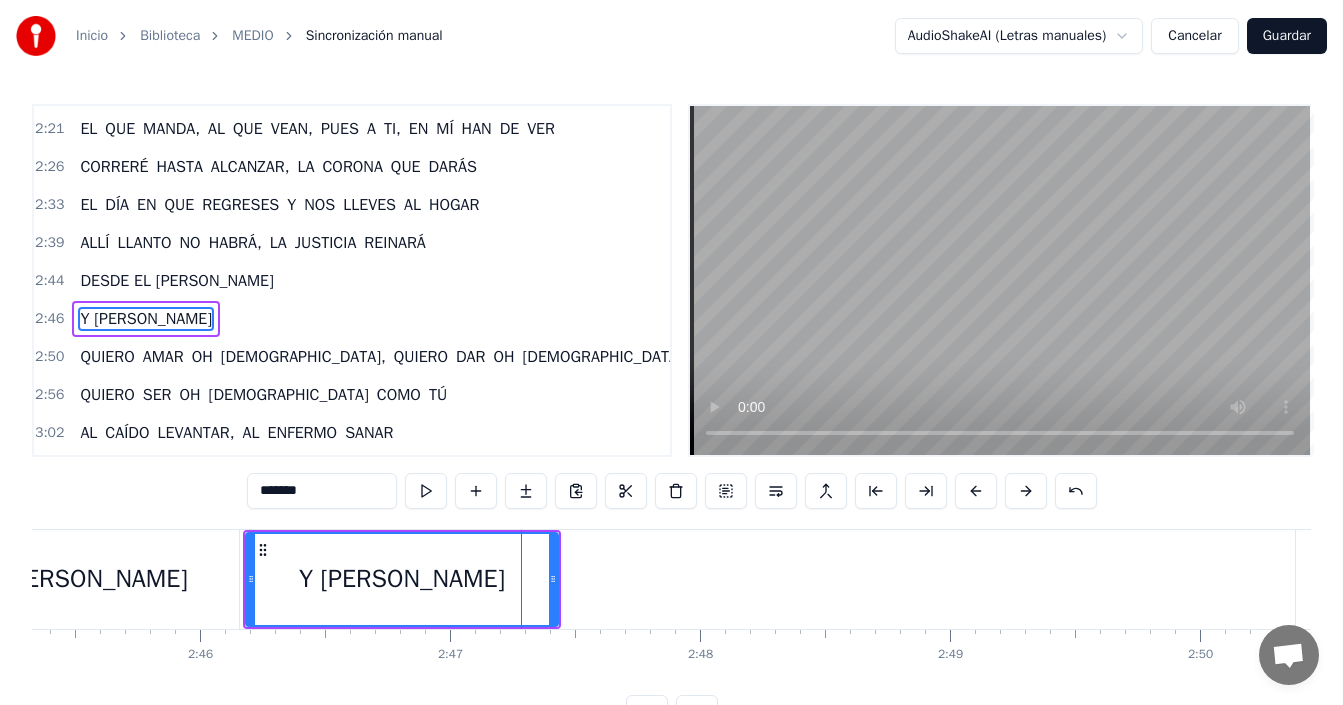 scroll, scrollTop: 756, scrollLeft: 0, axis: vertical 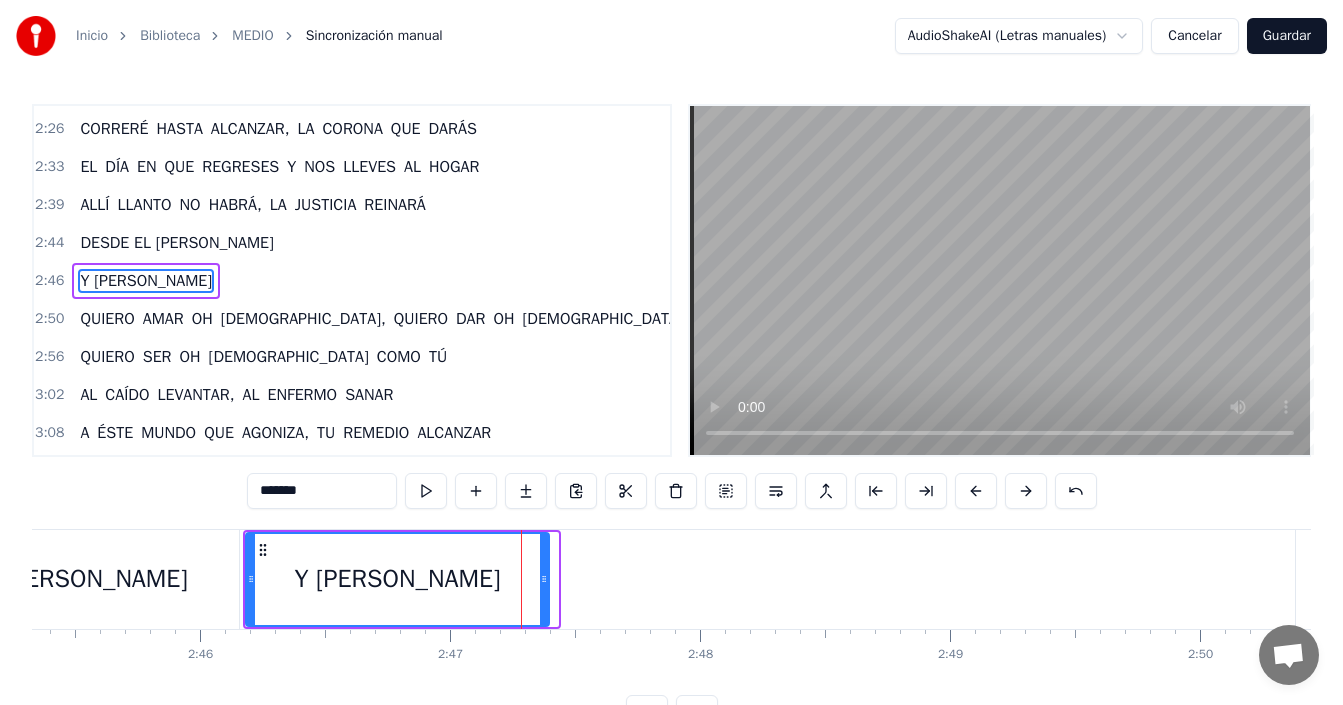 drag, startPoint x: 556, startPoint y: 579, endPoint x: 547, endPoint y: 590, distance: 14.21267 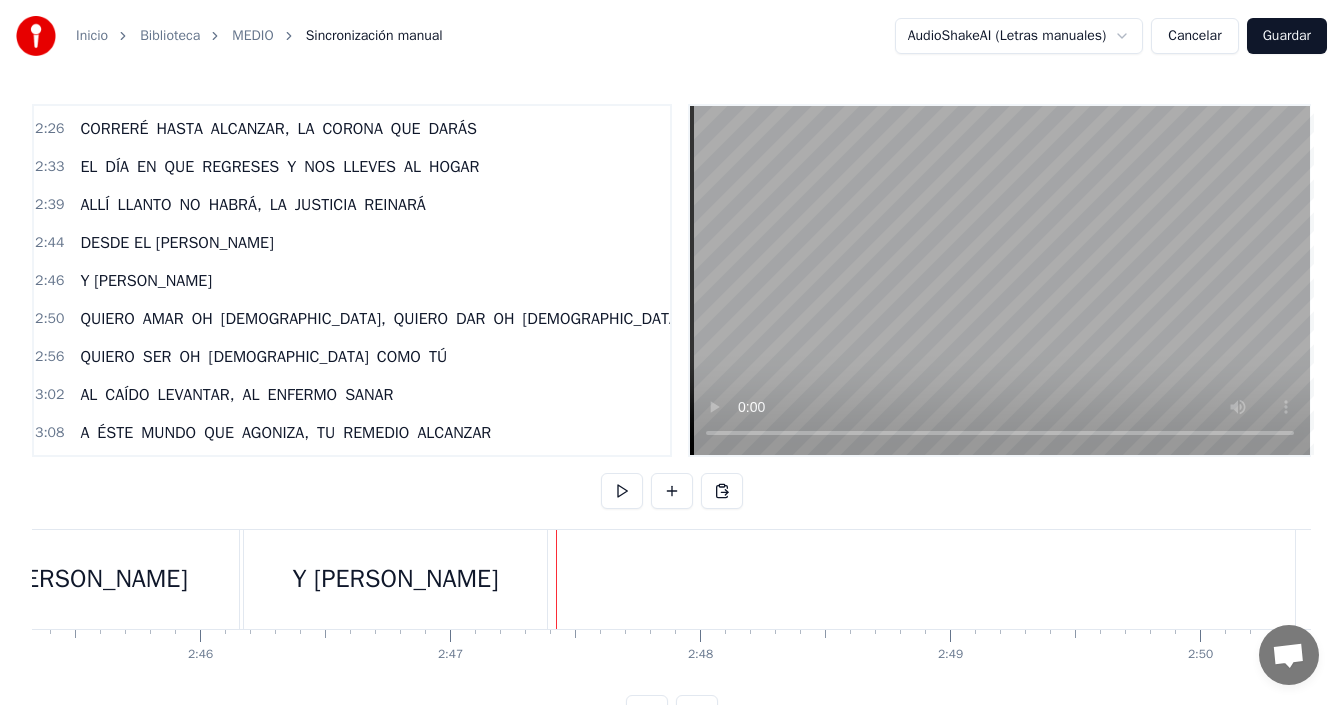 click at bounding box center [672, 491] 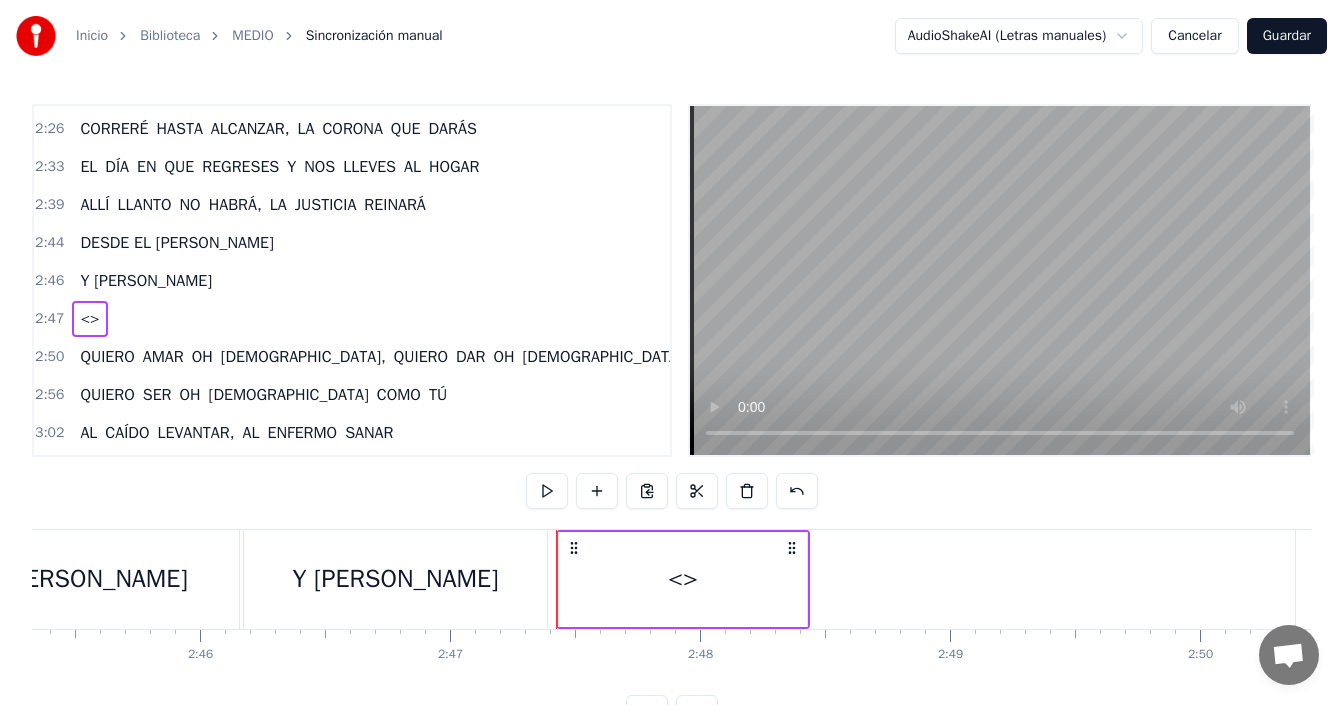 click on "<>" at bounding box center [683, 579] 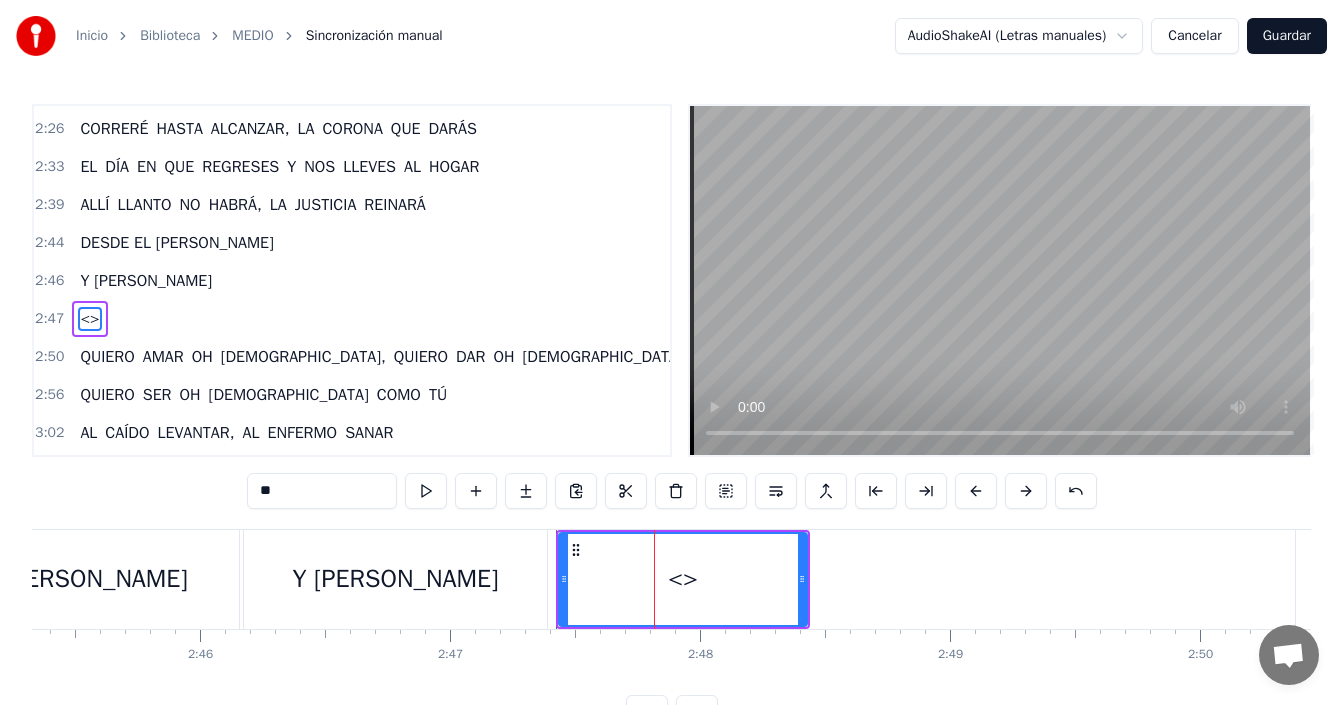 scroll, scrollTop: 794, scrollLeft: 0, axis: vertical 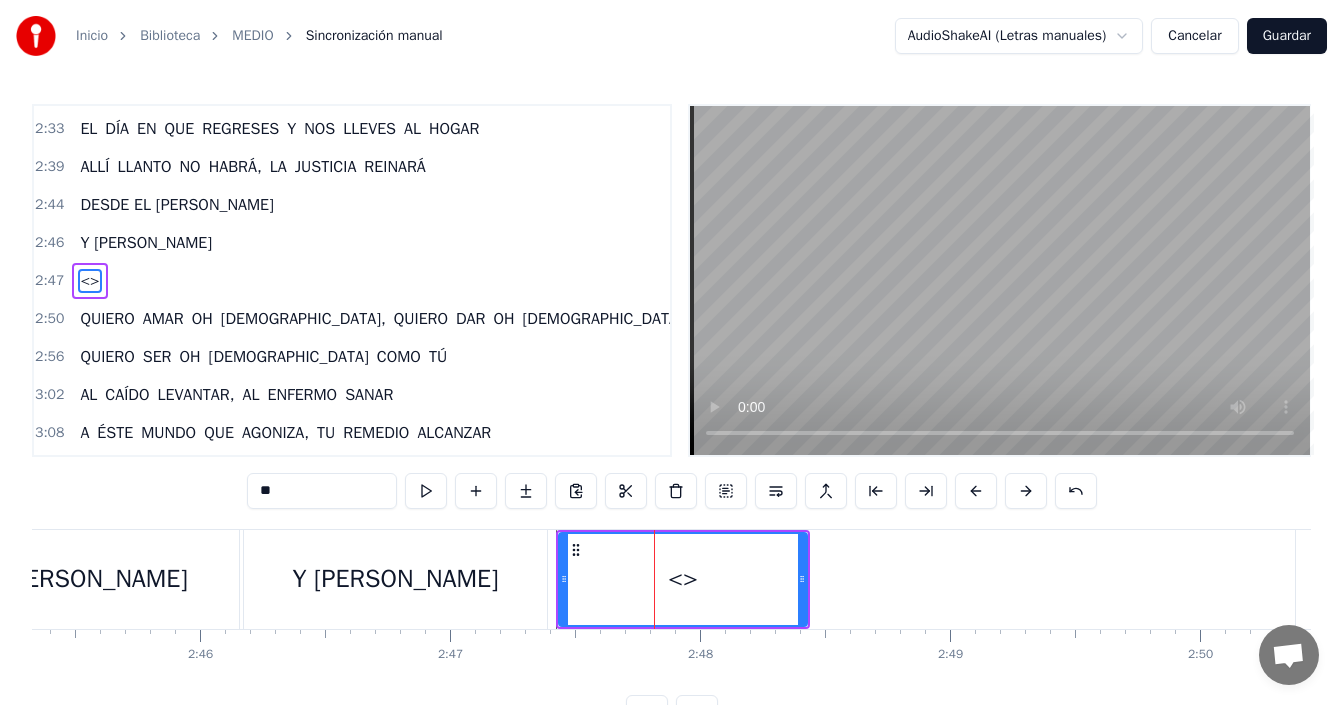 drag, startPoint x: 344, startPoint y: 496, endPoint x: 150, endPoint y: 487, distance: 194.20865 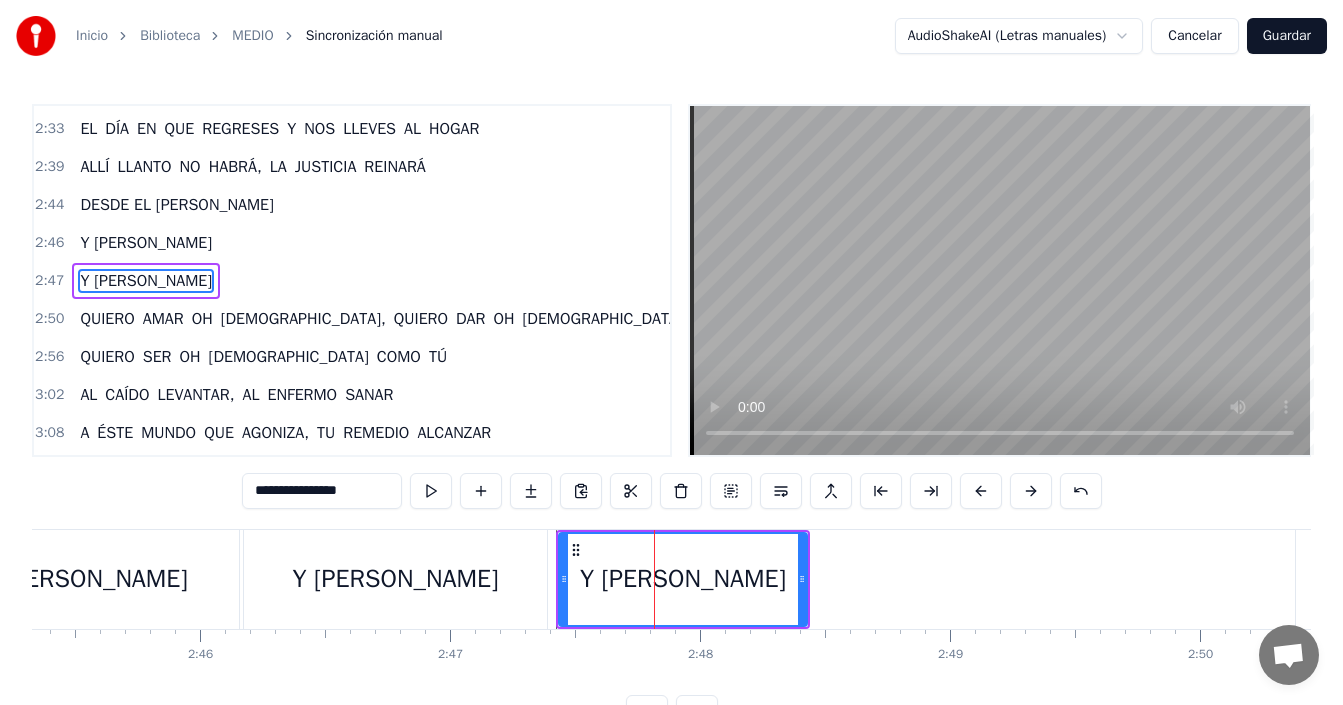 drag, startPoint x: 309, startPoint y: 488, endPoint x: 308, endPoint y: 503, distance: 15.033297 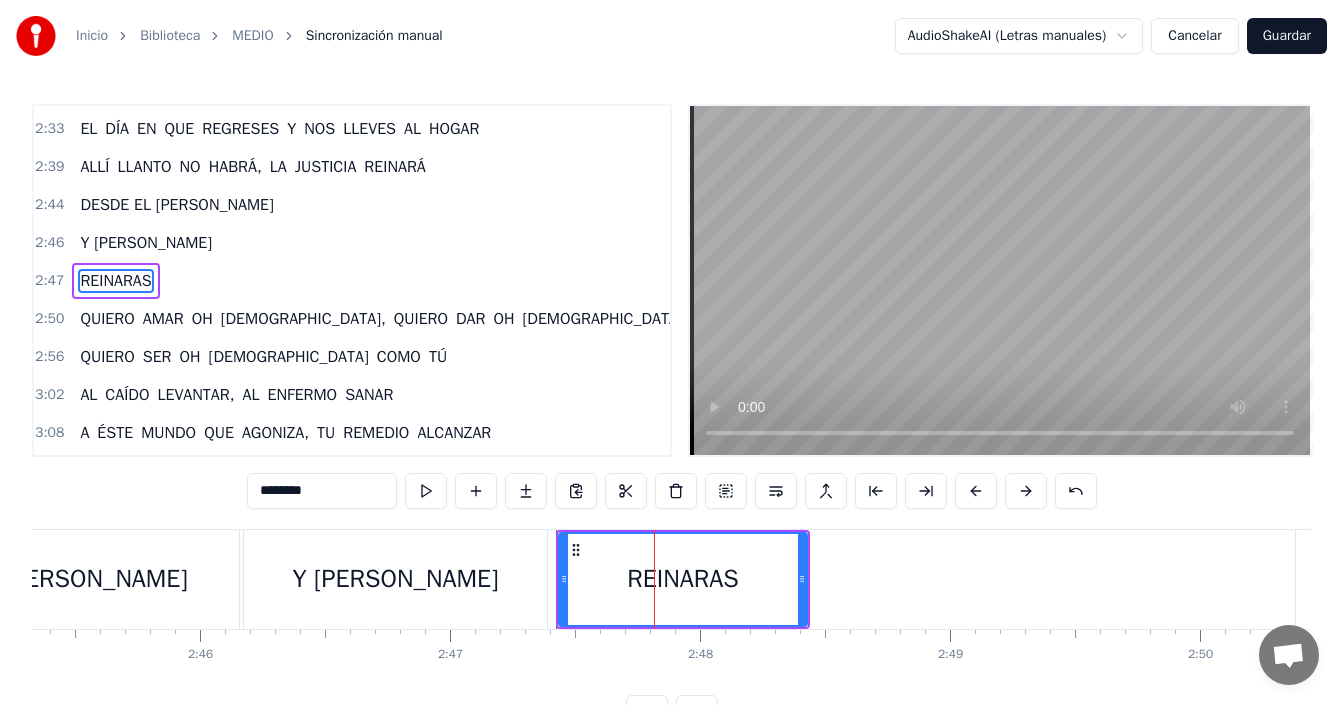 click on "********" at bounding box center (322, 491) 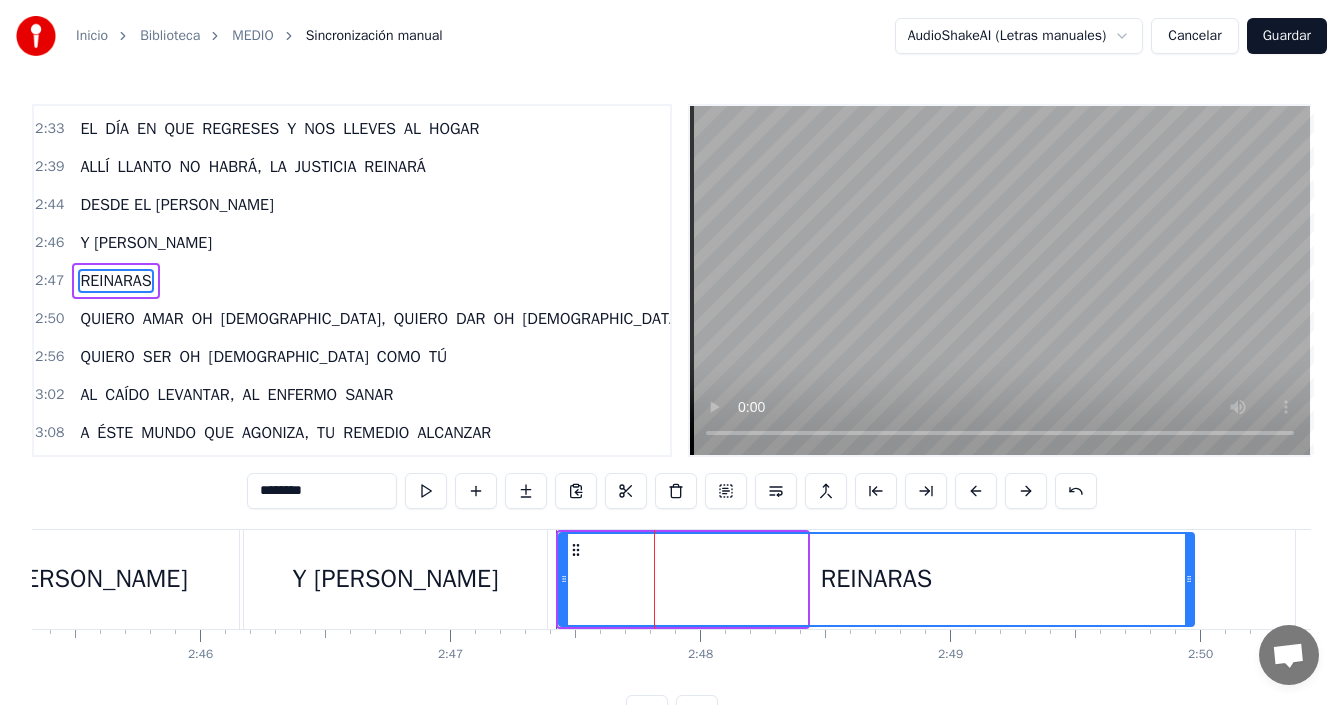 drag, startPoint x: 802, startPoint y: 565, endPoint x: 1190, endPoint y: 596, distance: 389.23642 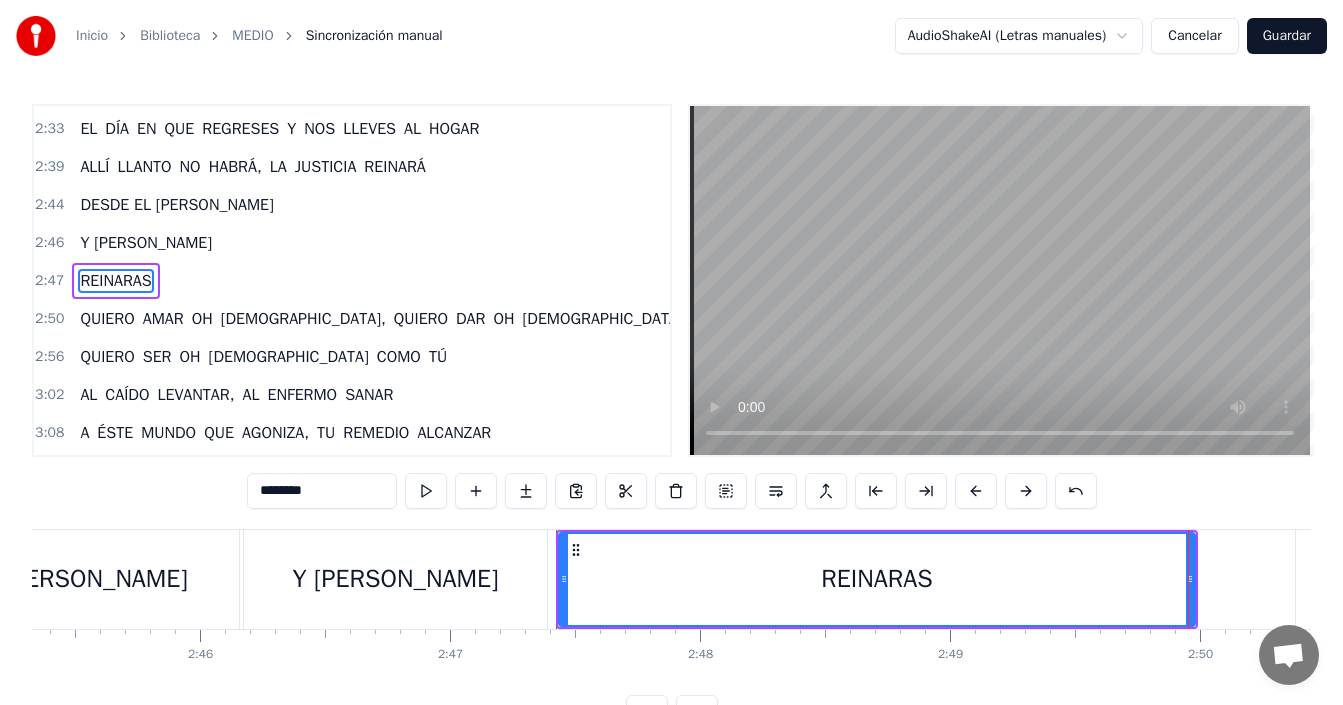 click on "DESDE EL [PERSON_NAME]" at bounding box center [37, 579] 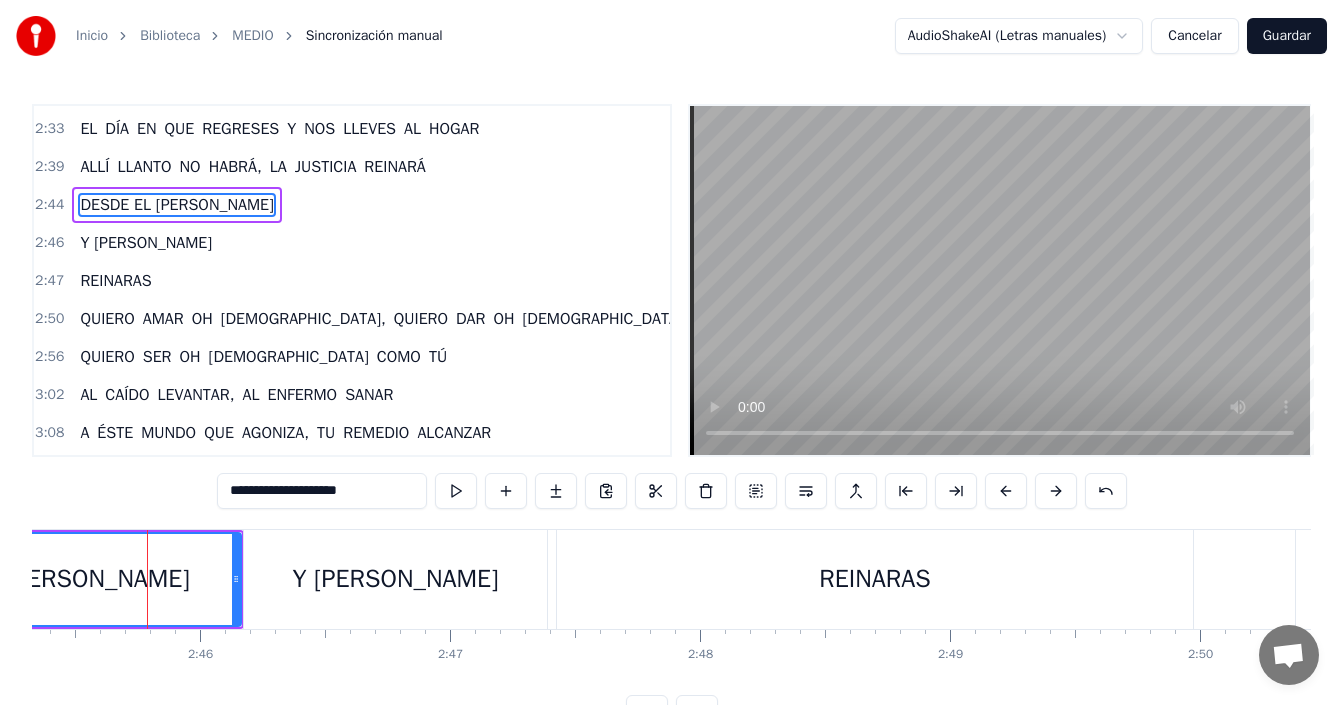 scroll, scrollTop: 718, scrollLeft: 0, axis: vertical 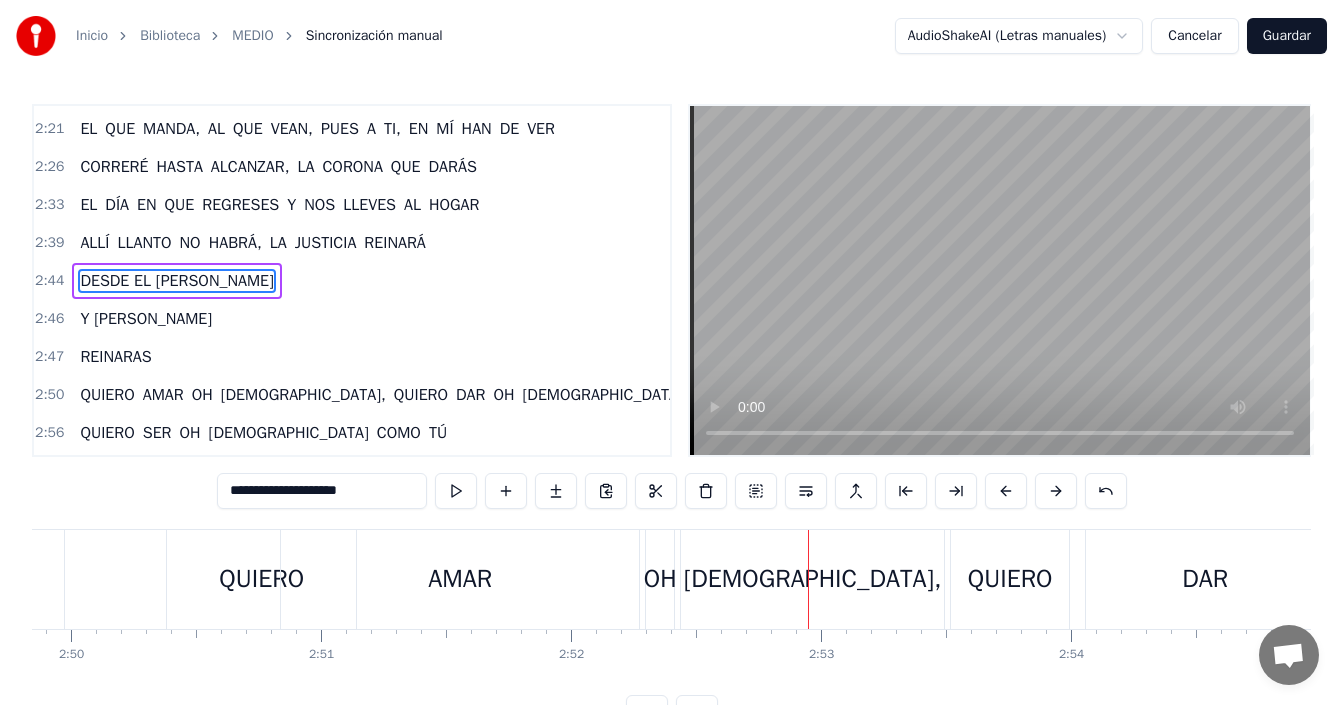 click on "AMAR" at bounding box center [460, 579] 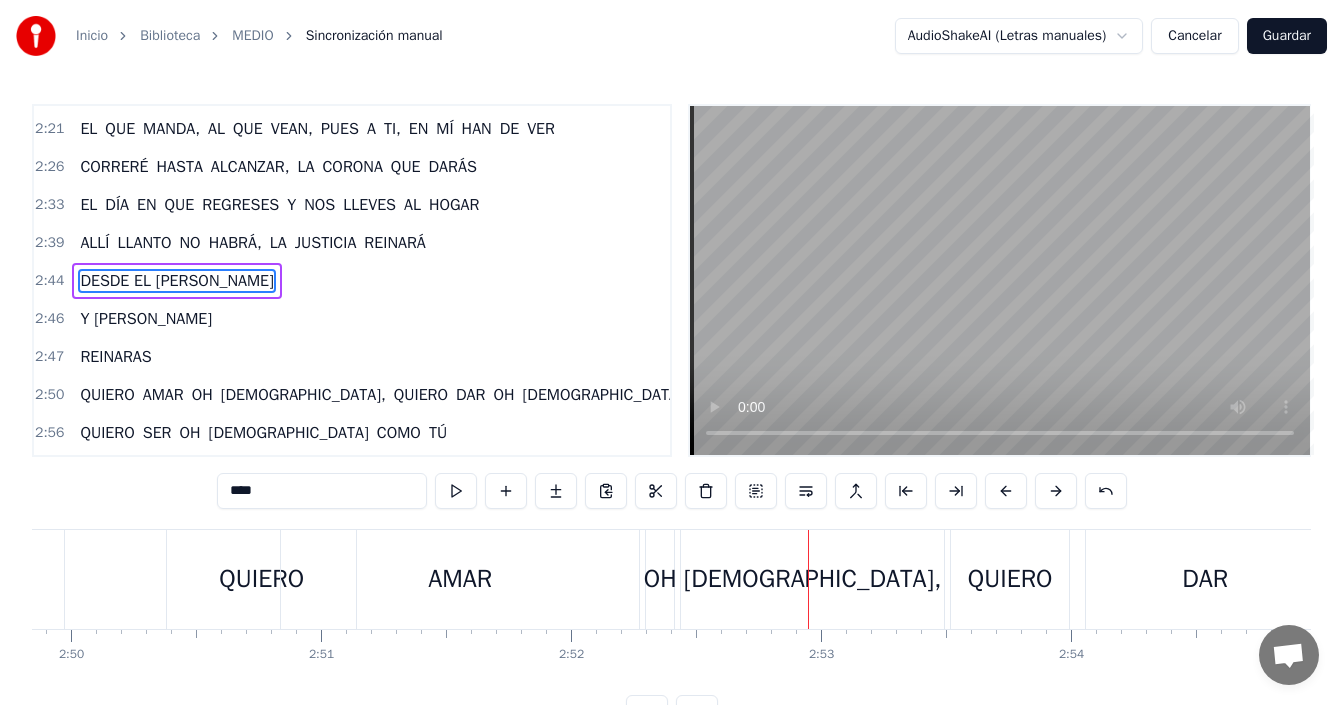 scroll, scrollTop: 832, scrollLeft: 0, axis: vertical 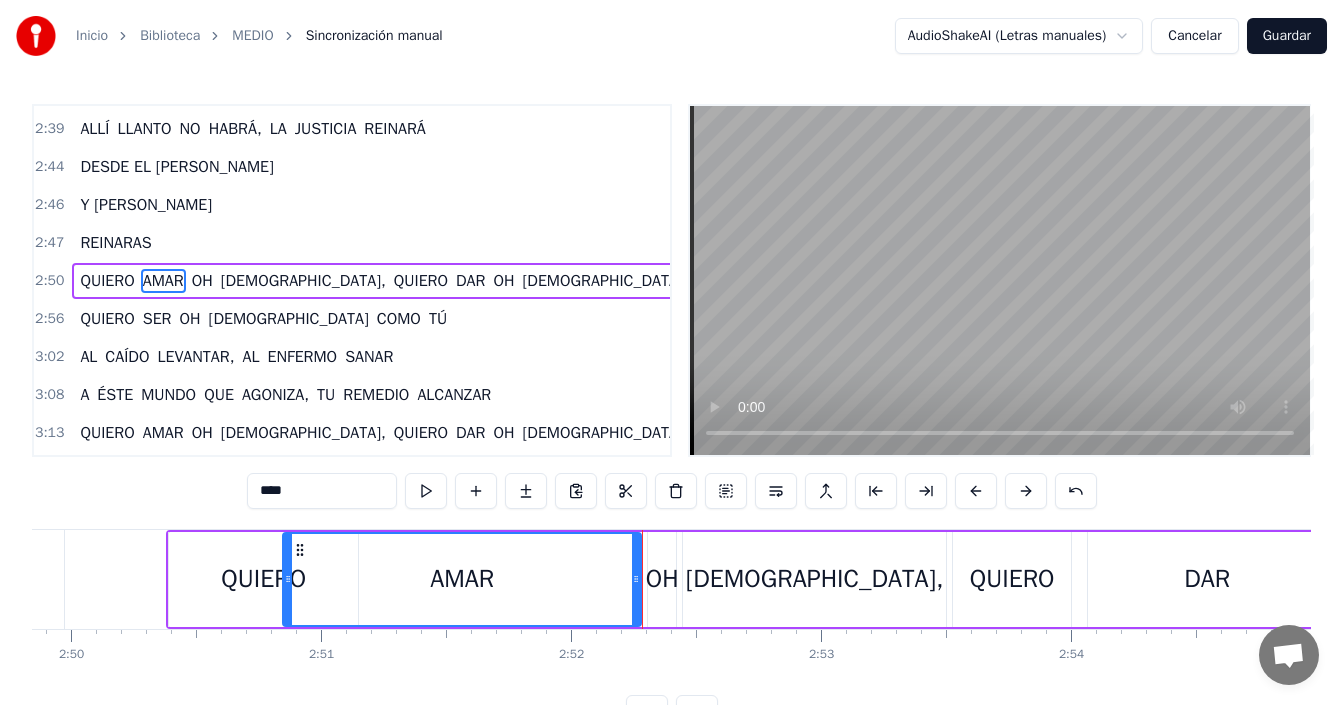 click on "OH" at bounding box center [662, 579] 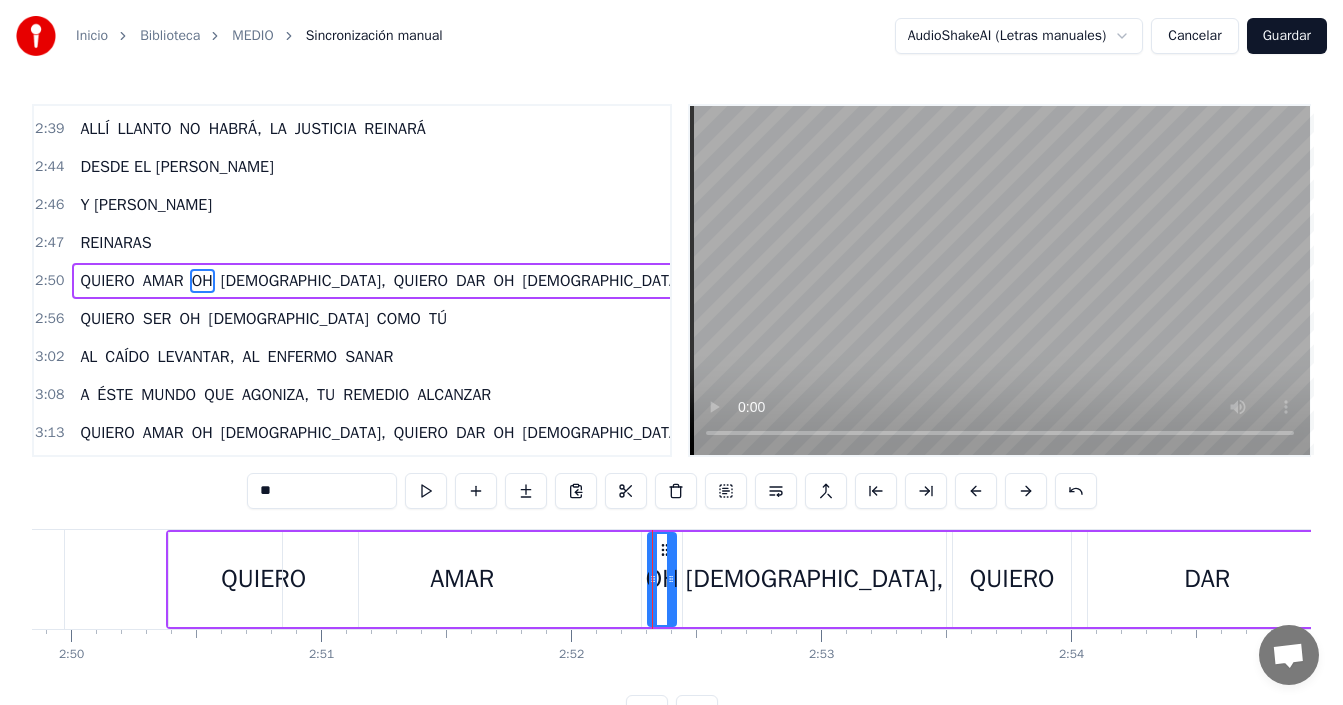 click on "AMAR" at bounding box center [462, 579] 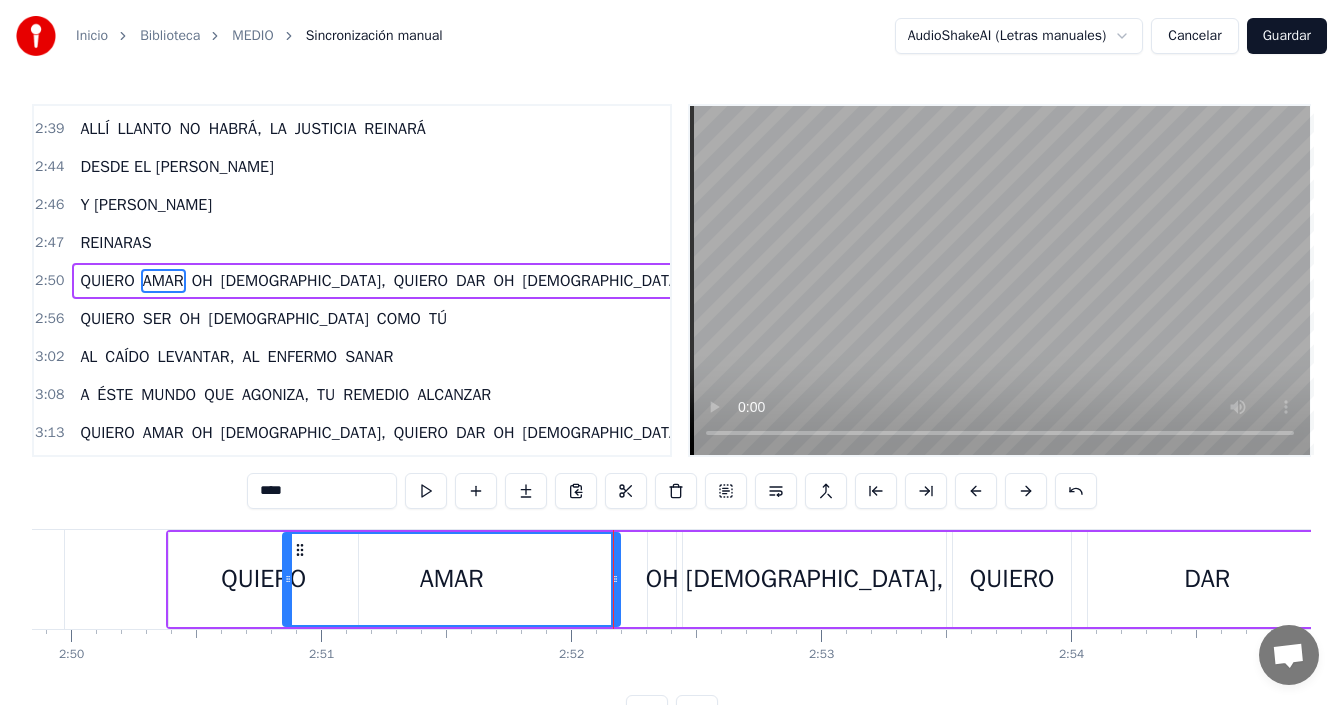 drag, startPoint x: 634, startPoint y: 585, endPoint x: 615, endPoint y: 597, distance: 22.472204 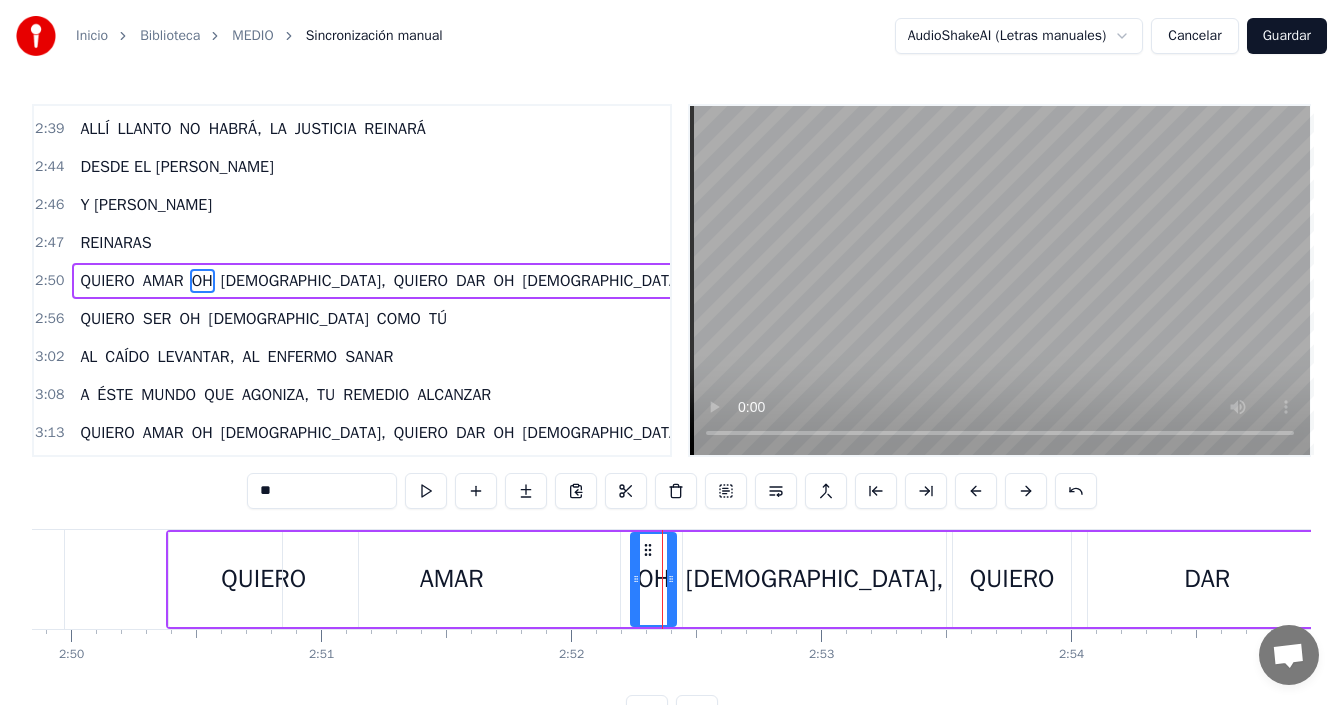 drag, startPoint x: 652, startPoint y: 558, endPoint x: 635, endPoint y: 568, distance: 19.723083 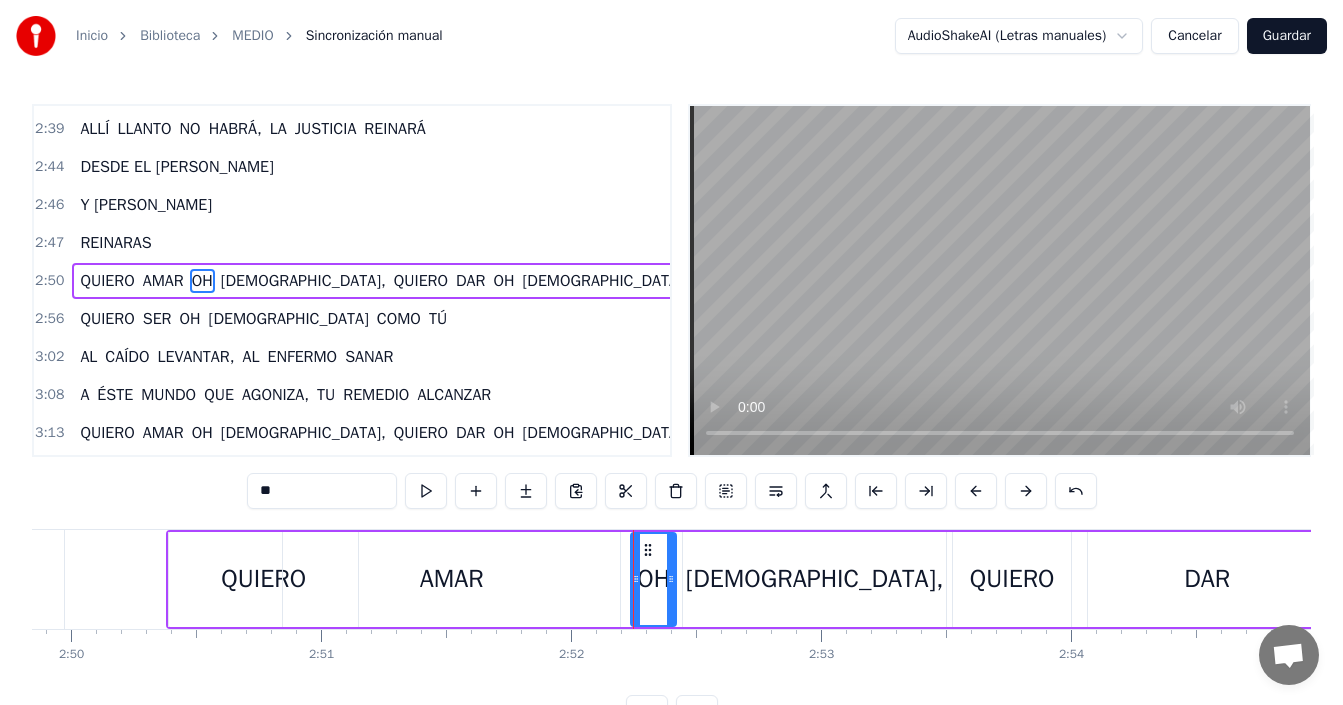 click on "[DEMOGRAPHIC_DATA]," at bounding box center (814, 579) 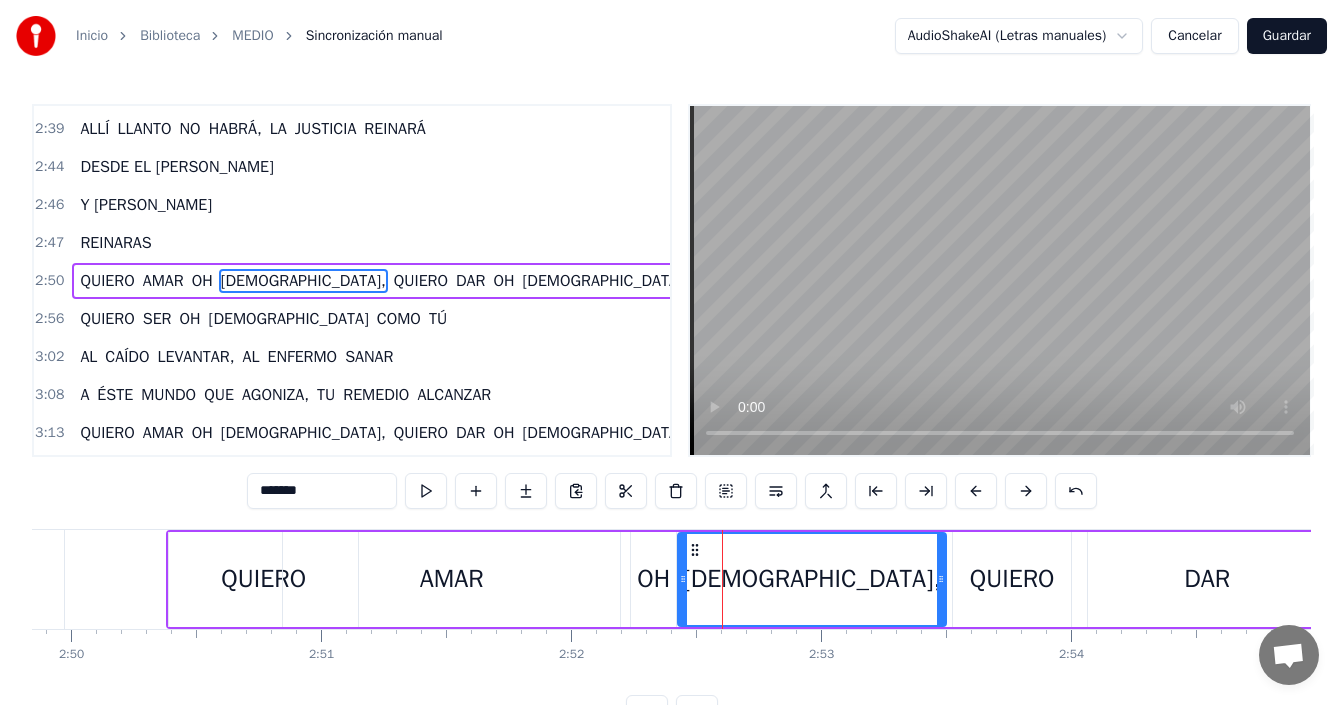 click at bounding box center (683, 579) 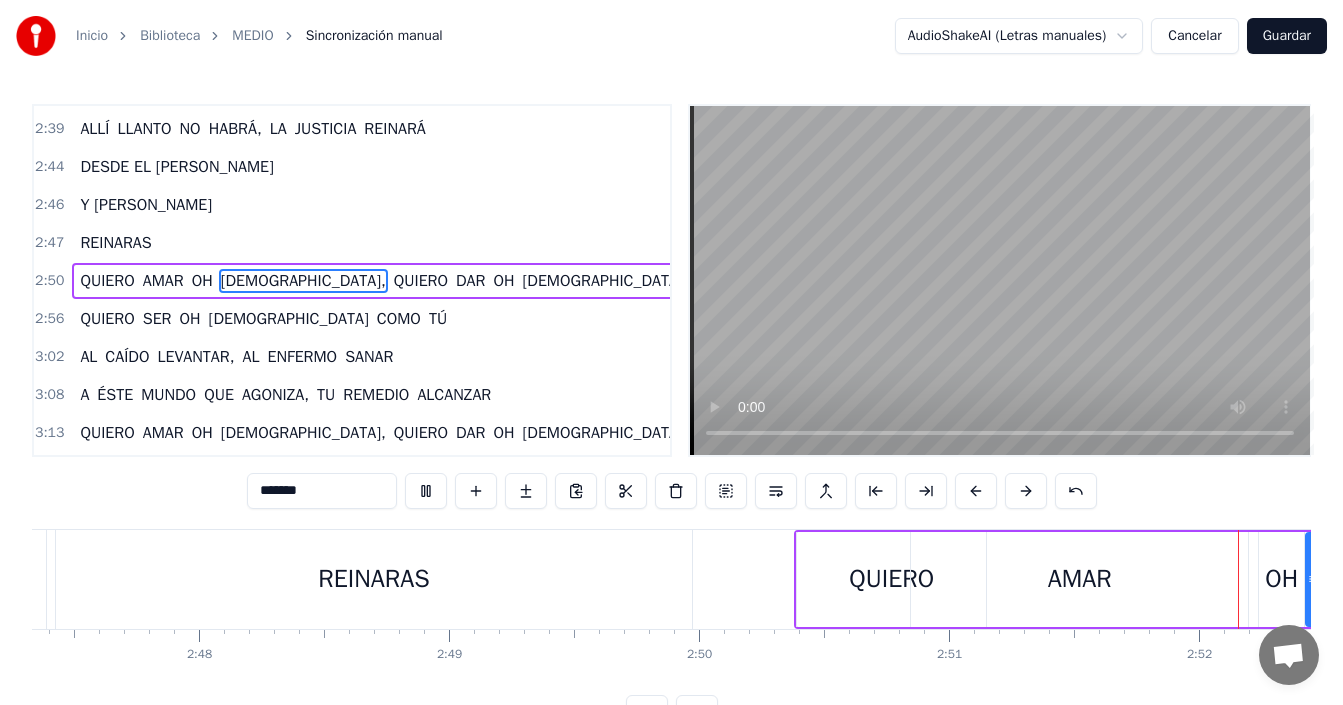 scroll, scrollTop: 0, scrollLeft: 42963, axis: horizontal 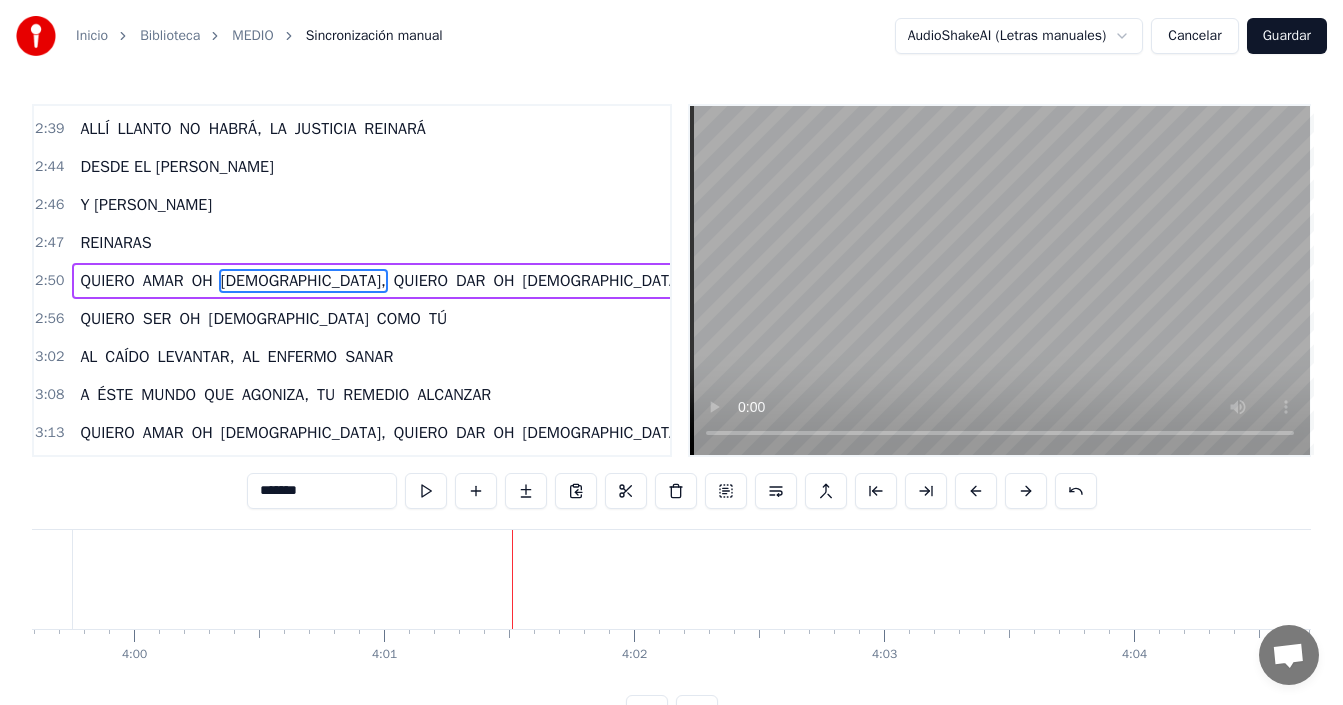 click on "Guardar" at bounding box center (1287, 36) 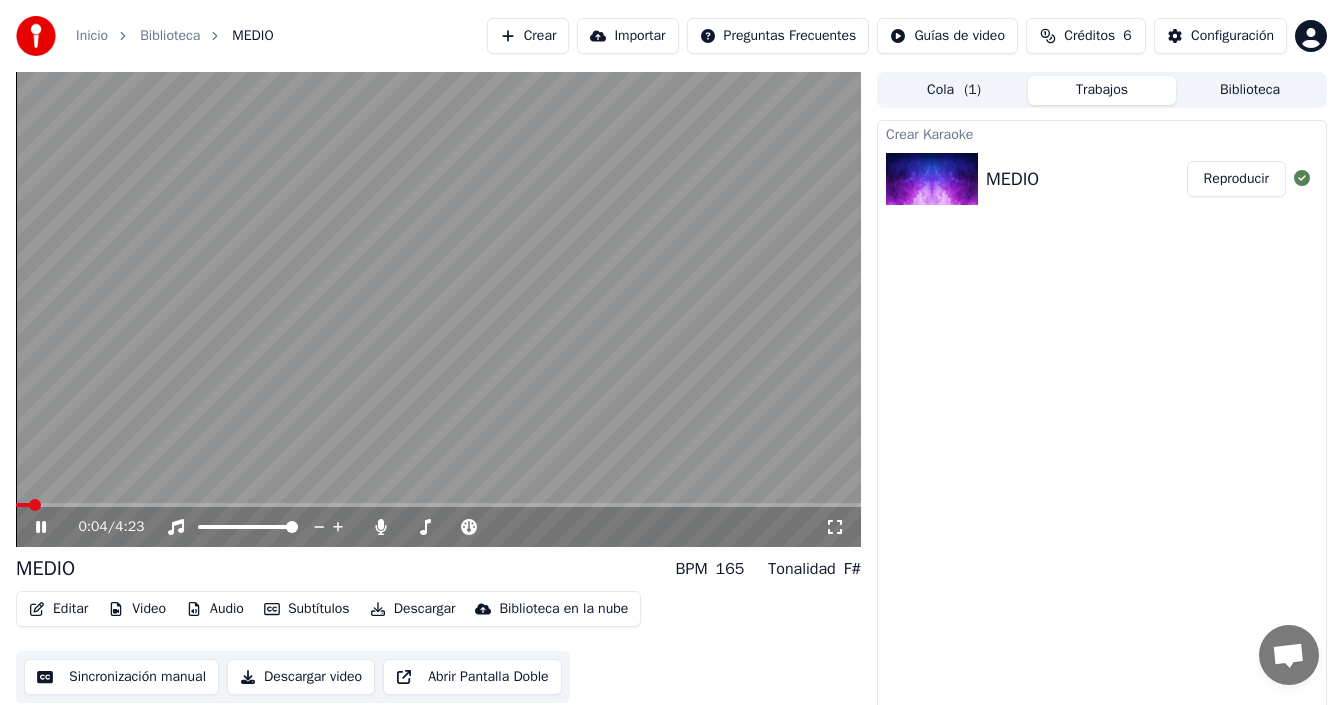 click 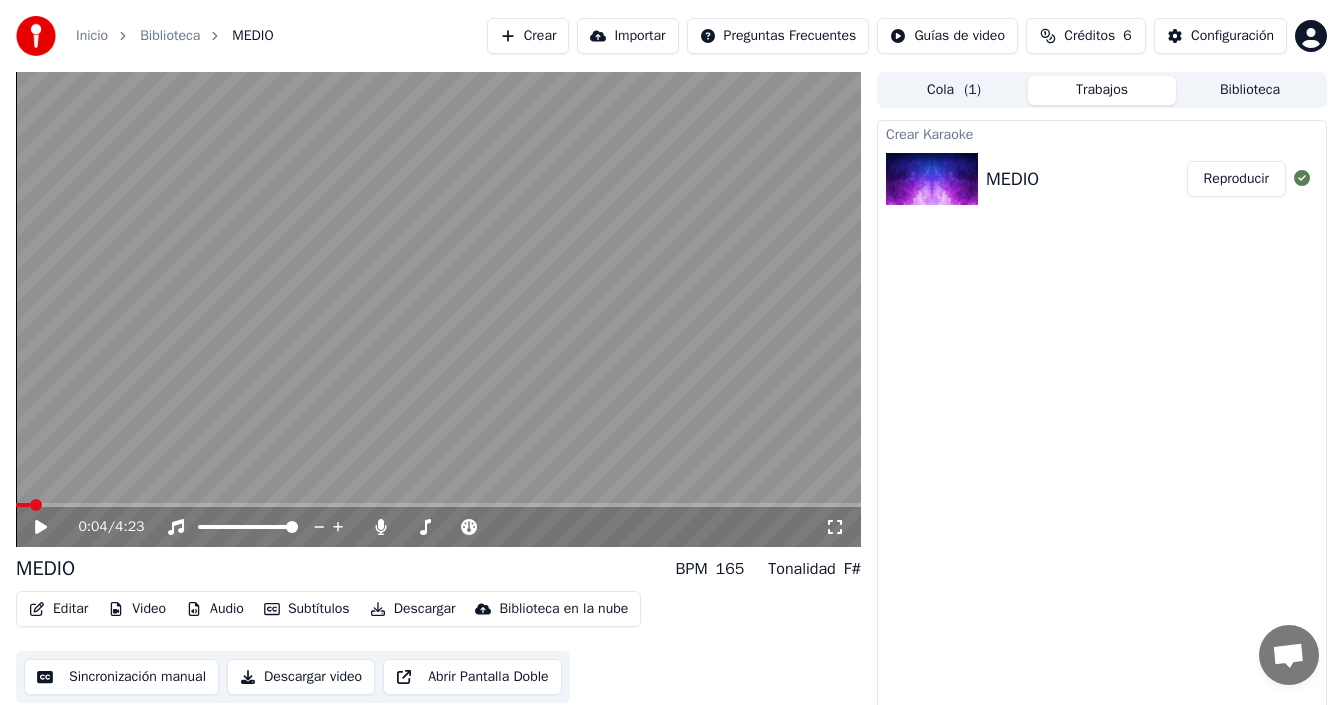 click on "Editar" at bounding box center [58, 609] 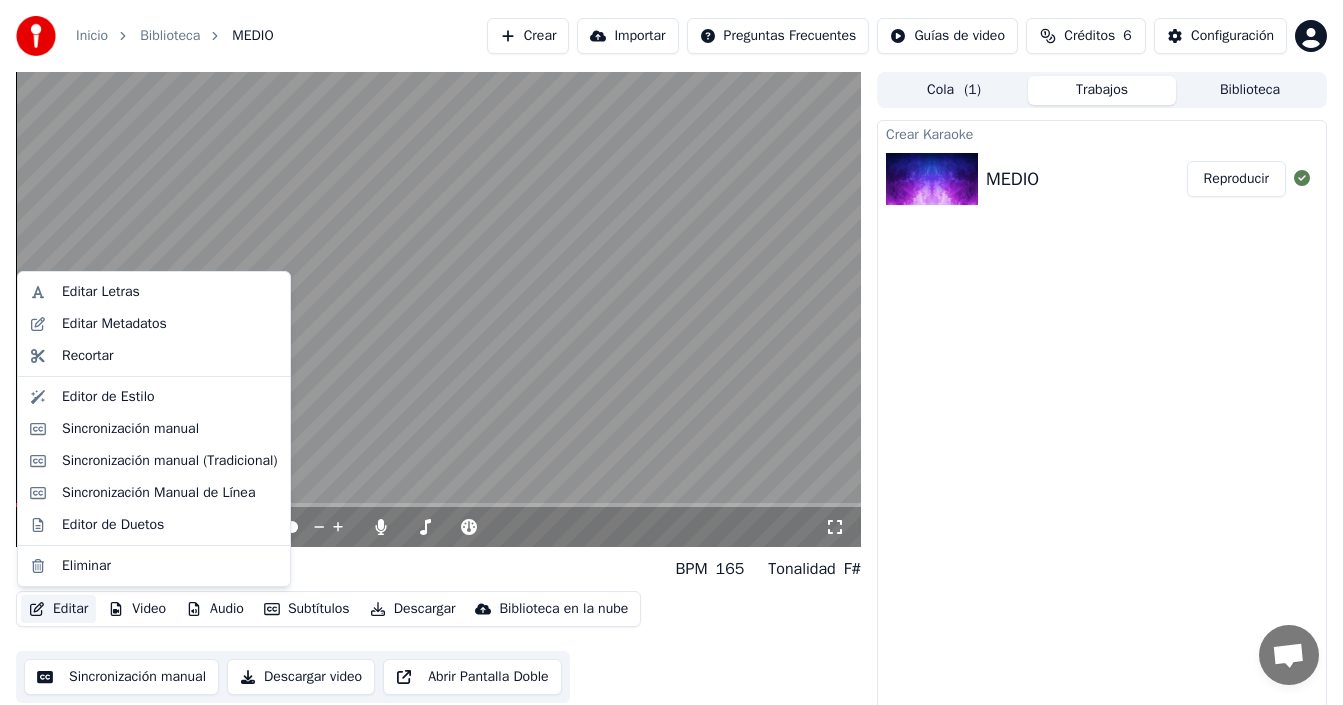 click on "MEDIO BPM 165 Tonalidad F#" at bounding box center (438, 569) 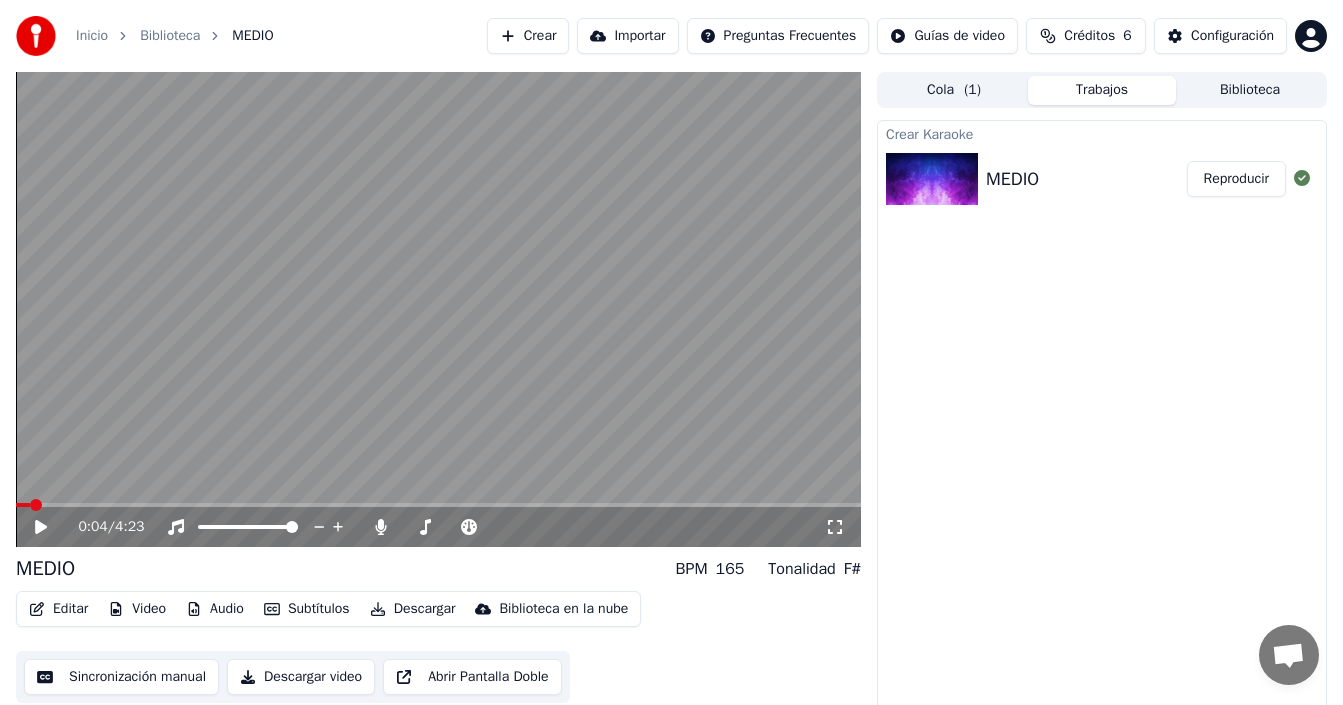 click 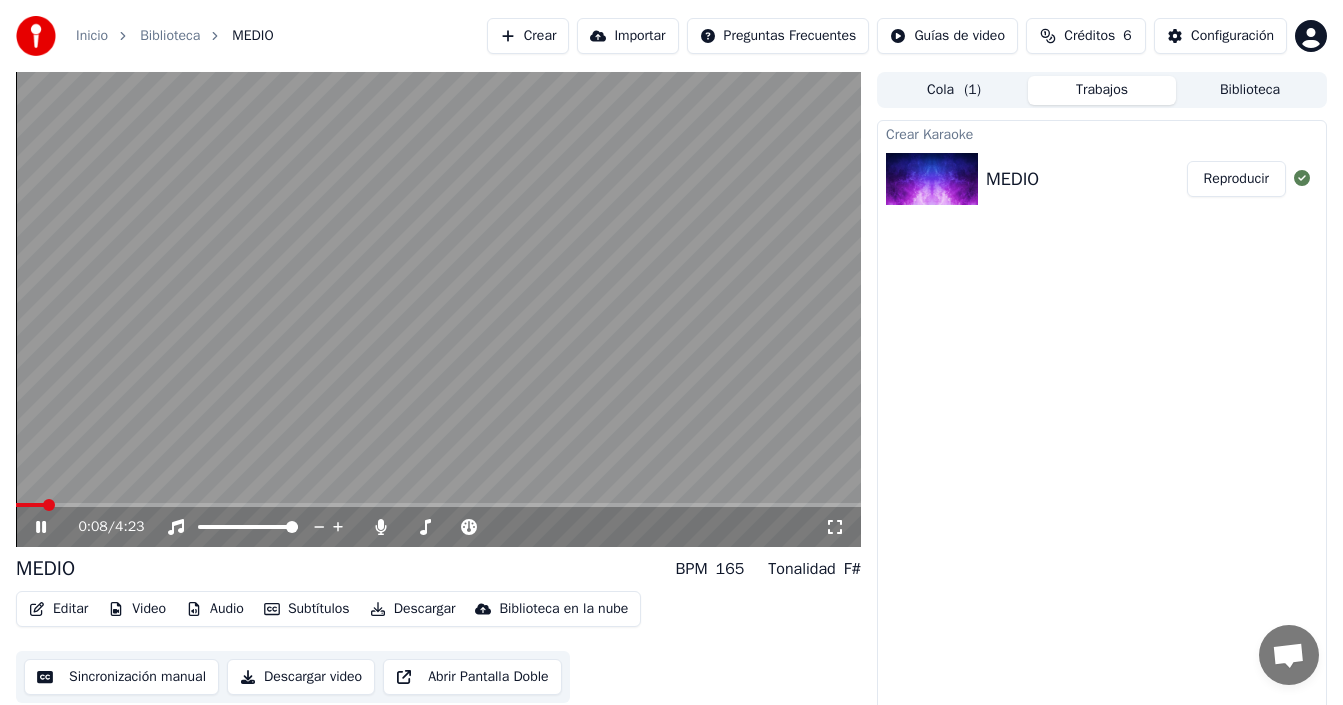 click at bounding box center (30, 505) 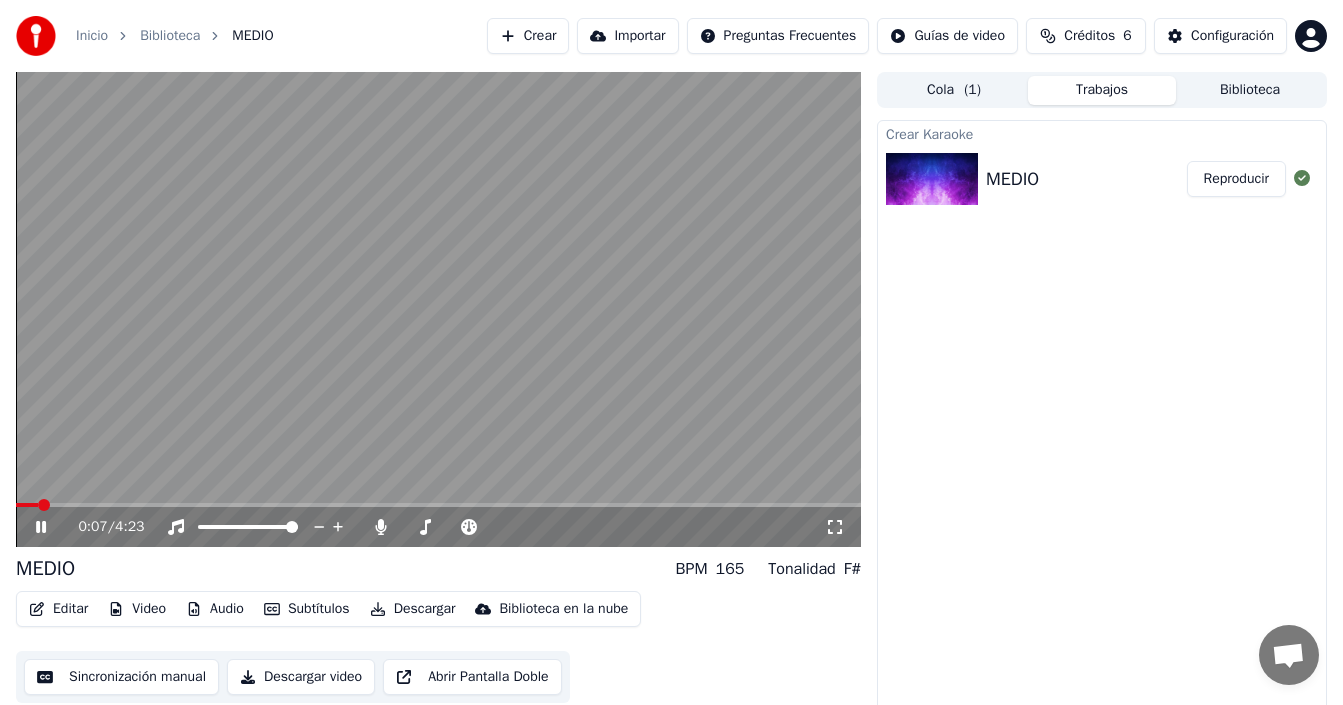 click at bounding box center [27, 505] 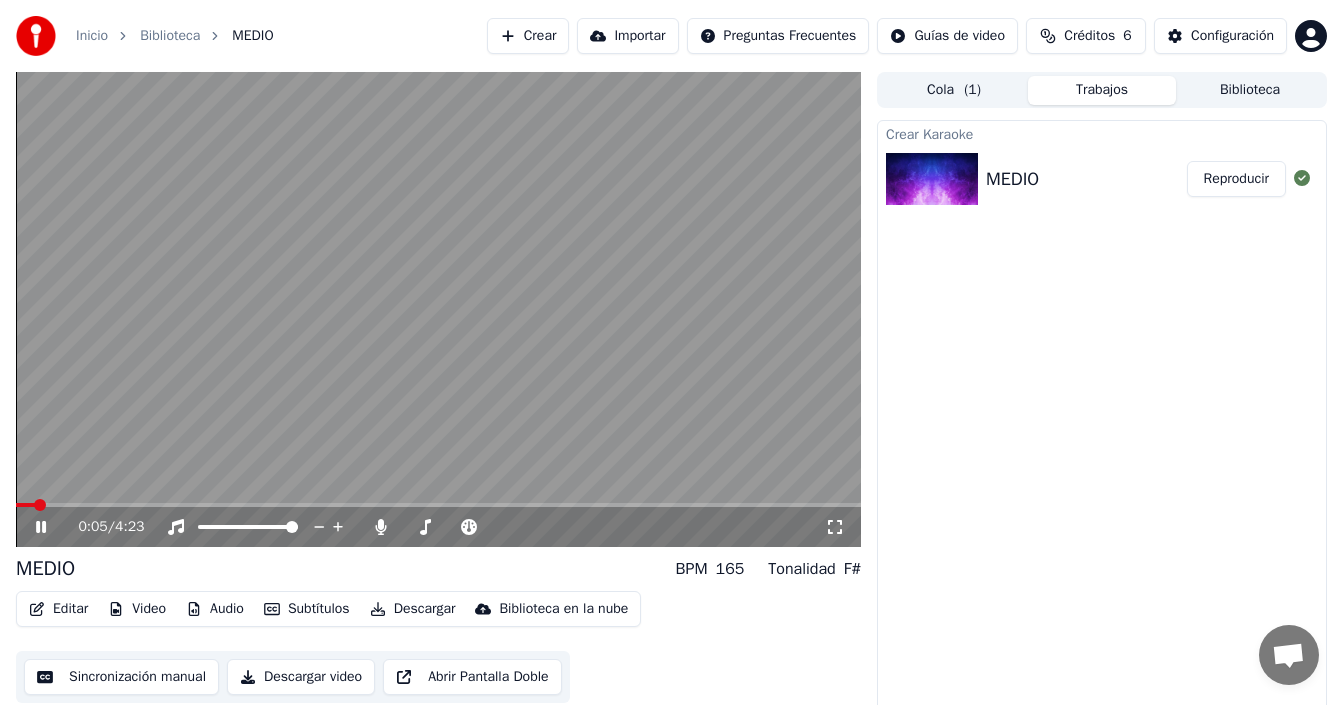 click at bounding box center [438, 309] 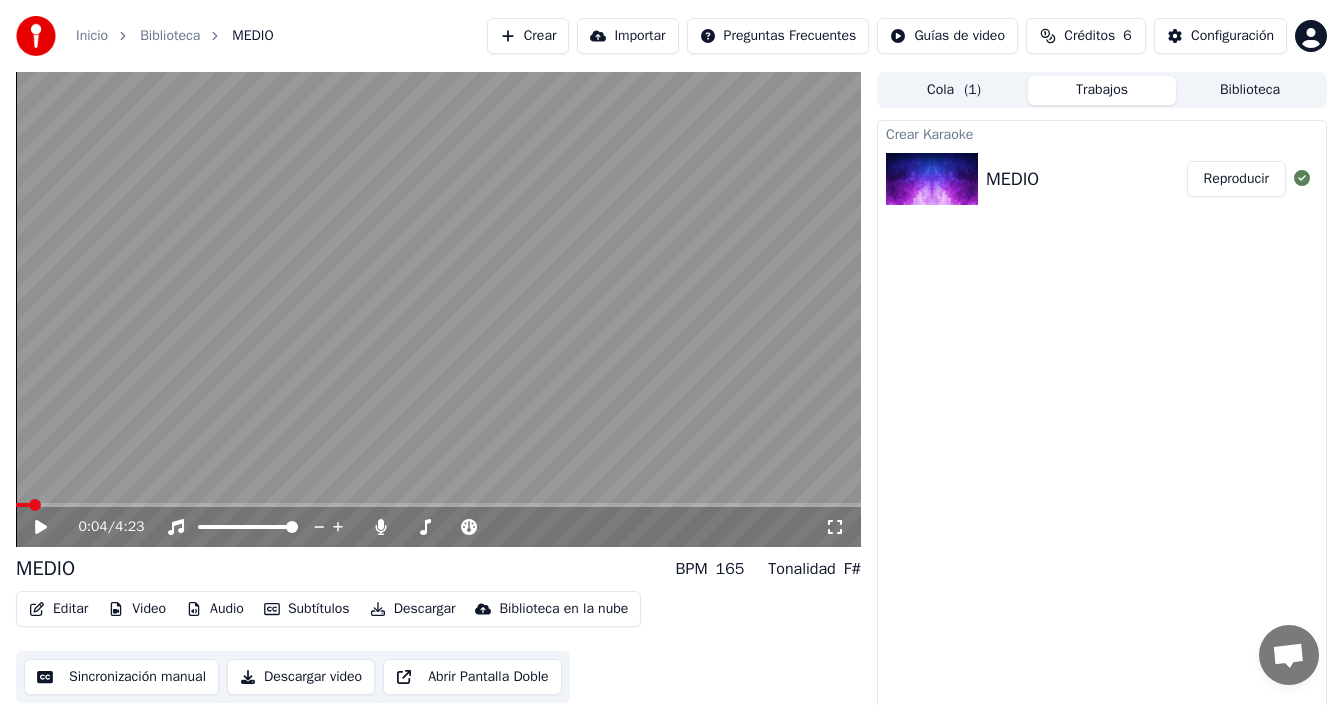 click at bounding box center (35, 505) 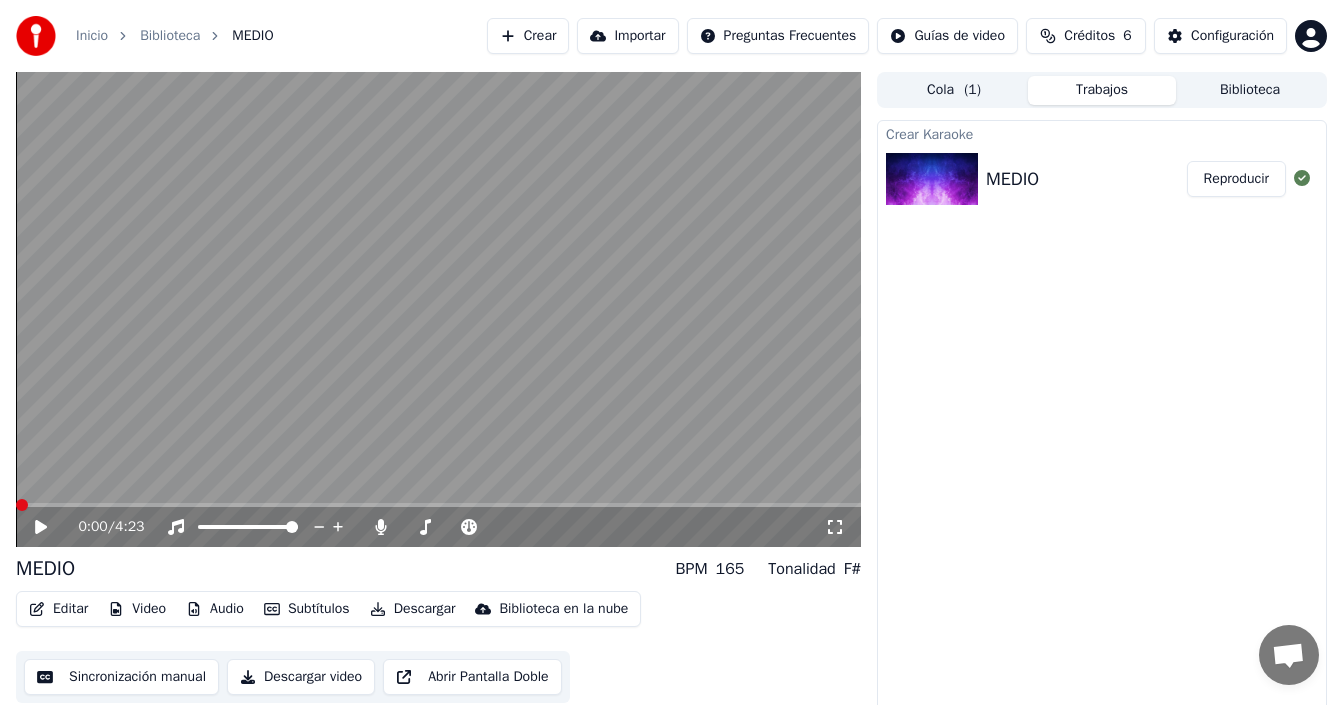 click 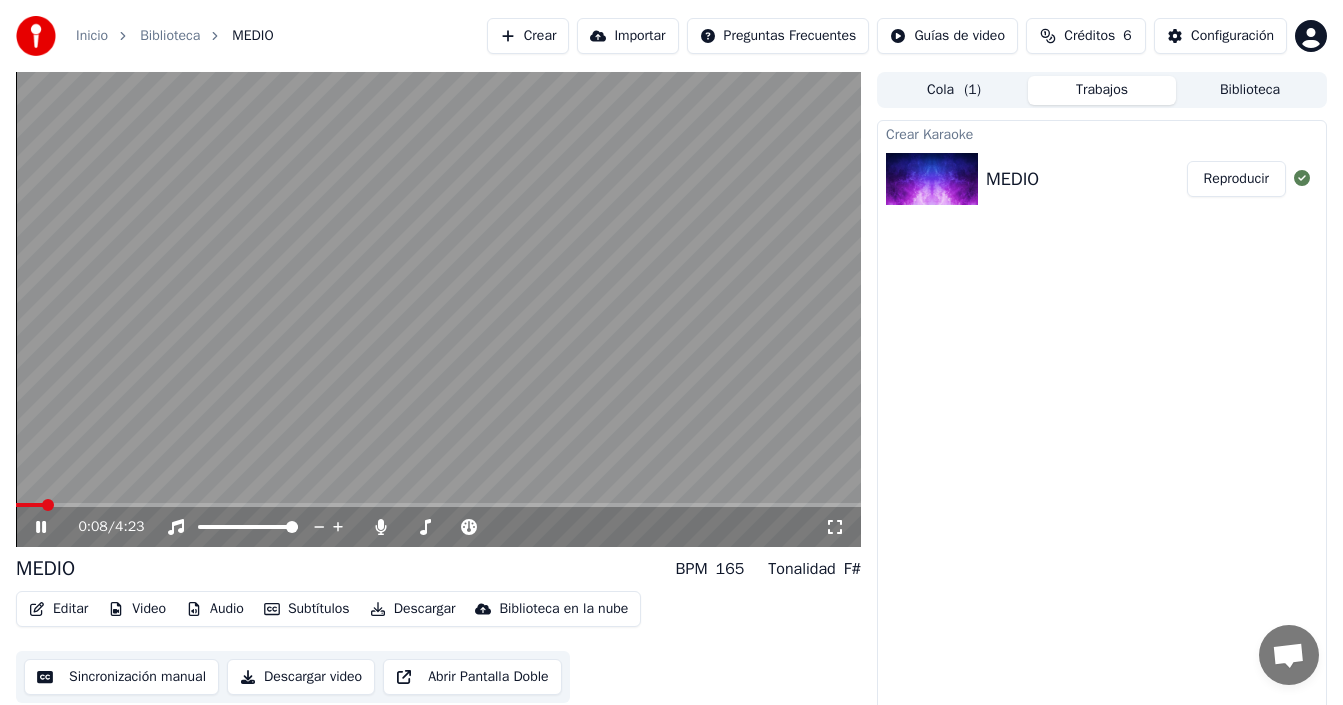click 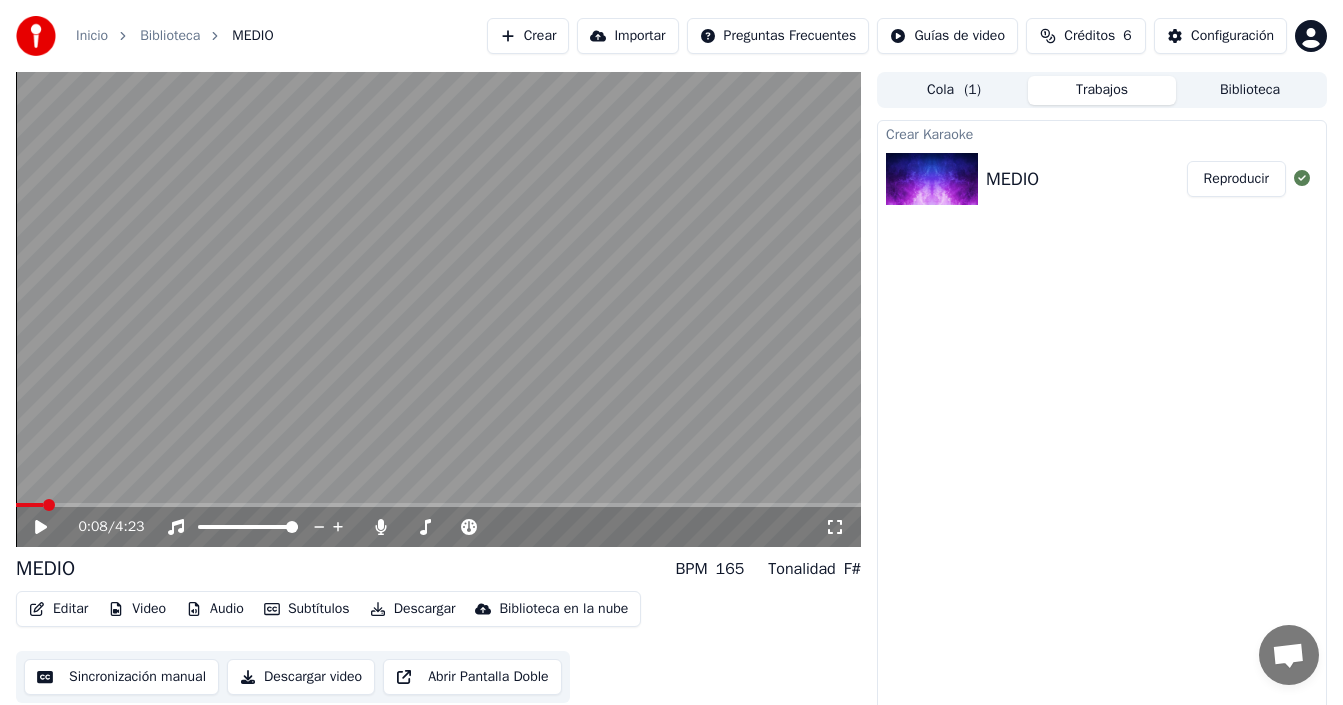 scroll, scrollTop: 14, scrollLeft: 0, axis: vertical 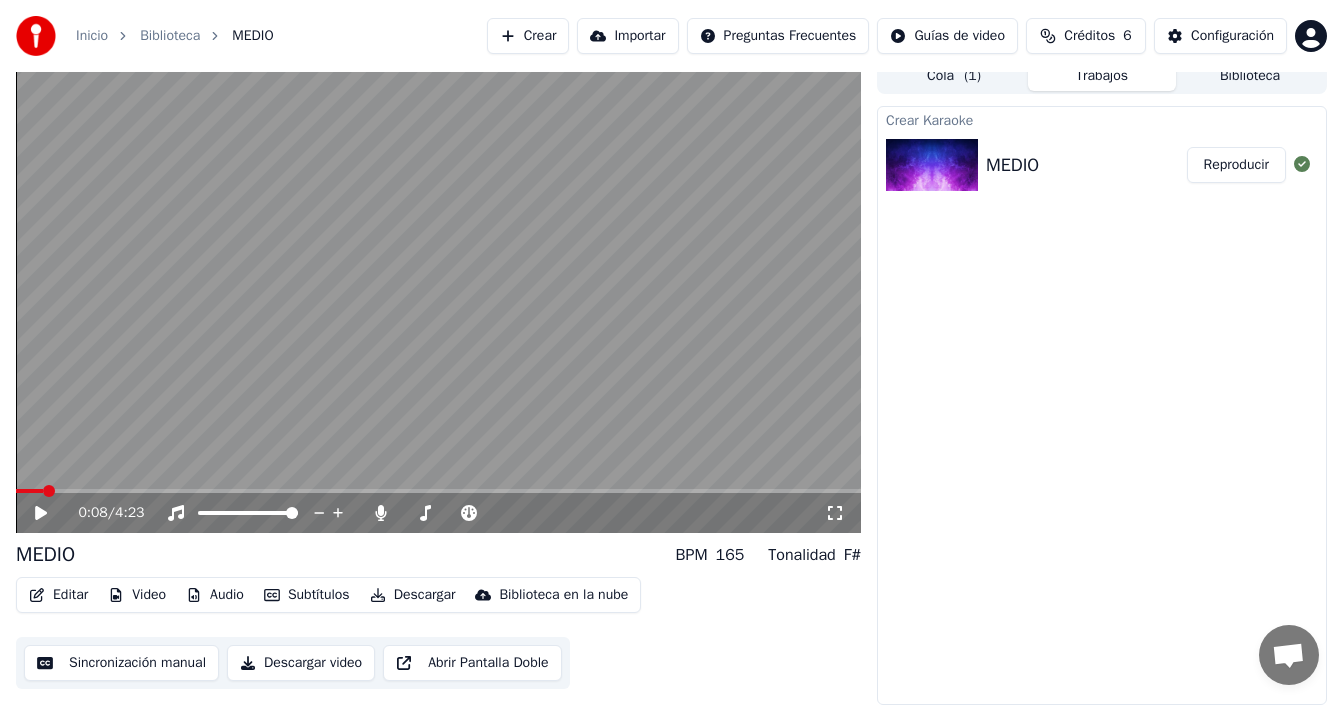 click on "Descargar video" at bounding box center [301, 663] 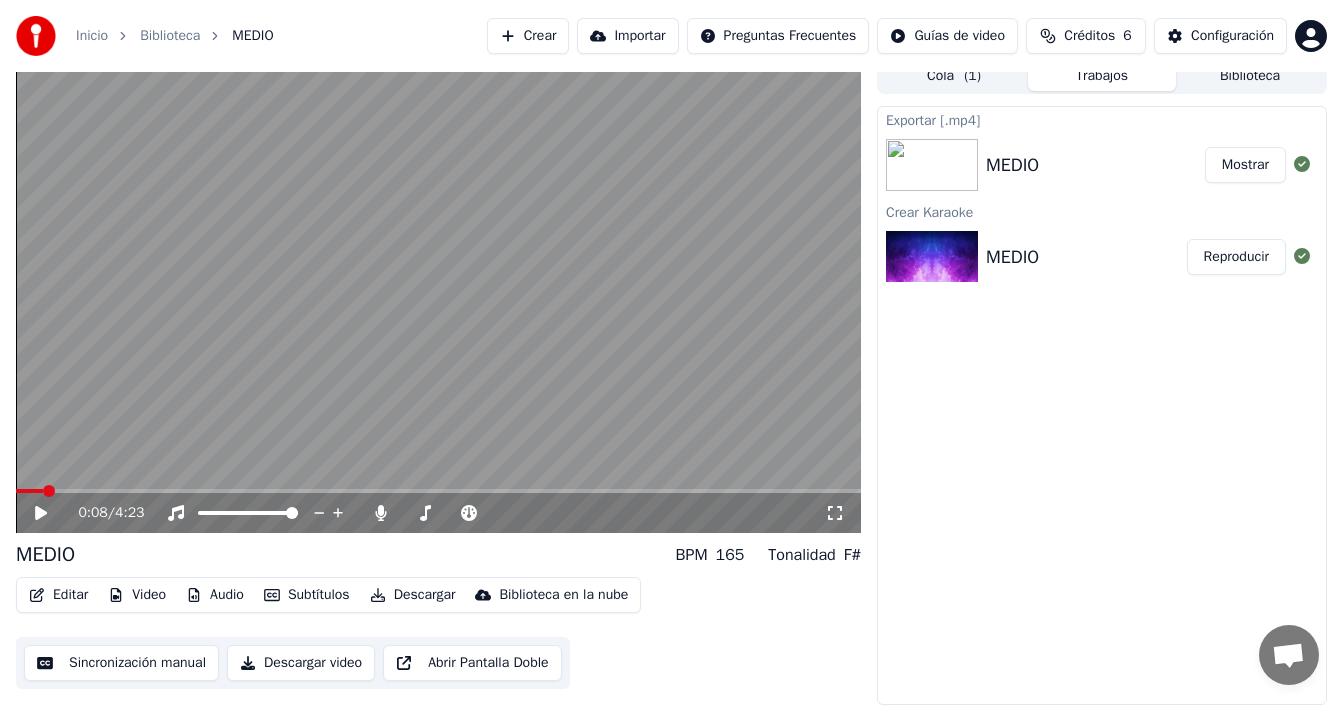 click on "Mostrar" at bounding box center (1245, 165) 